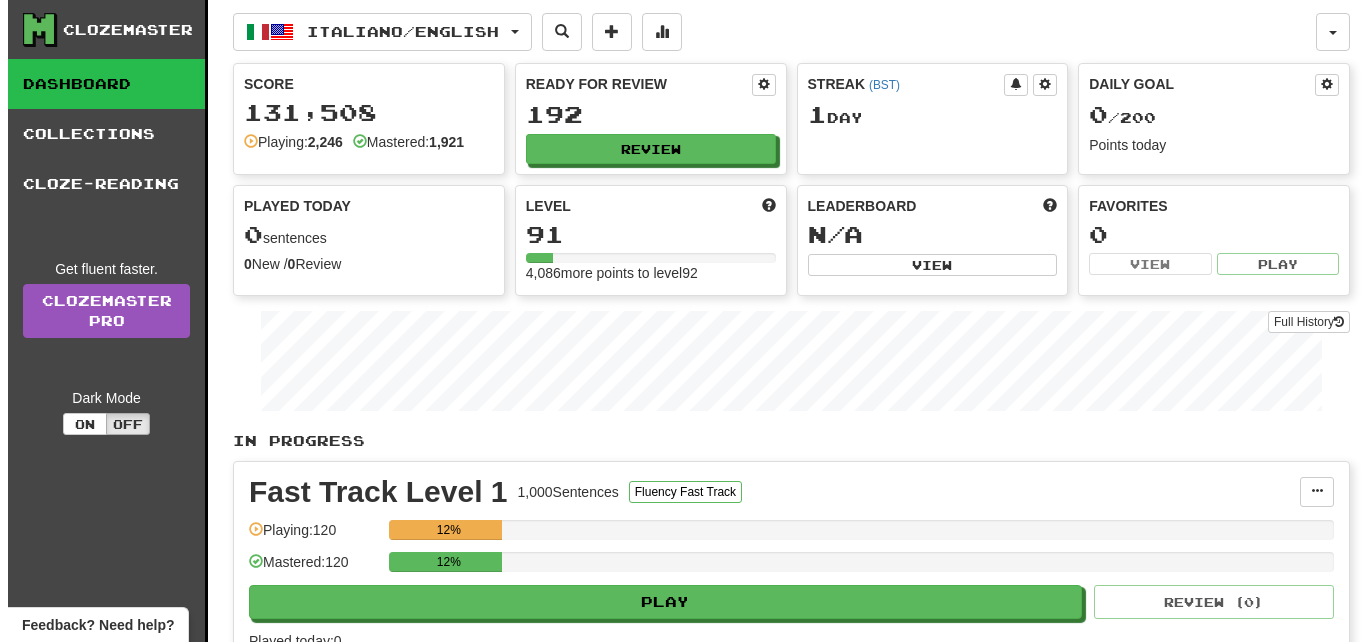 scroll, scrollTop: 0, scrollLeft: 0, axis: both 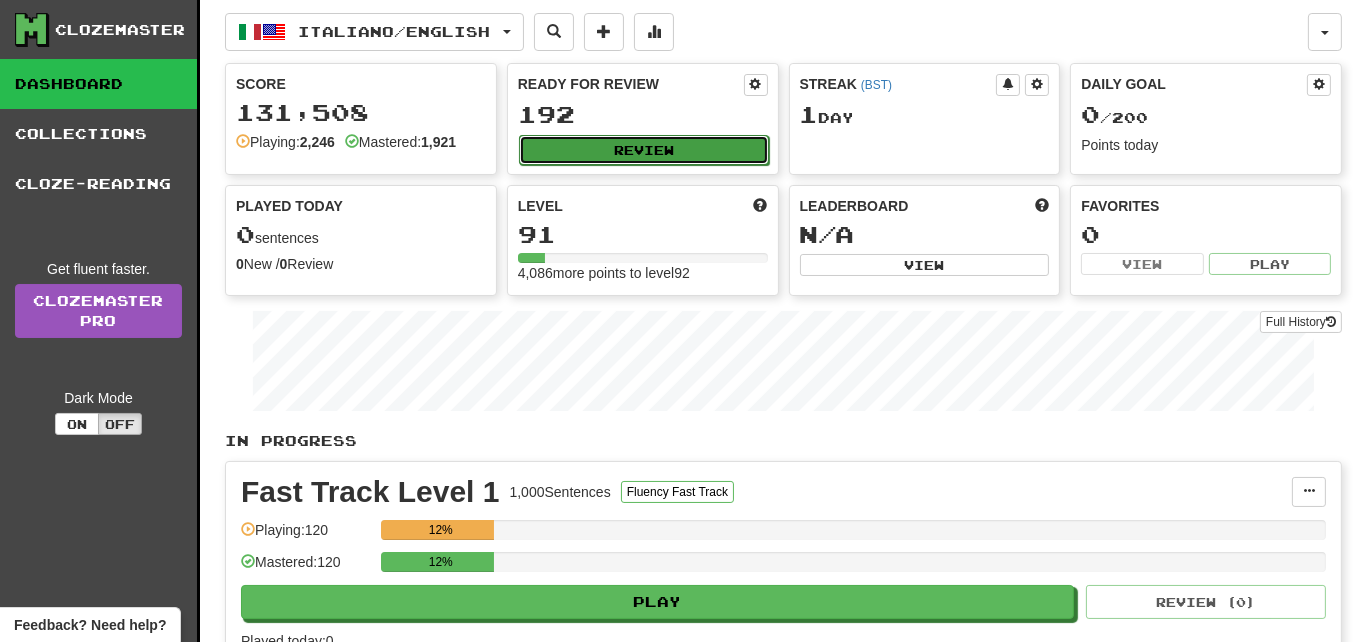 click on "Review" at bounding box center (644, 150) 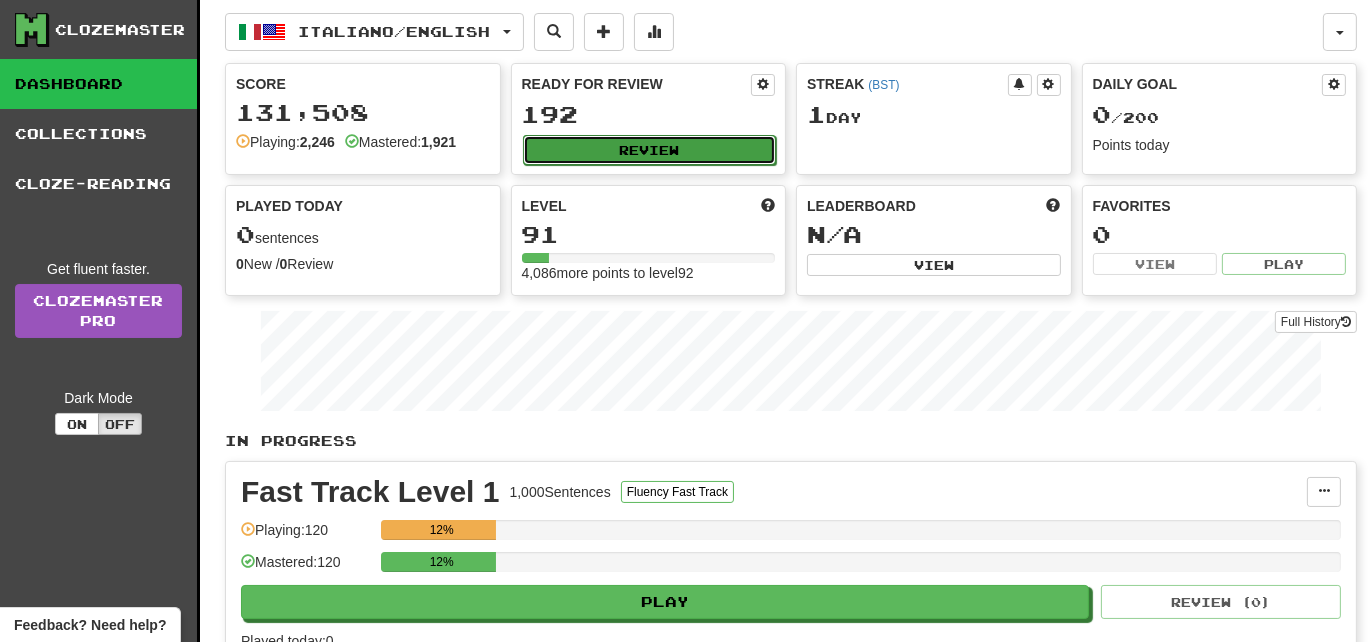 select on "**" 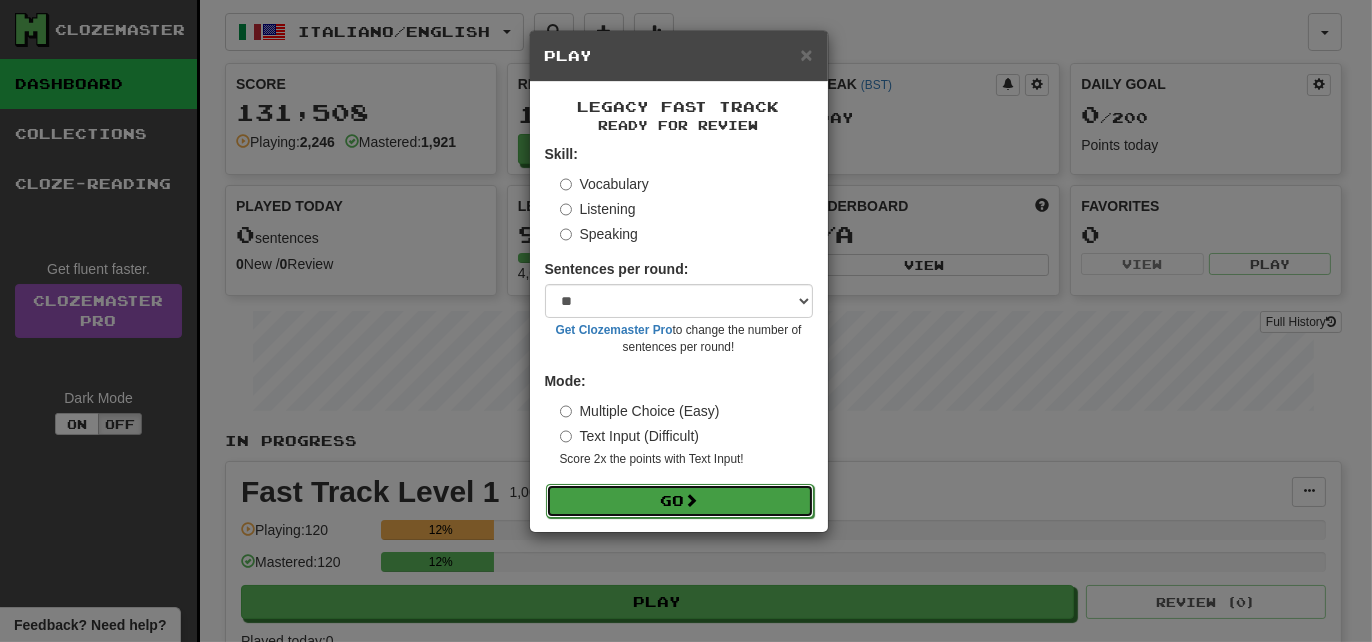 click on "Go" at bounding box center [680, 501] 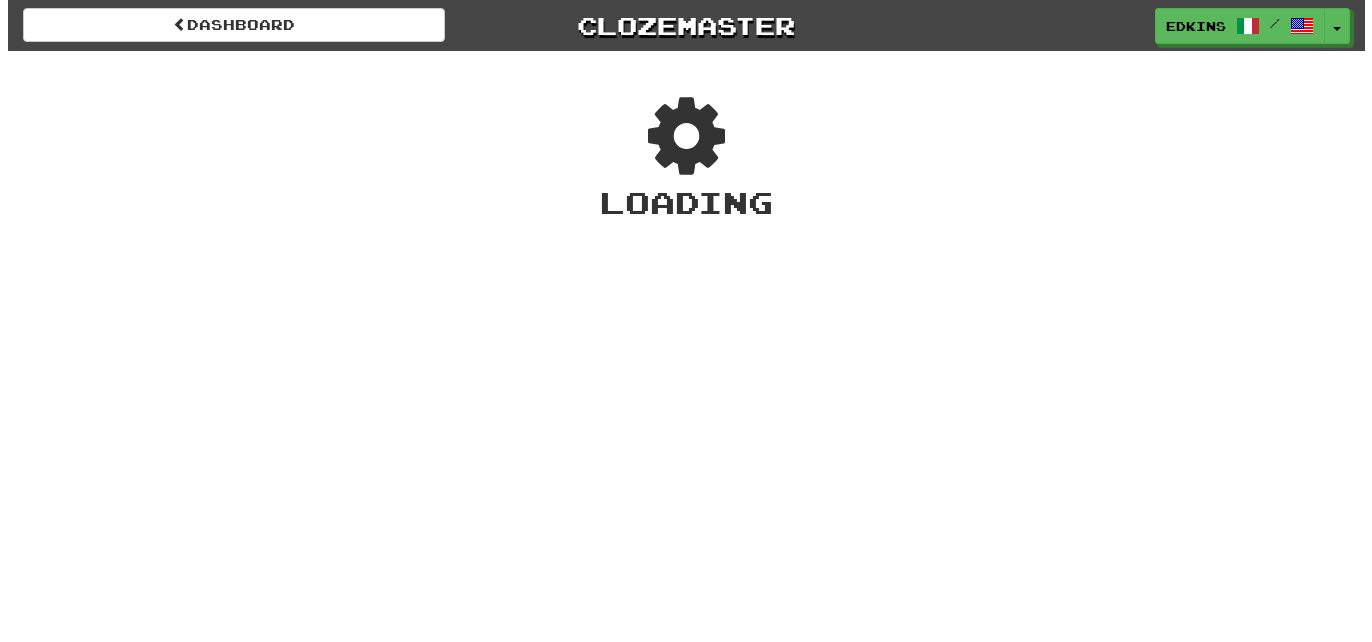 scroll, scrollTop: 0, scrollLeft: 0, axis: both 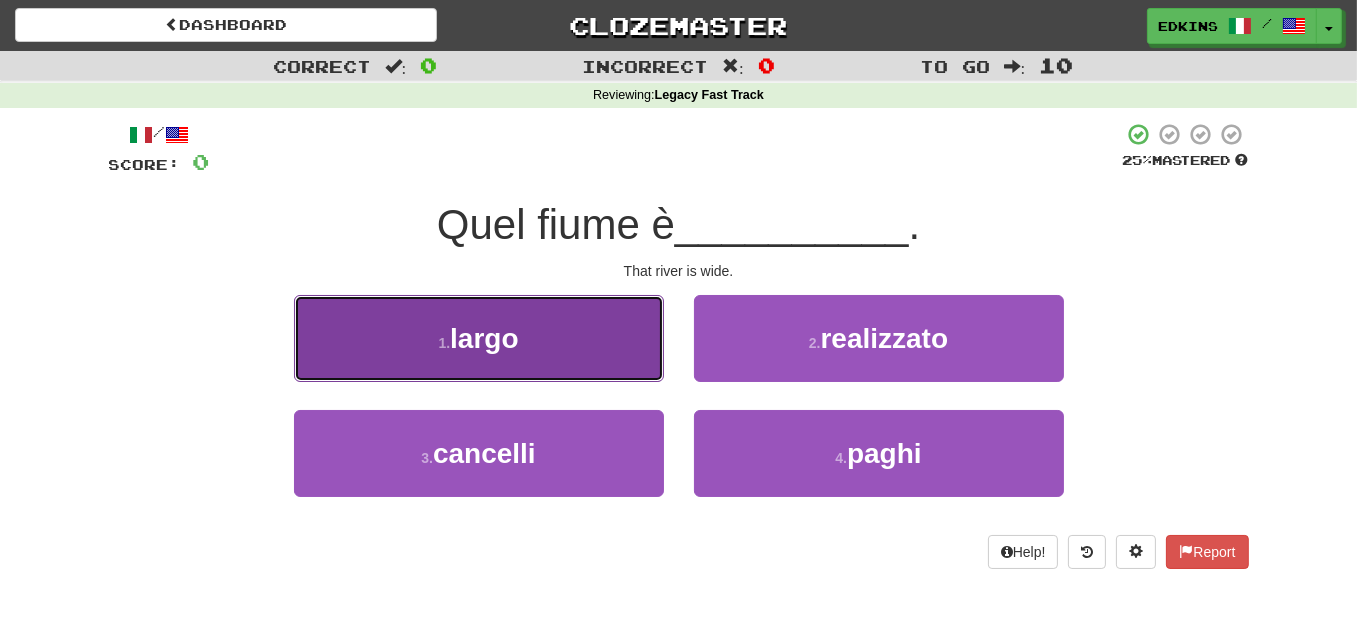 click on "1 .  largo" at bounding box center [479, 338] 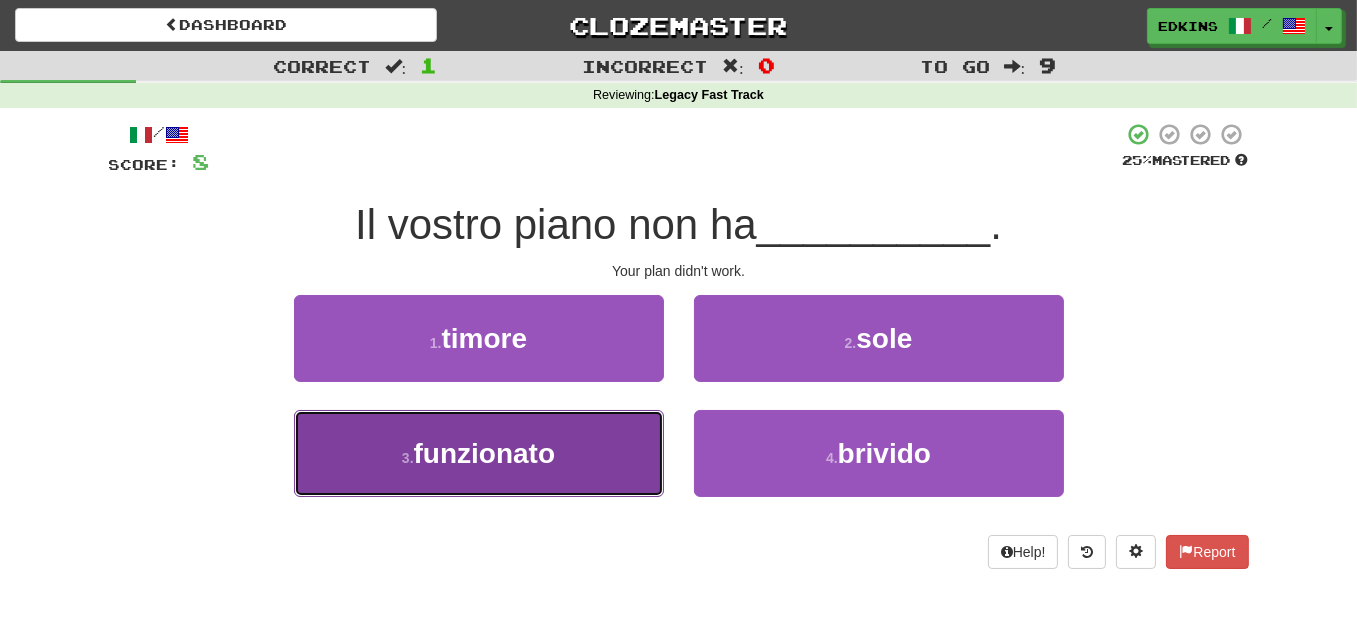 click on "3 .  funzionato" at bounding box center [479, 453] 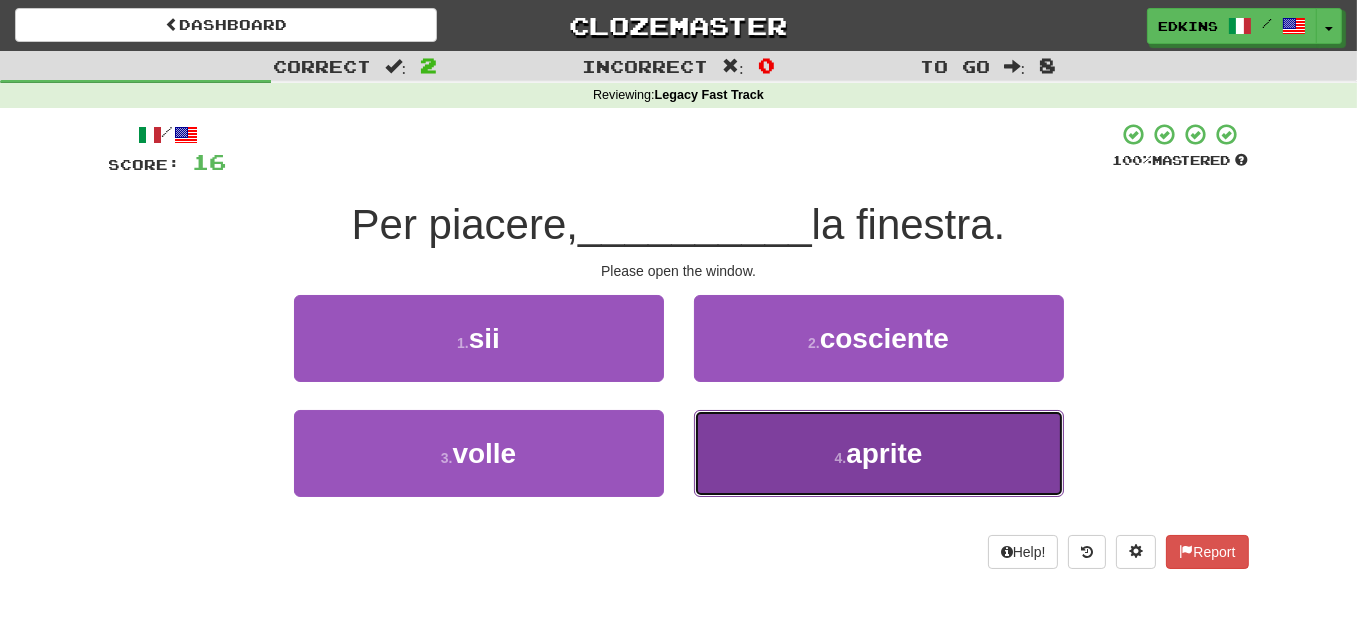 click on "4 .  aprite" at bounding box center (879, 453) 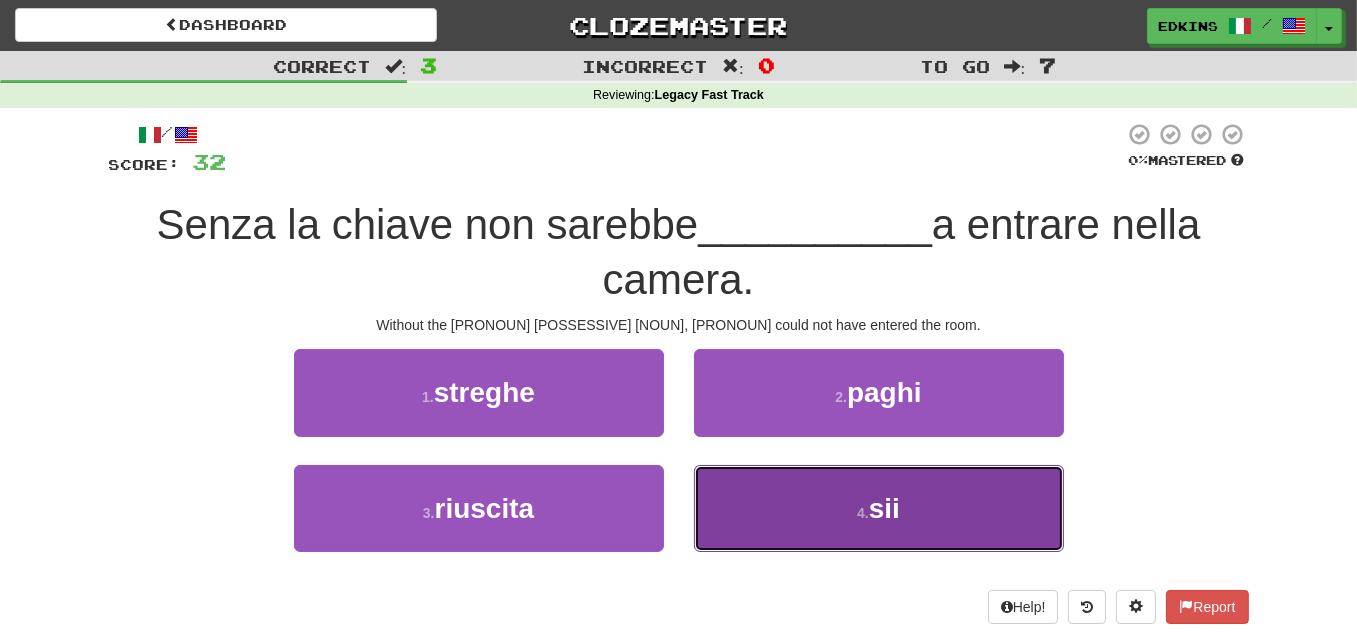 click on "4 .  sii" at bounding box center [879, 508] 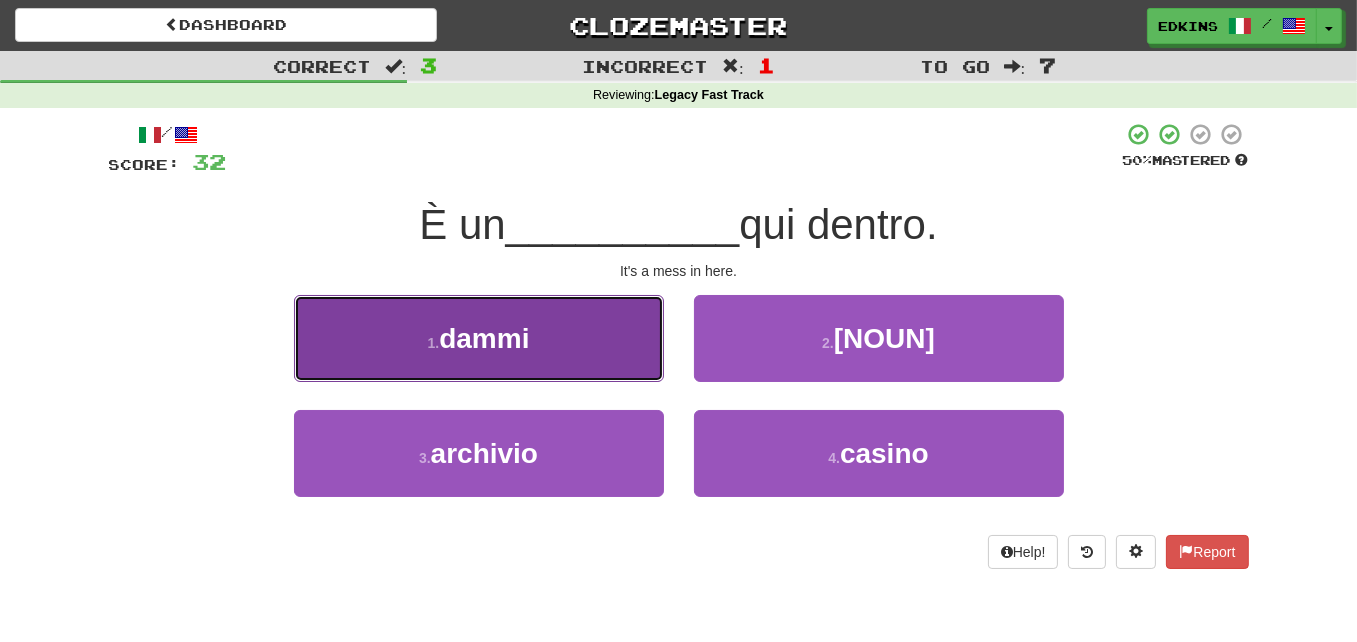 click on "1 .  dammi" at bounding box center (479, 338) 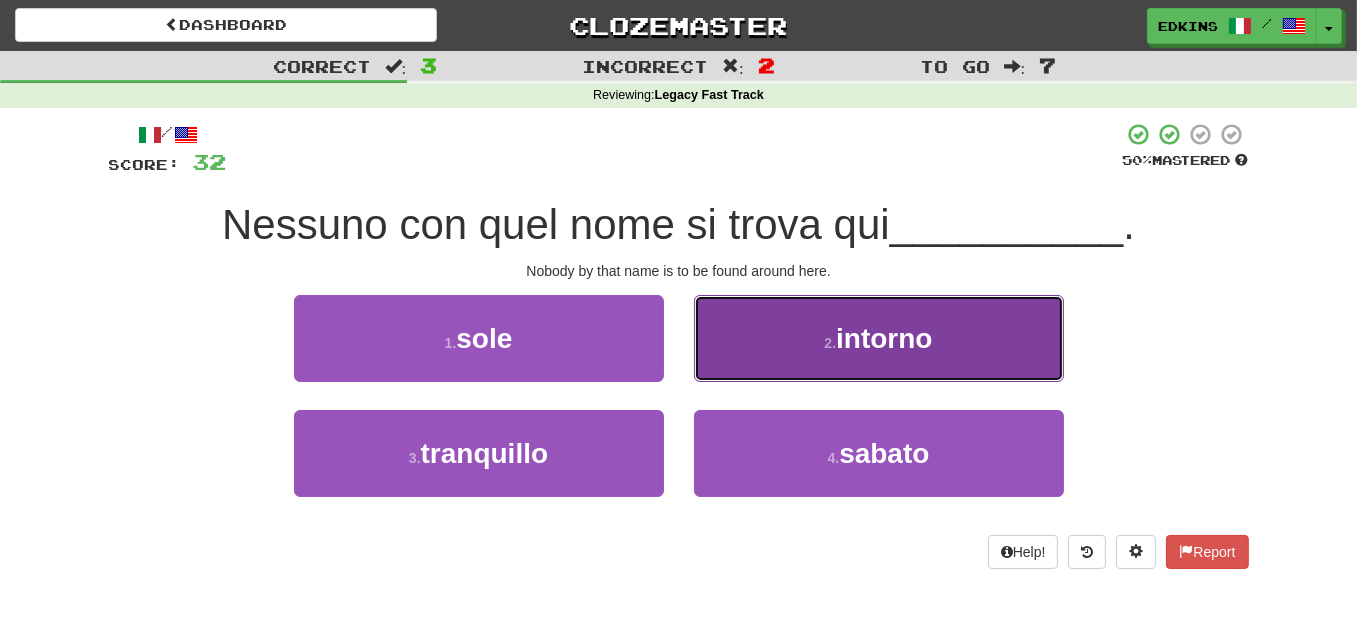 click on "2 .  intorno" at bounding box center (879, 338) 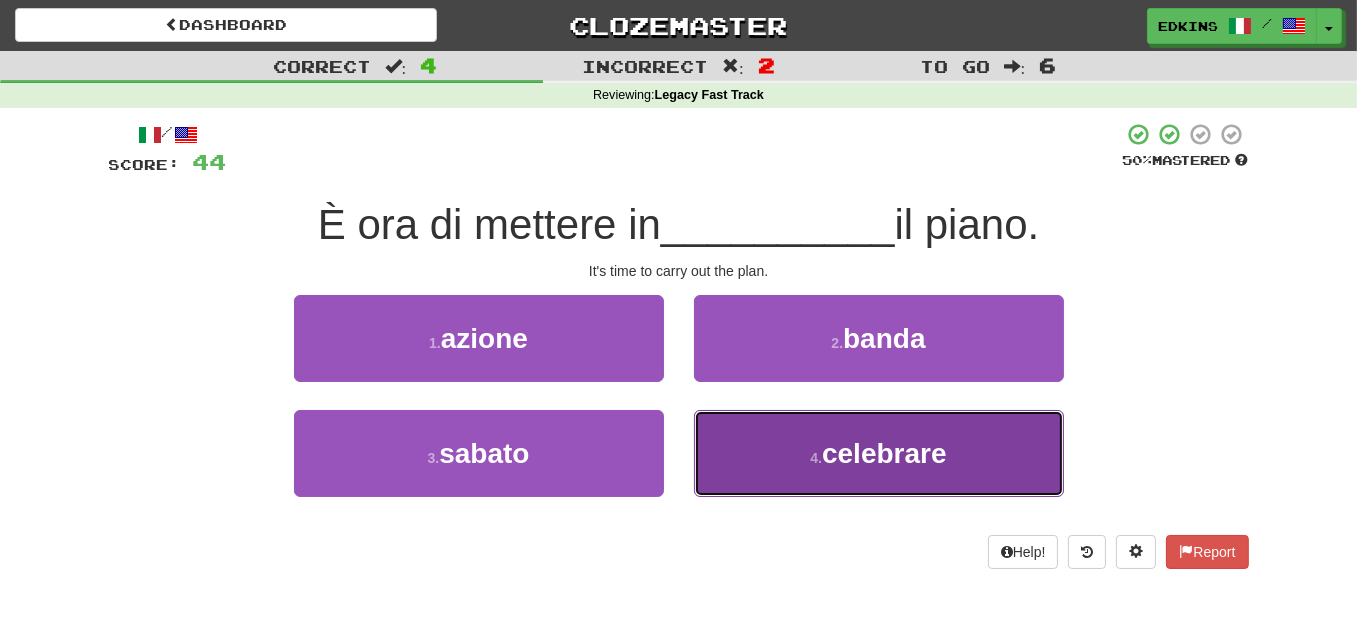 click on "4 .  celebrare" at bounding box center (879, 453) 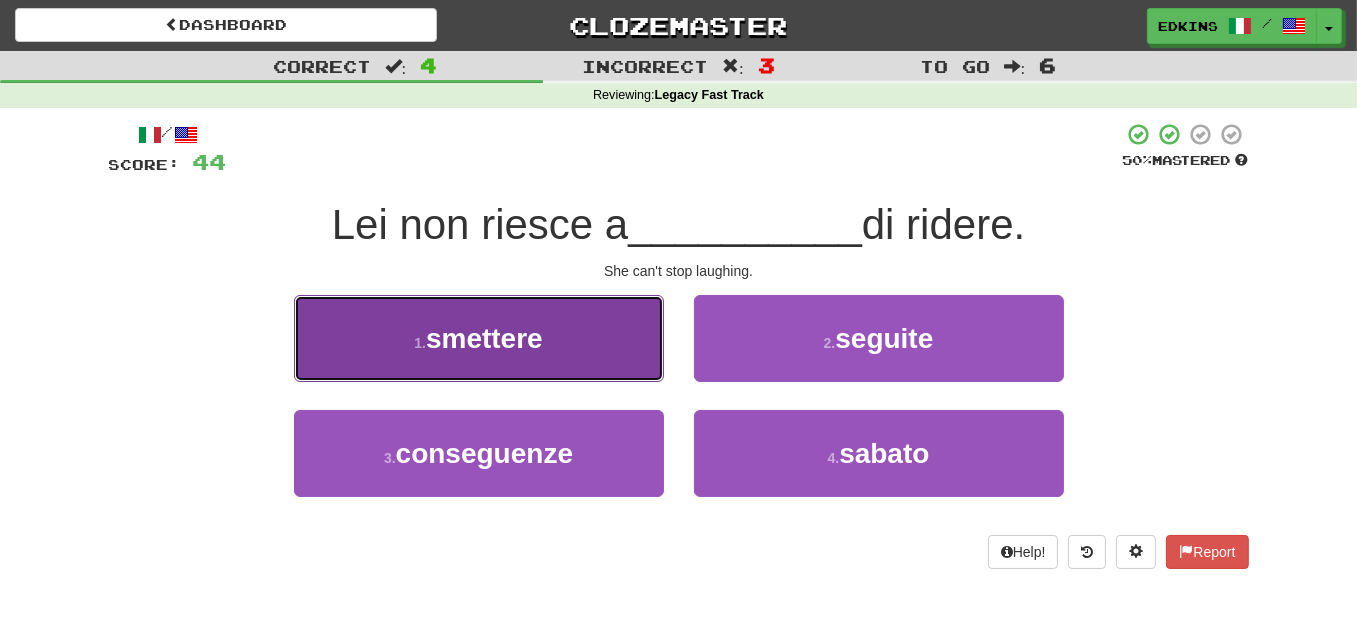 click on "1 .  smettere" at bounding box center [479, 338] 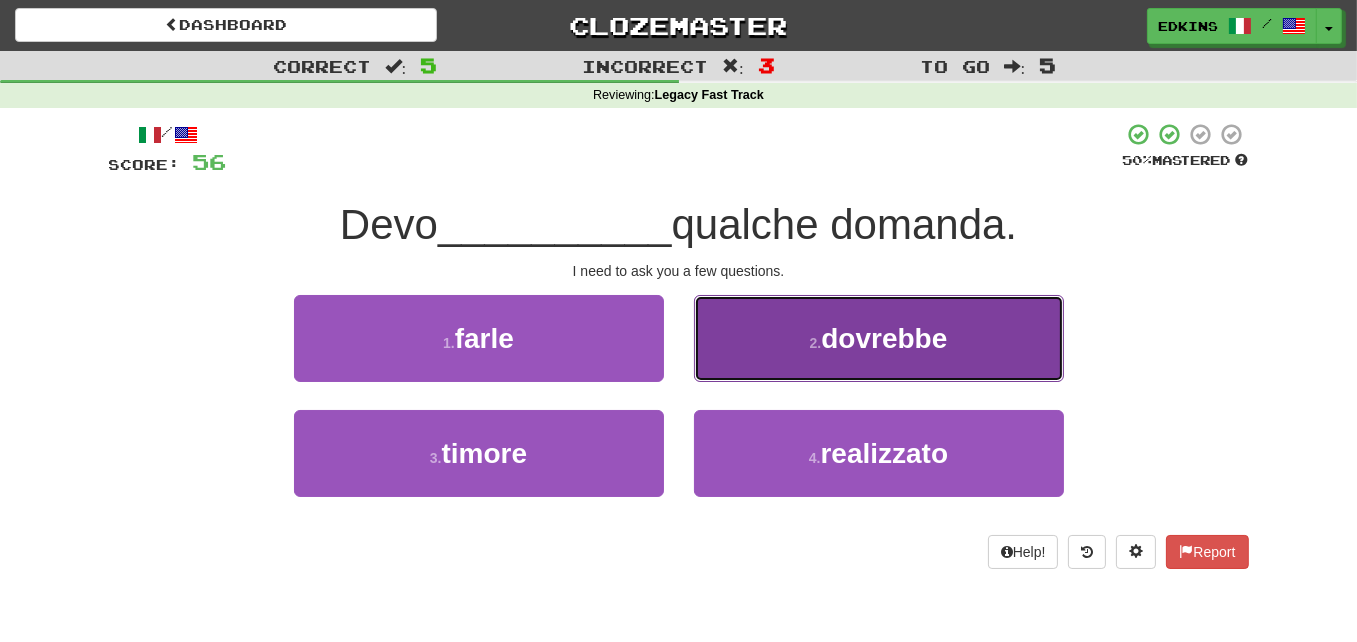 click on "2 ." at bounding box center (816, 343) 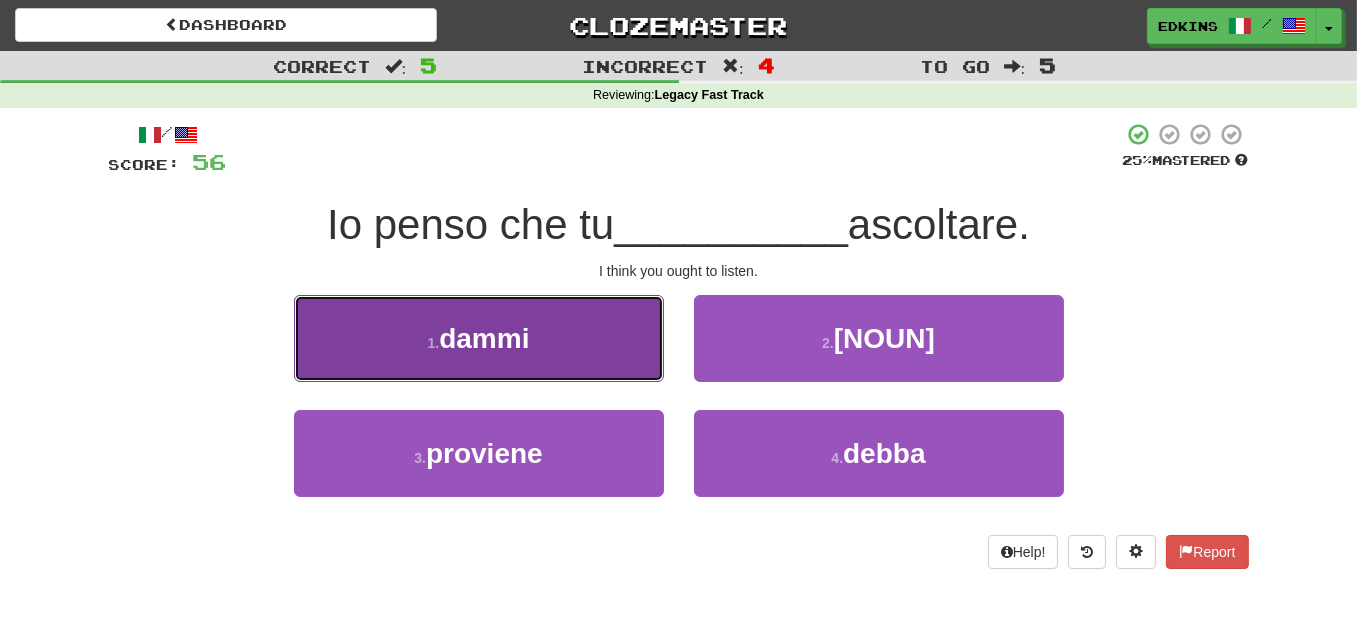 click on "1 .  dammi" at bounding box center (479, 338) 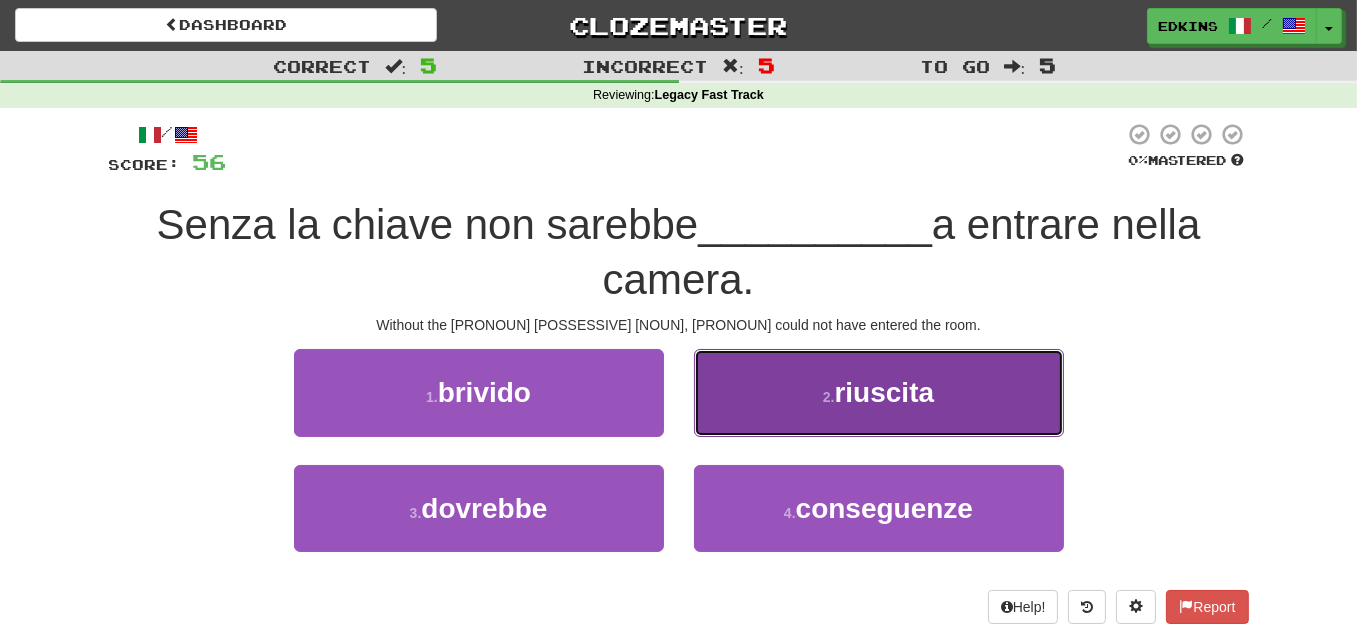 click on "2 .  riuscita" at bounding box center (879, 392) 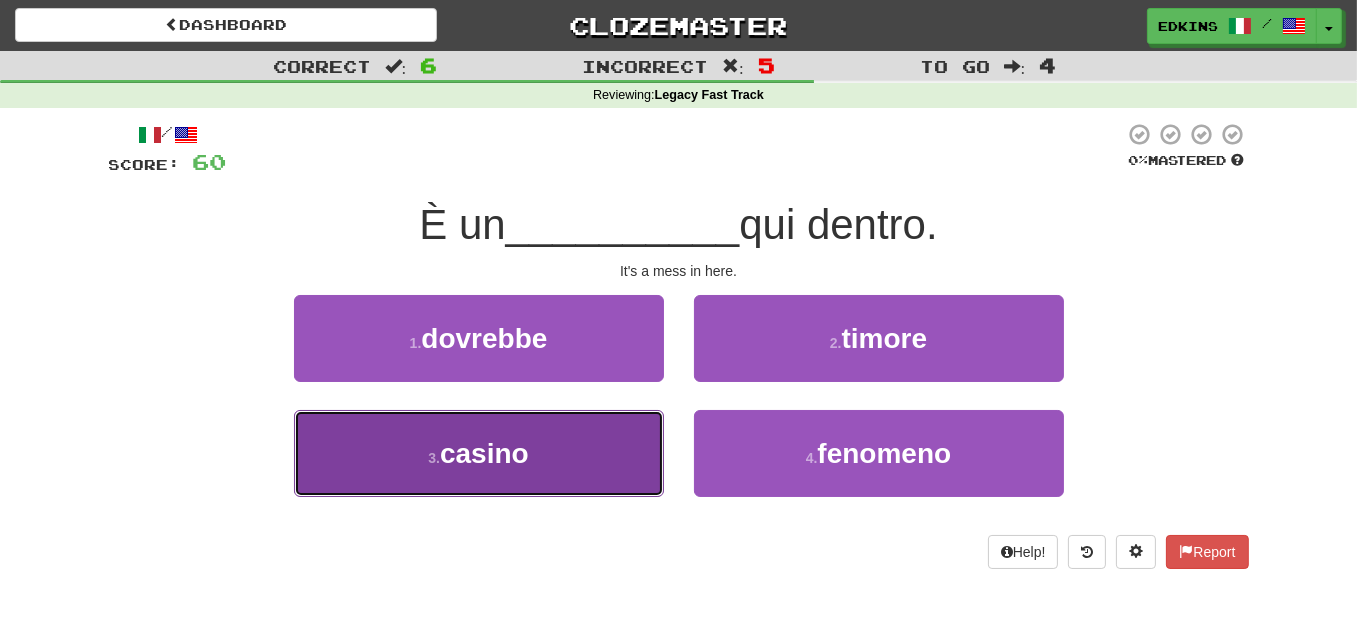 click on "3 .  casino" at bounding box center (479, 453) 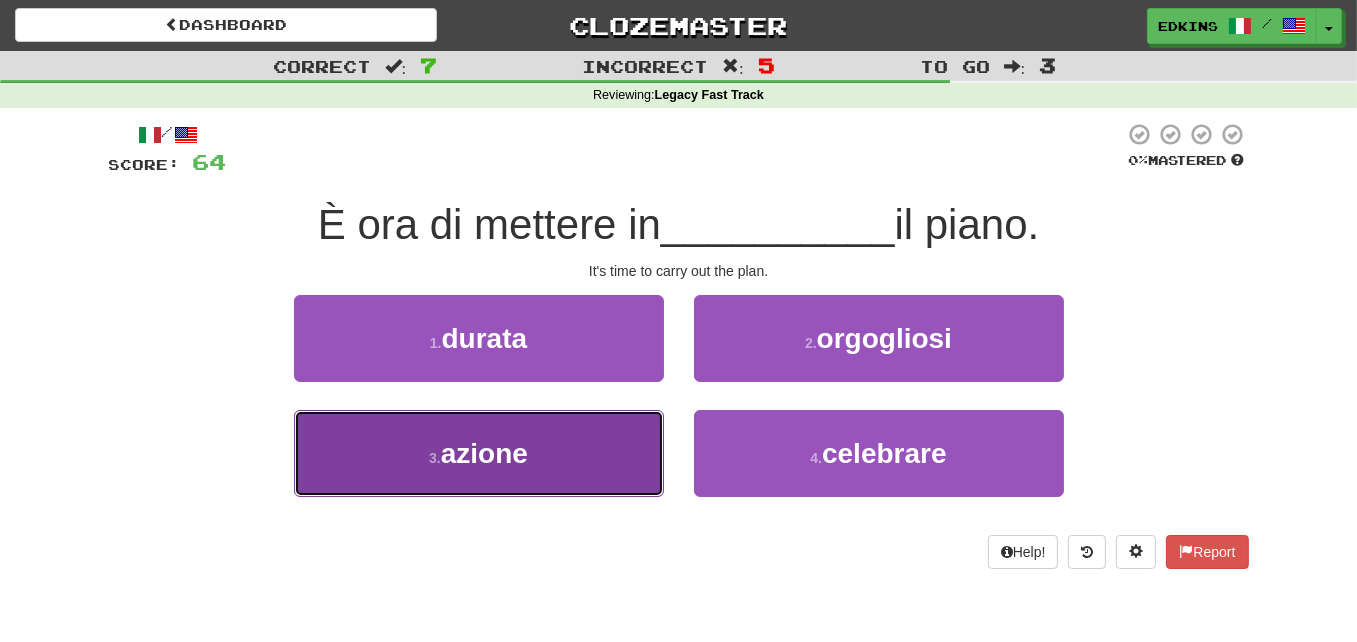 click on "3 .  azione" at bounding box center [479, 453] 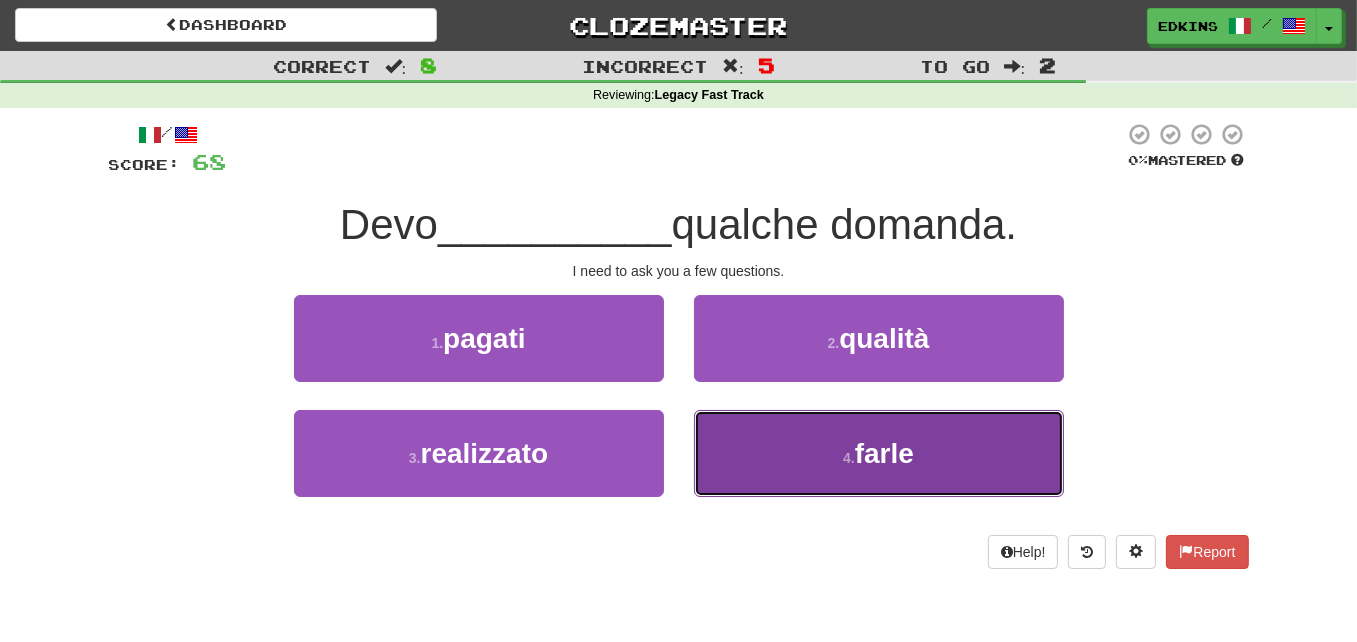 click on "4 .  farle" at bounding box center (879, 453) 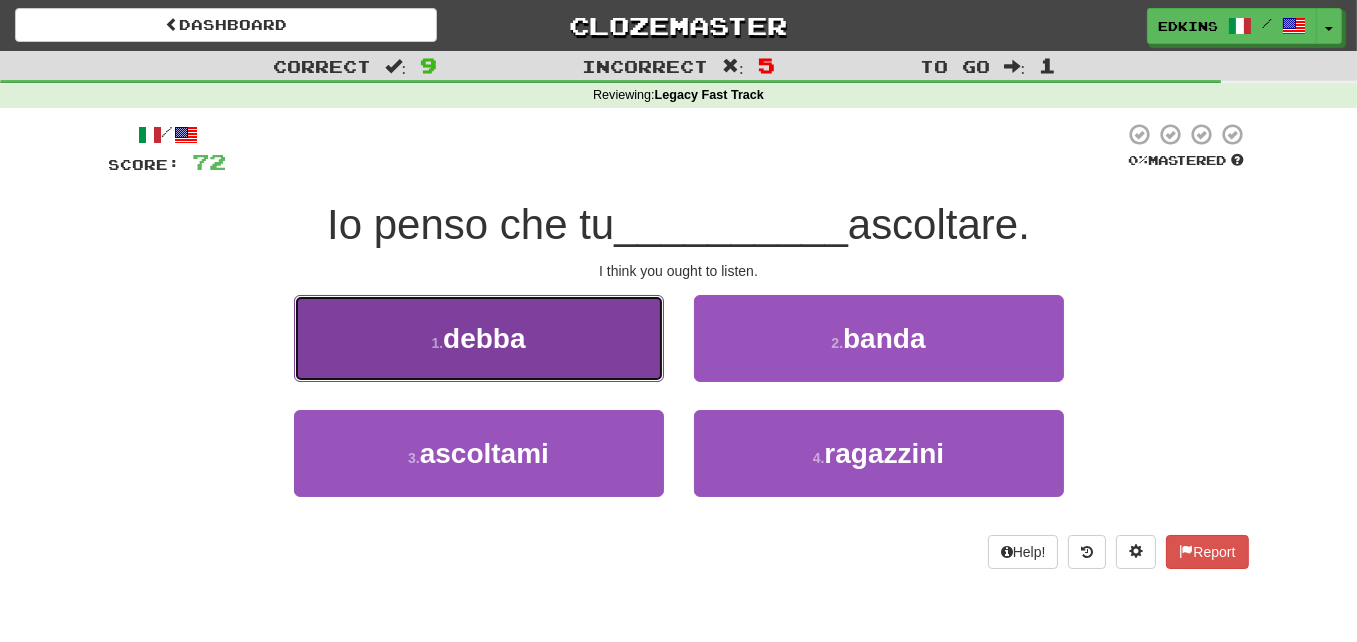 click on "1 .  debba" at bounding box center (479, 338) 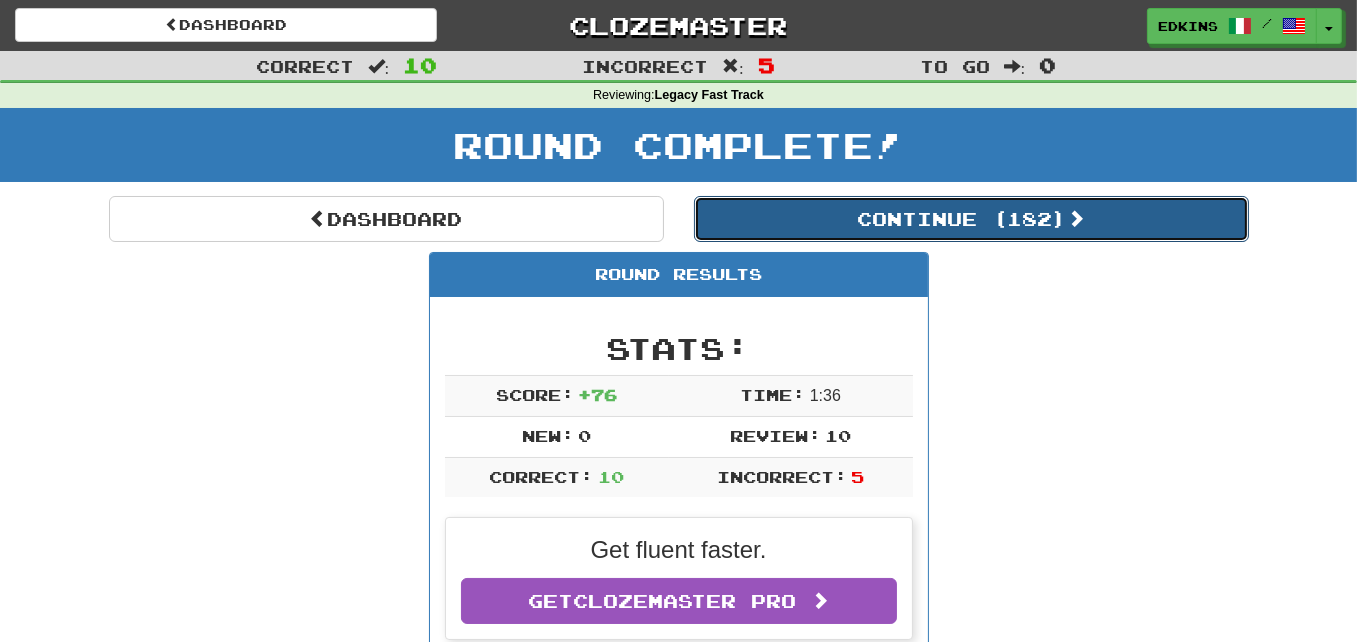 click on "Continue ( 182 )" at bounding box center (971, 219) 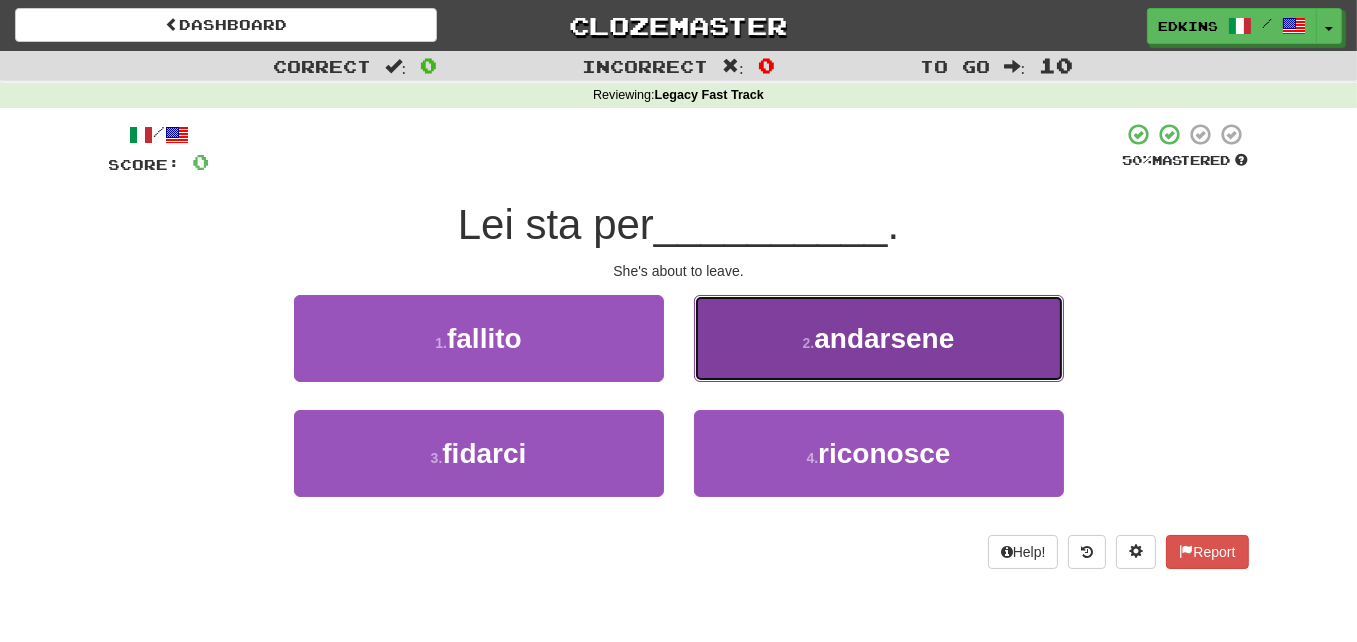 click on "2 .  andarsene" at bounding box center (879, 338) 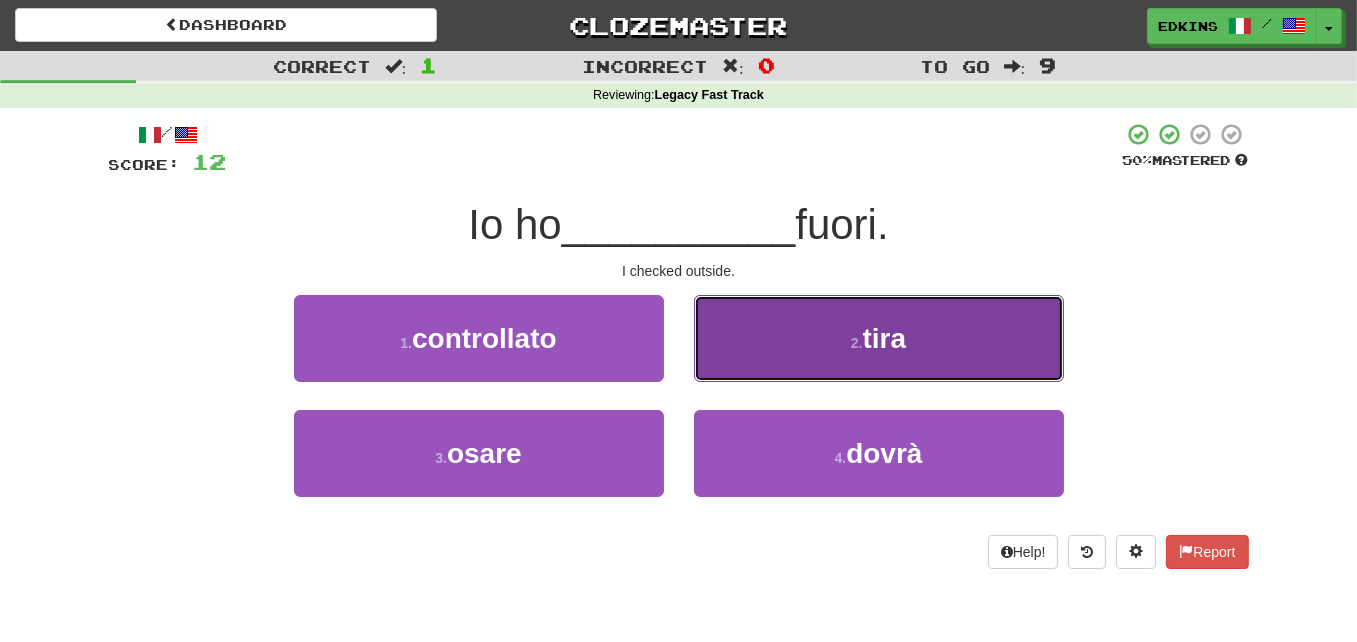 click on "2 .  tira" at bounding box center [879, 338] 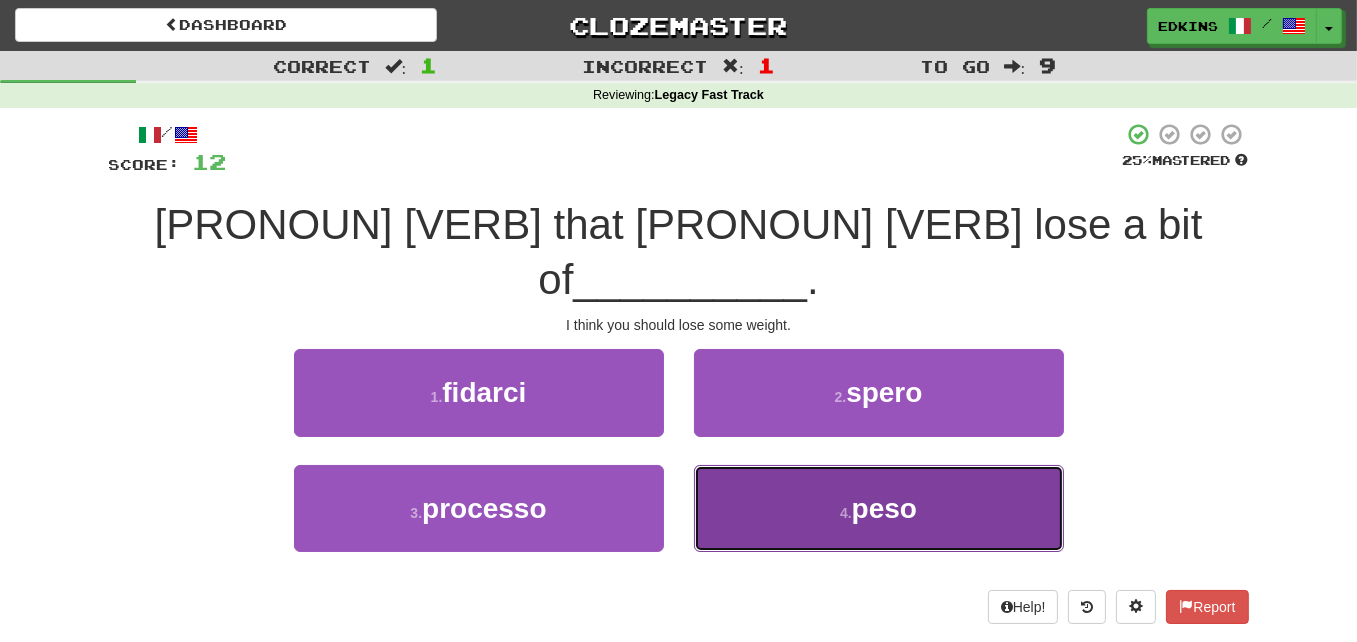 click on "4 .  peso" at bounding box center [879, 508] 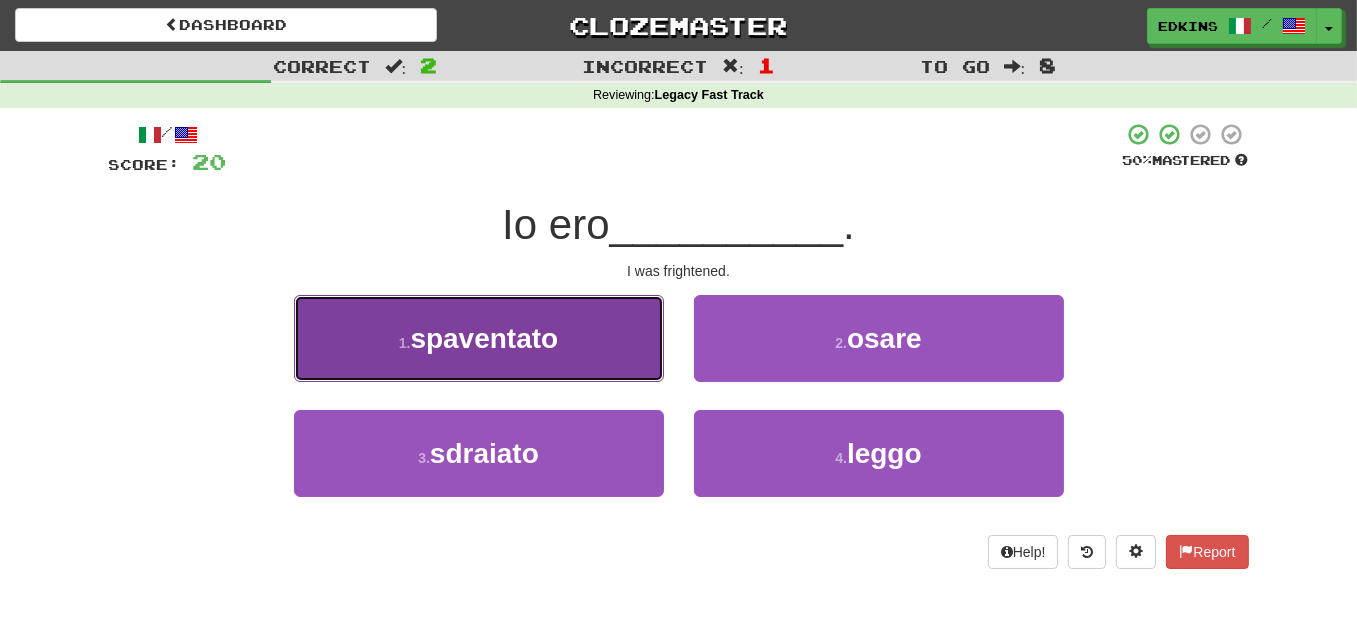 click on "1 .  spaventato" at bounding box center [479, 338] 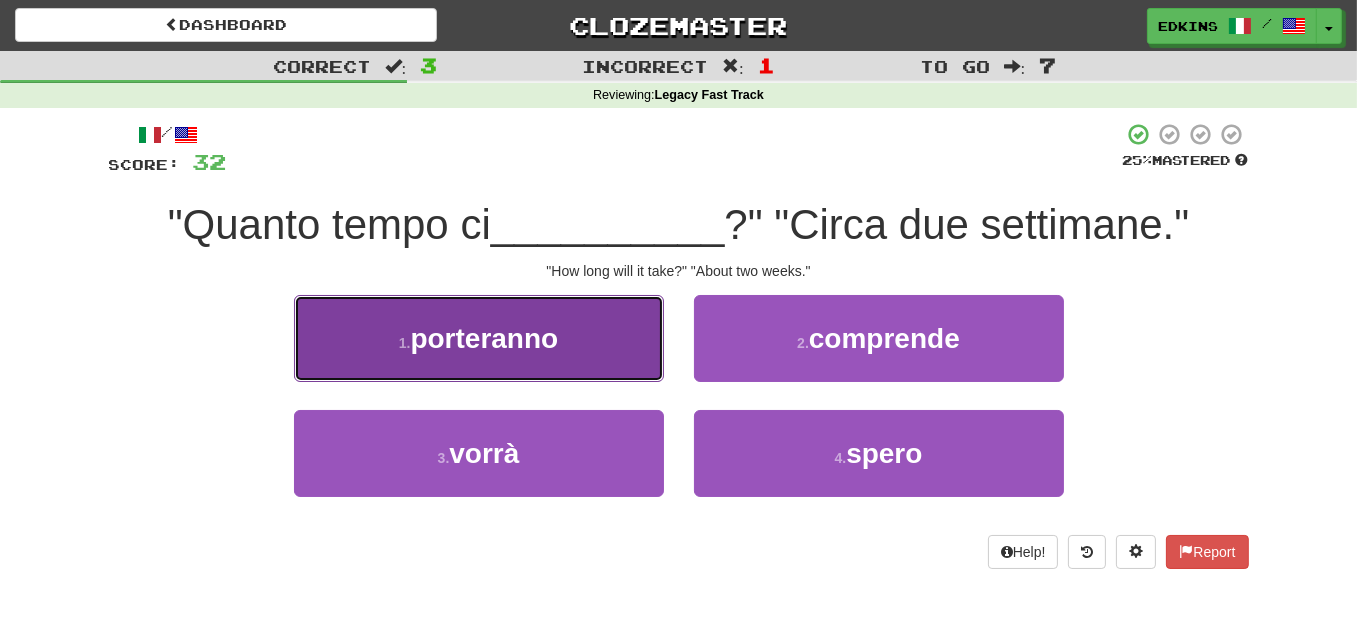 click on "1 .  porteranno" at bounding box center [479, 338] 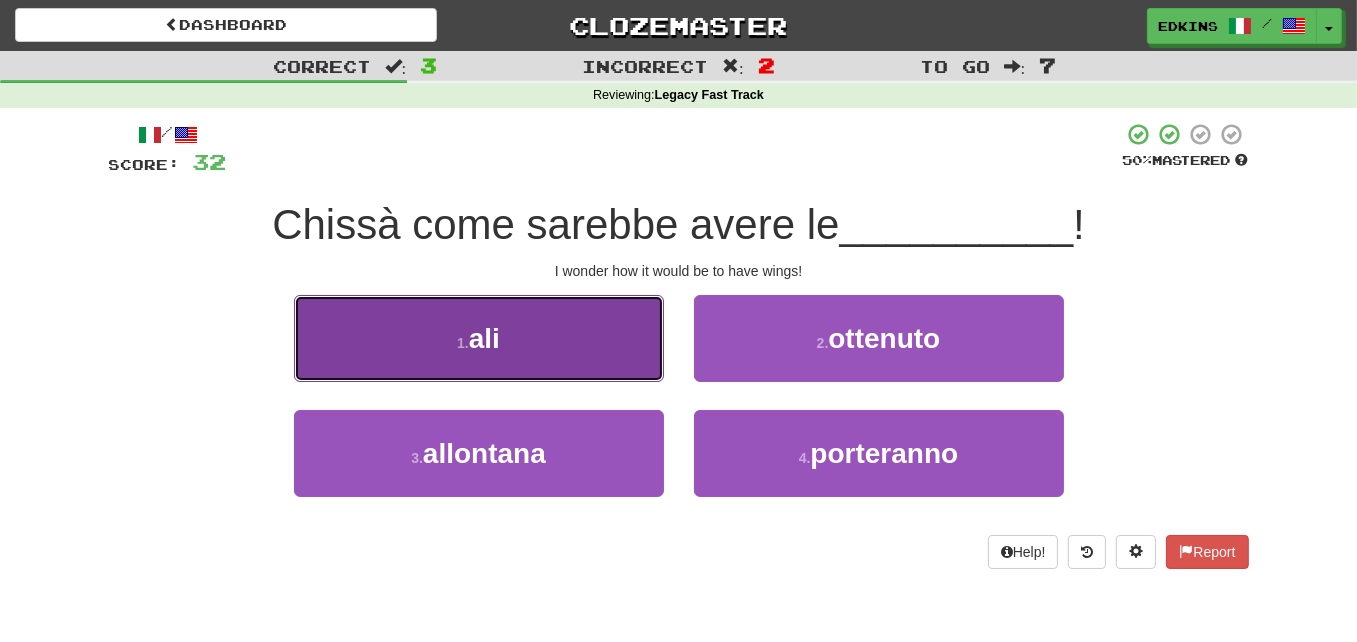 click on "1 .  ali" at bounding box center [479, 338] 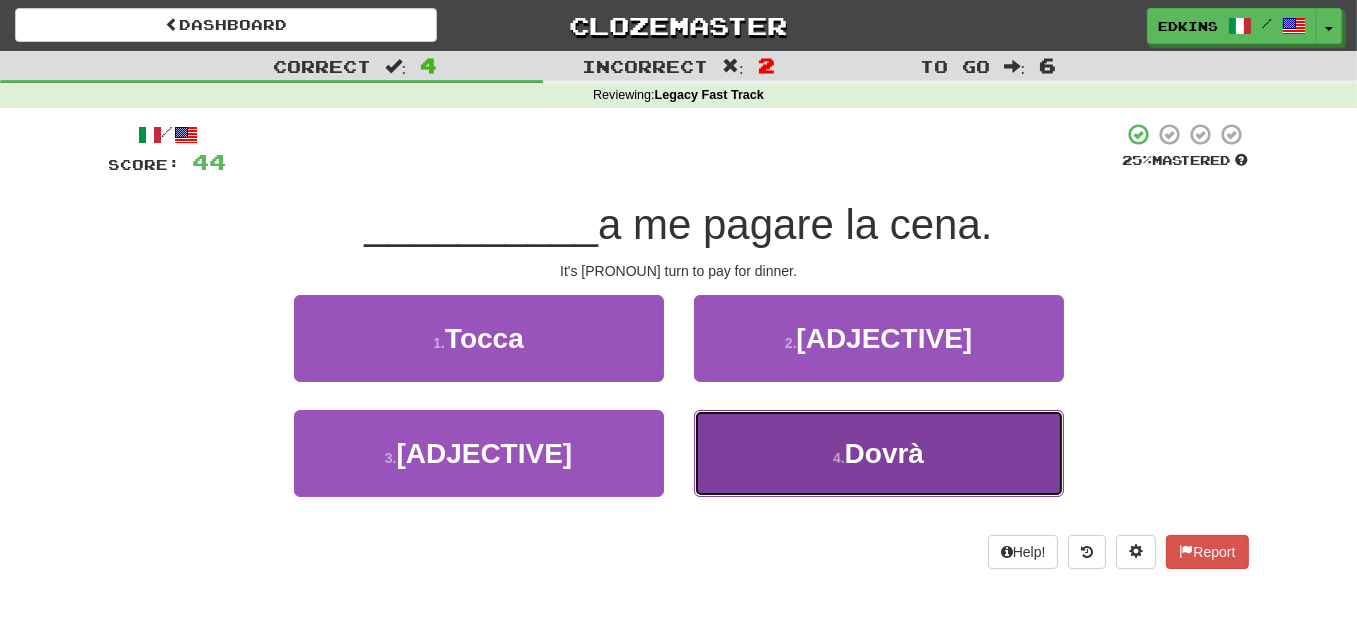 click on "4 .  Dovrà" at bounding box center (879, 453) 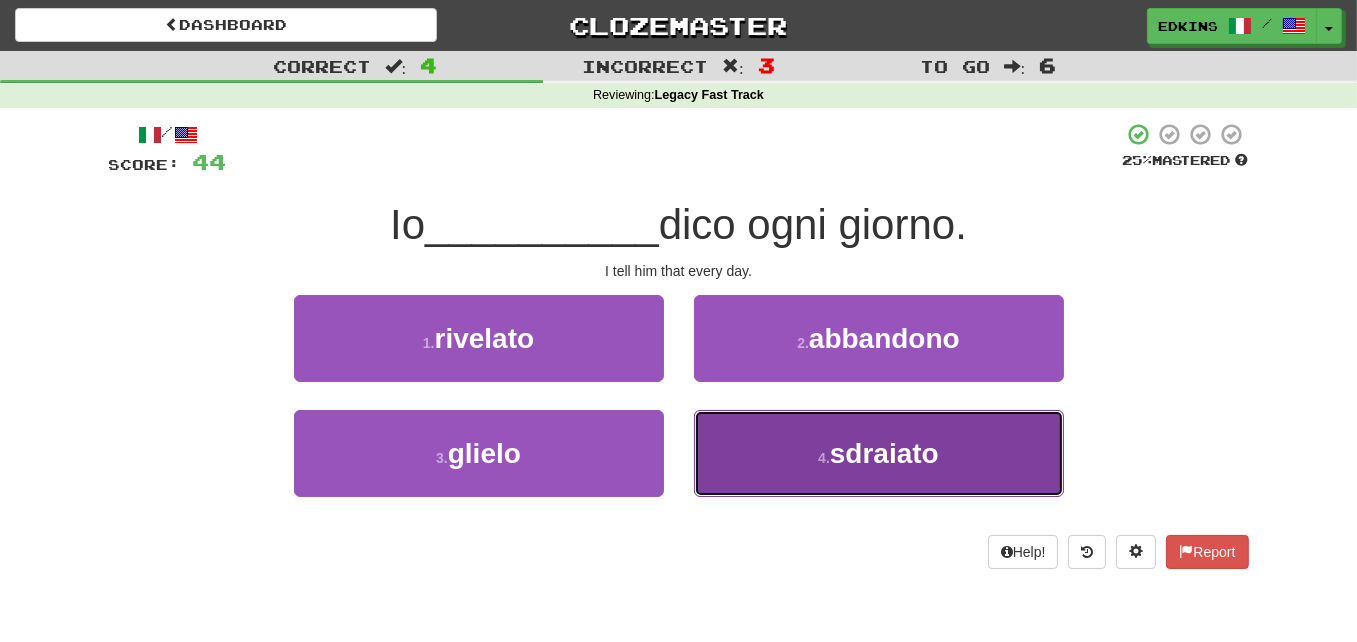 click on "4 .  sdraiato" at bounding box center (879, 453) 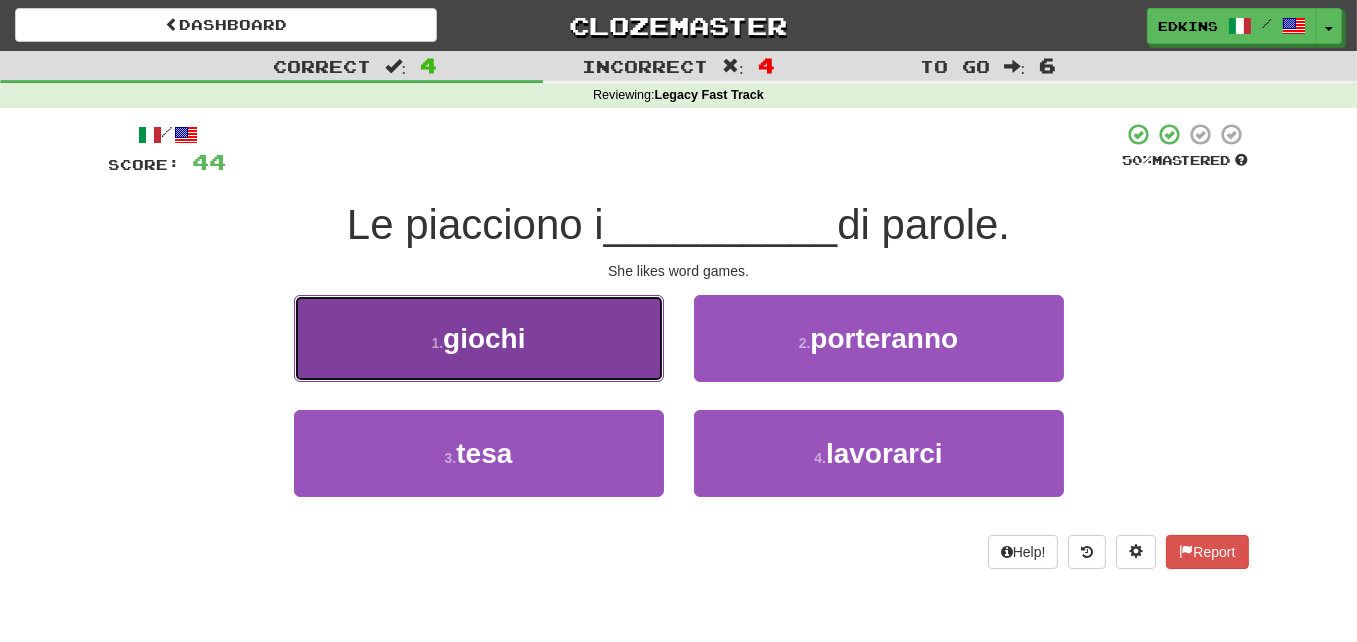 click on "1 .  giochi" at bounding box center [479, 338] 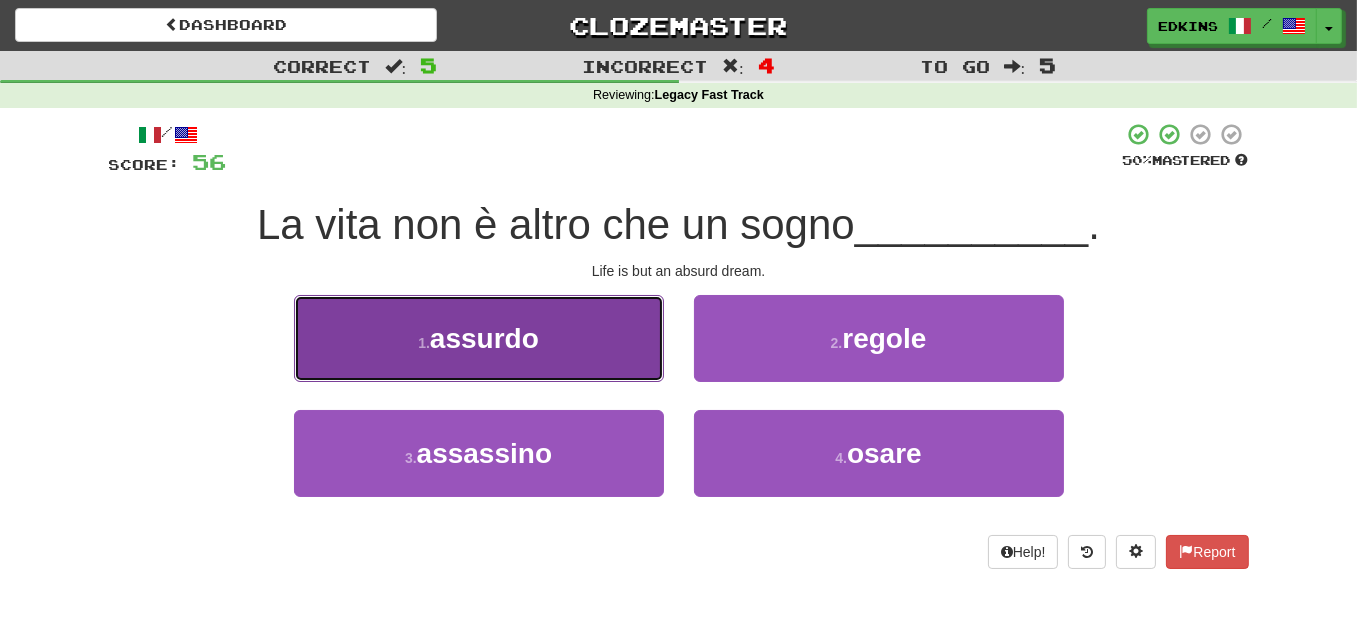click on "1 .  assurdo" at bounding box center (479, 338) 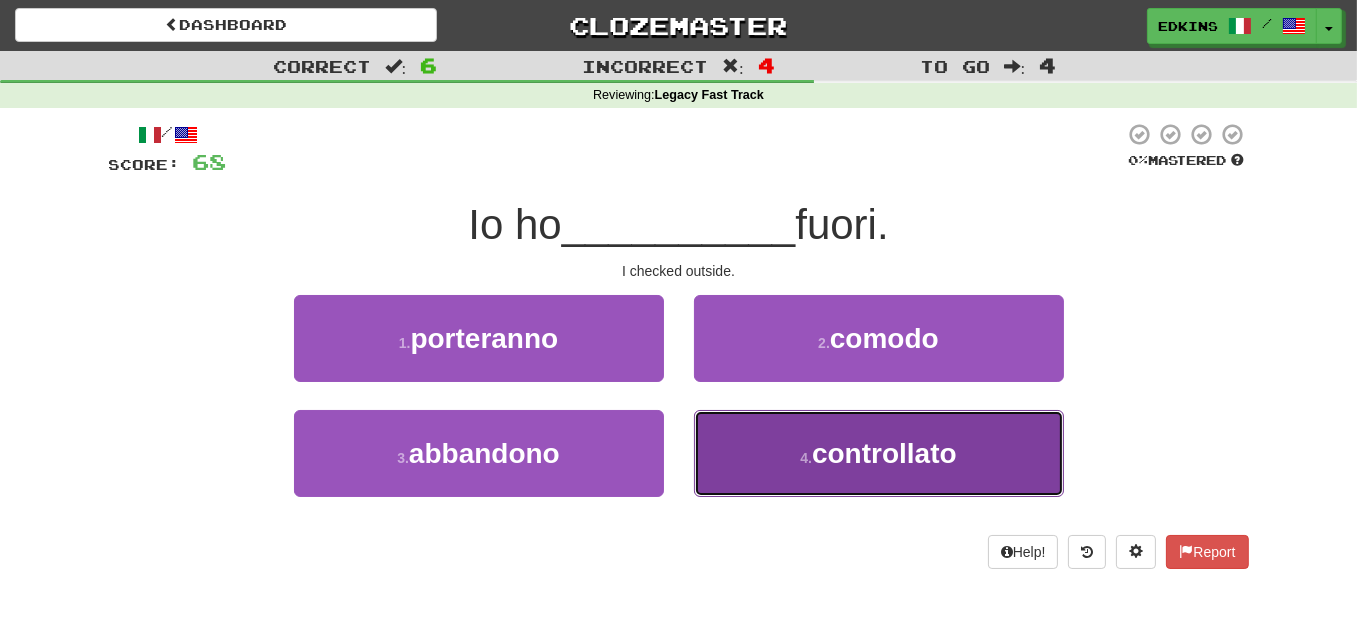 click on "4 .  controllato" at bounding box center (879, 453) 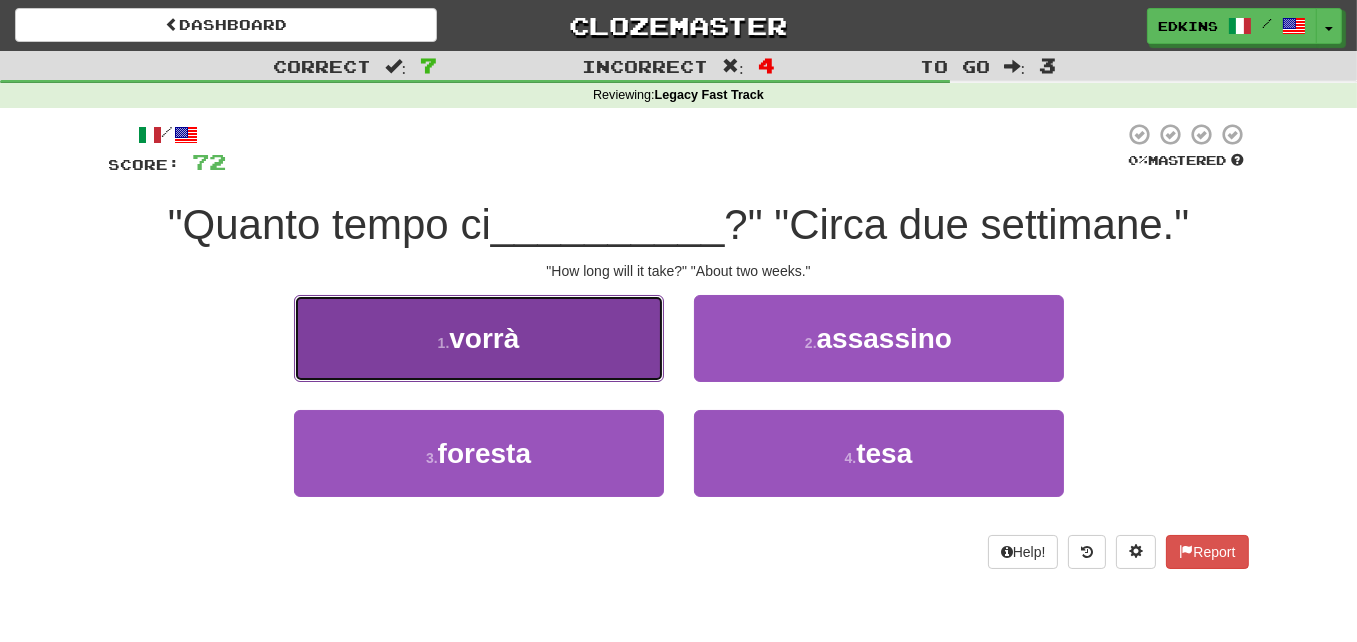 click on "1 .  vorrà" at bounding box center (479, 338) 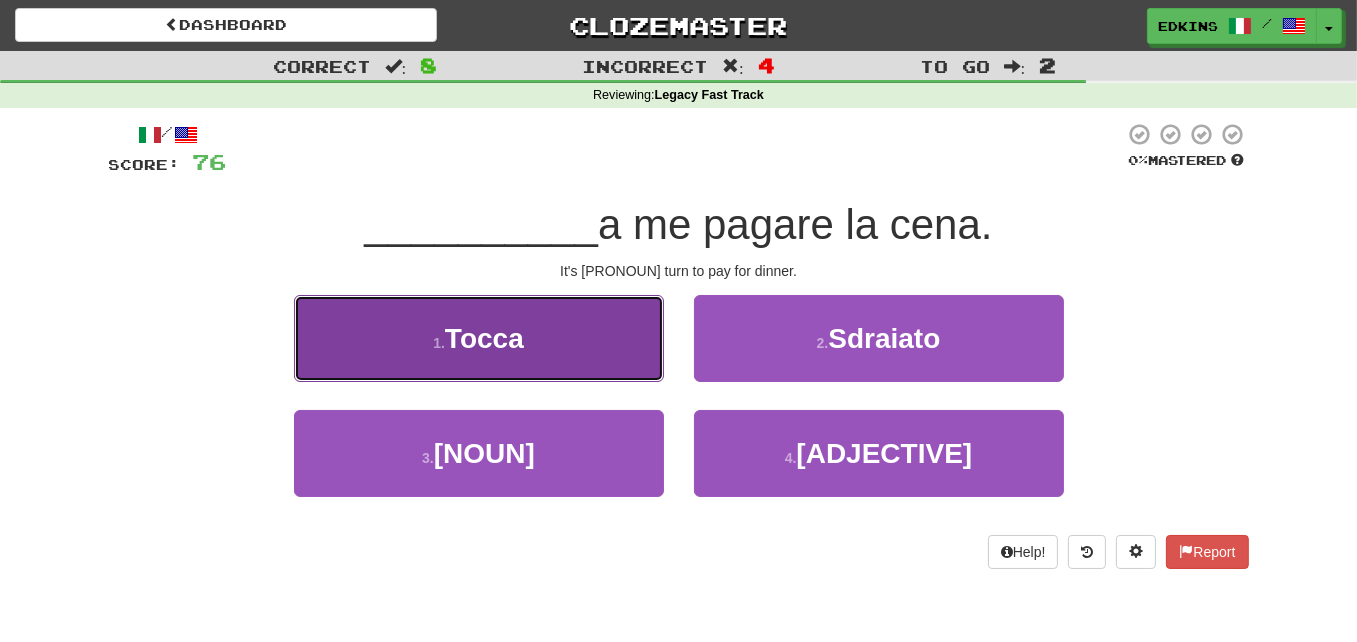 click on "1 .  Tocca" at bounding box center [479, 338] 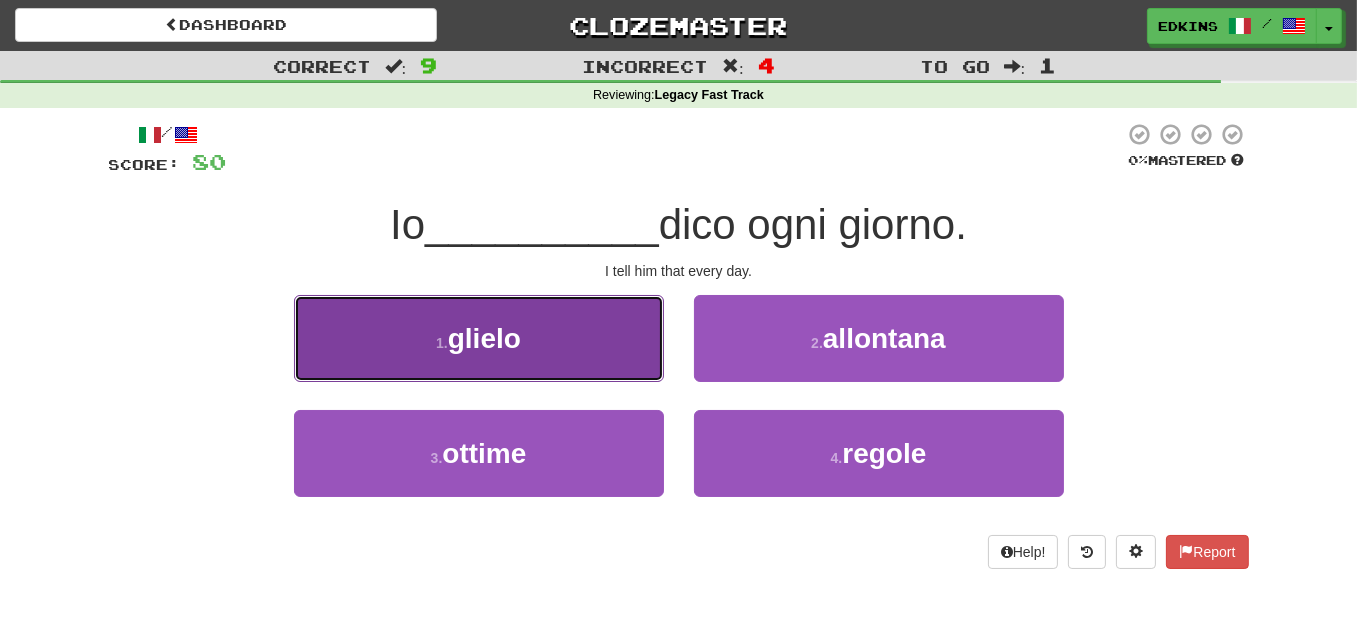 click on "1 .  glielo" at bounding box center (479, 338) 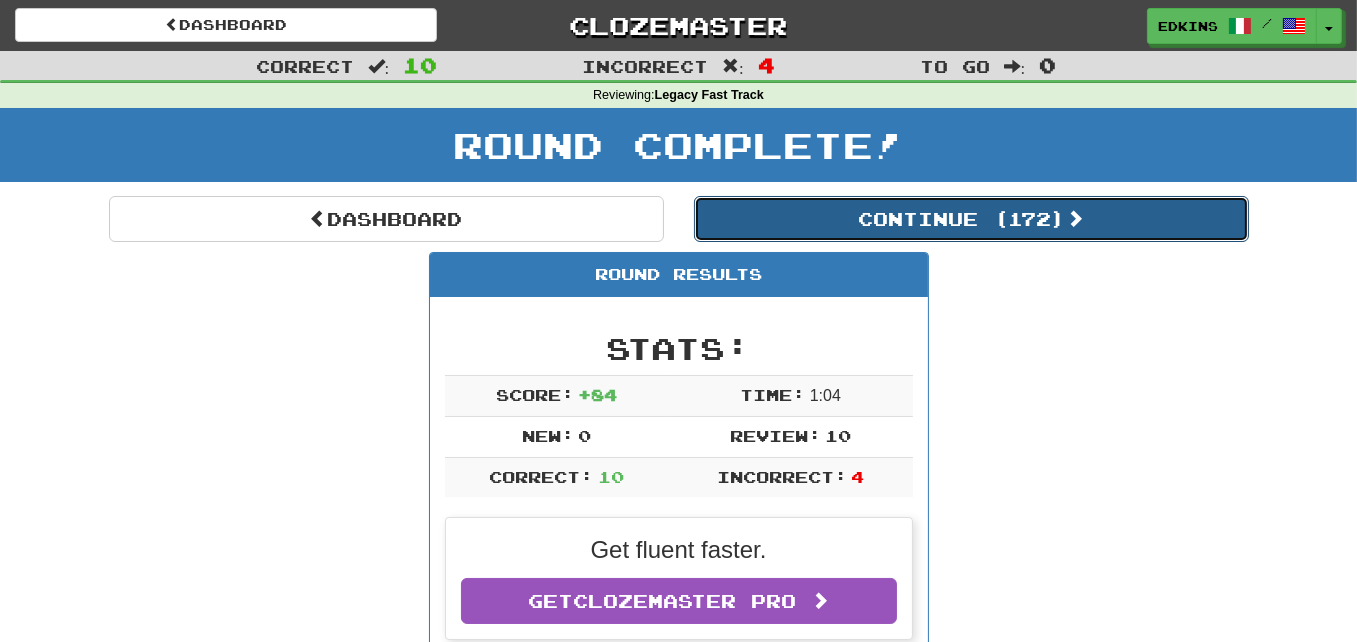 click on "Continue ( 172 )" at bounding box center [971, 219] 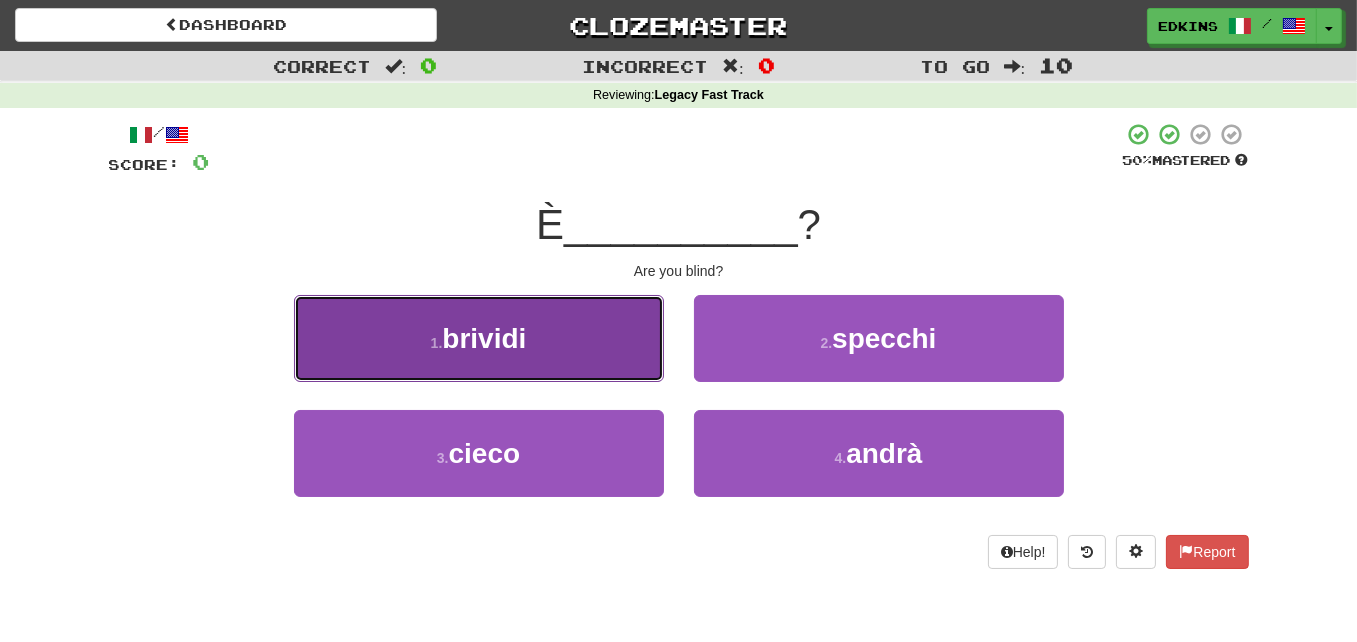 click on "1 .  brividi" at bounding box center [479, 338] 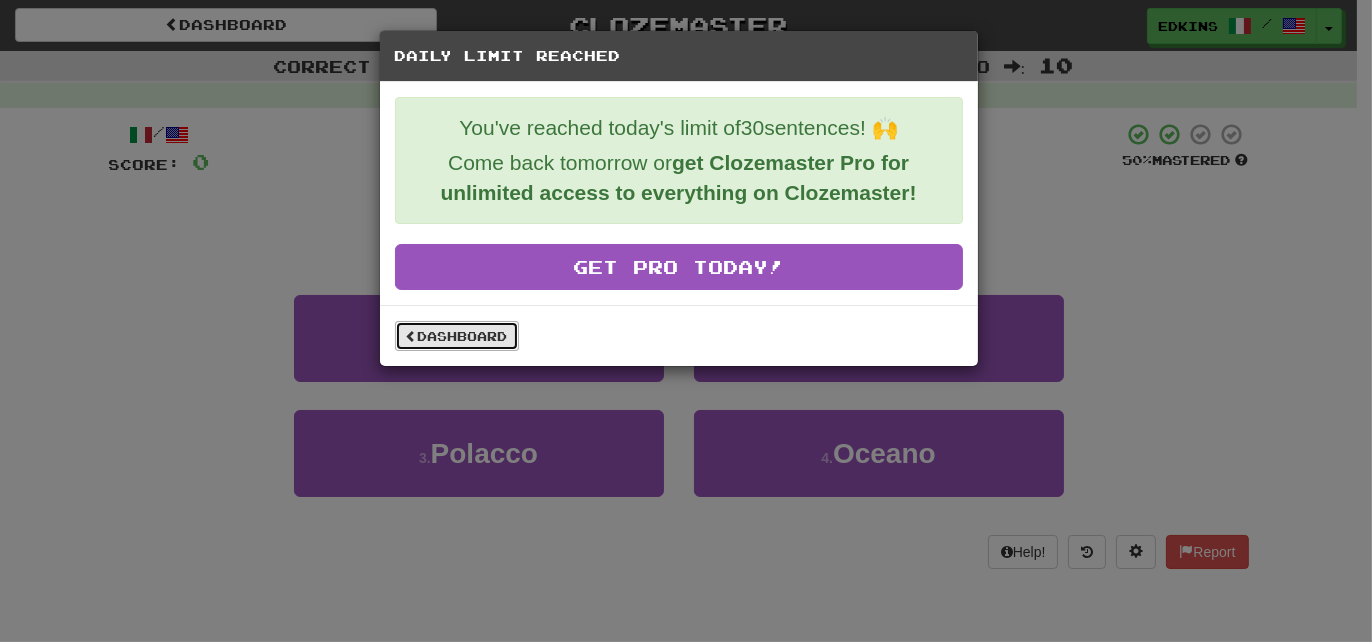 click on "Dashboard" at bounding box center [457, 336] 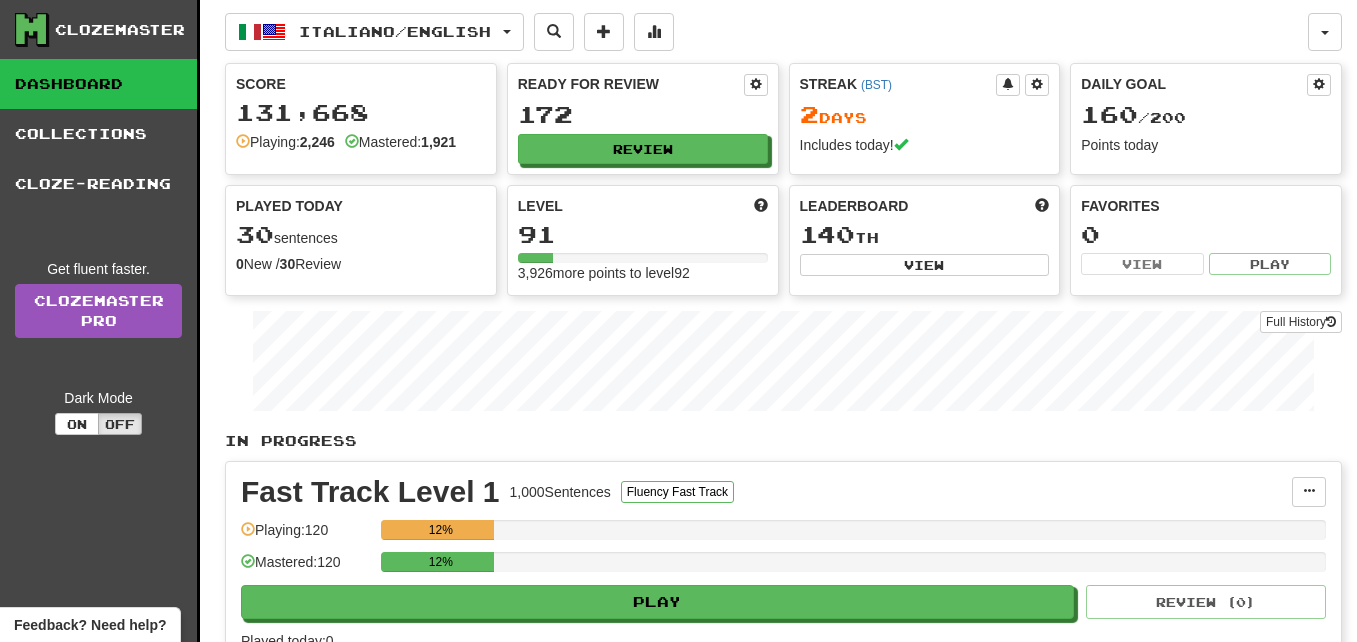 scroll, scrollTop: 0, scrollLeft: 0, axis: both 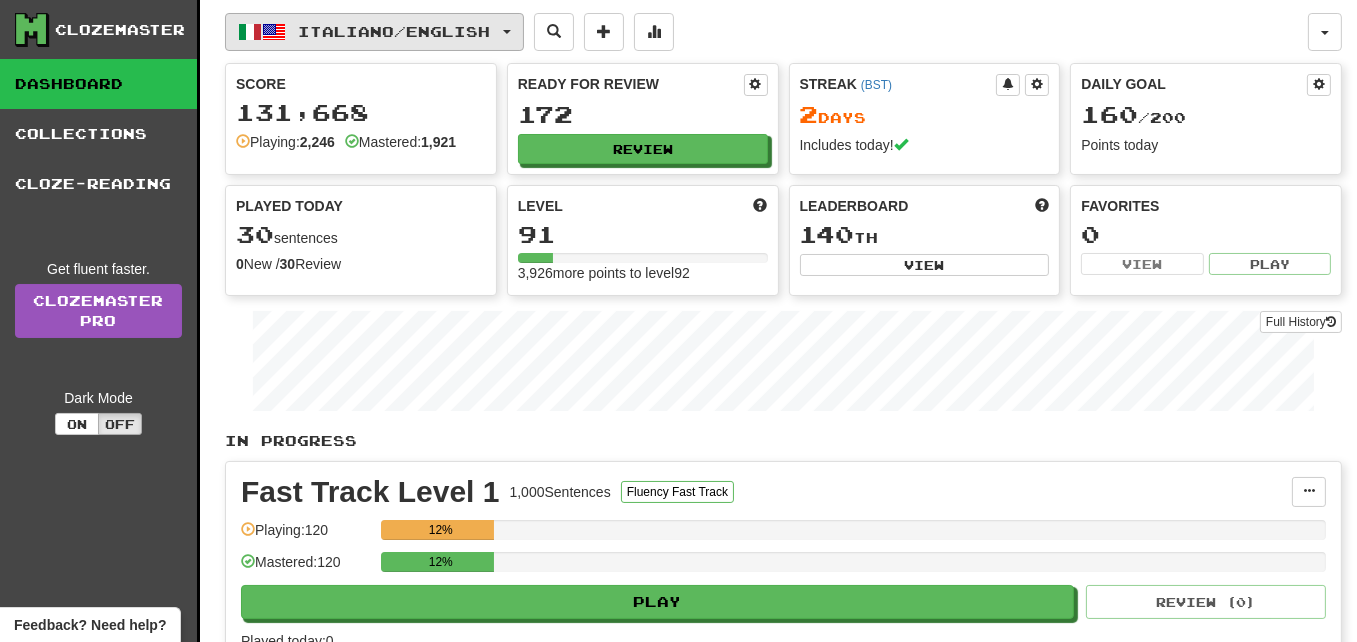 click on "Italiano  /  English" at bounding box center [374, 32] 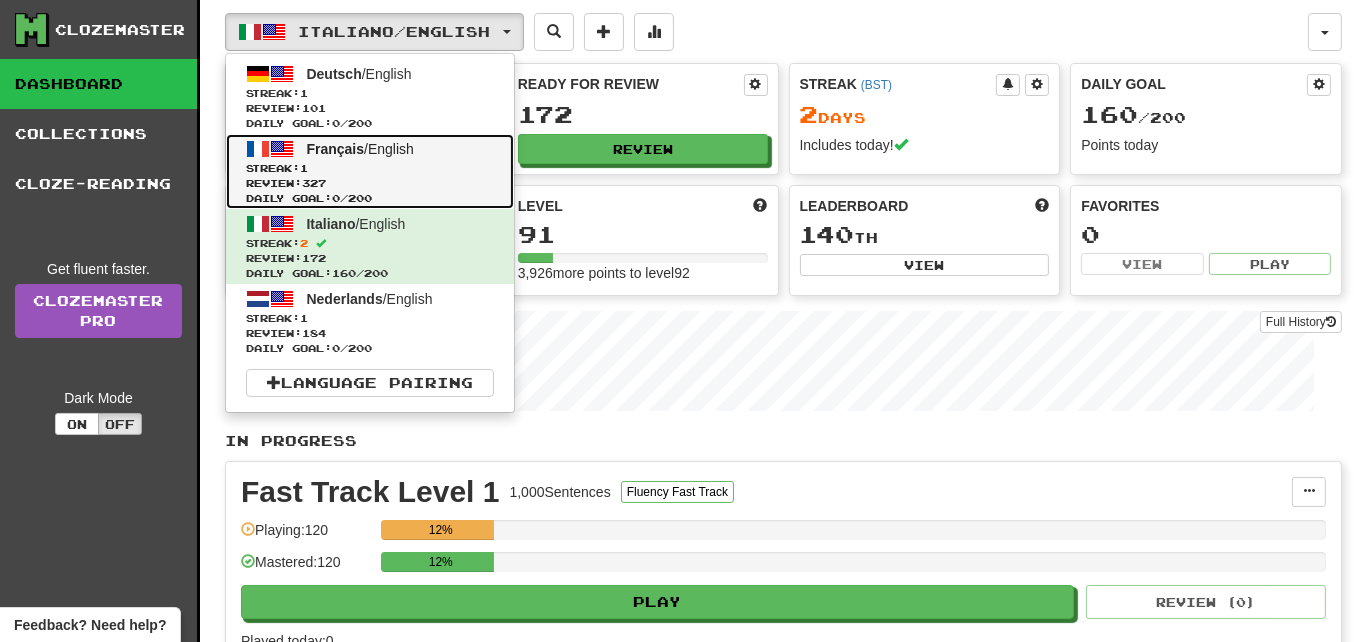 click on "Streak:  1" at bounding box center [370, 168] 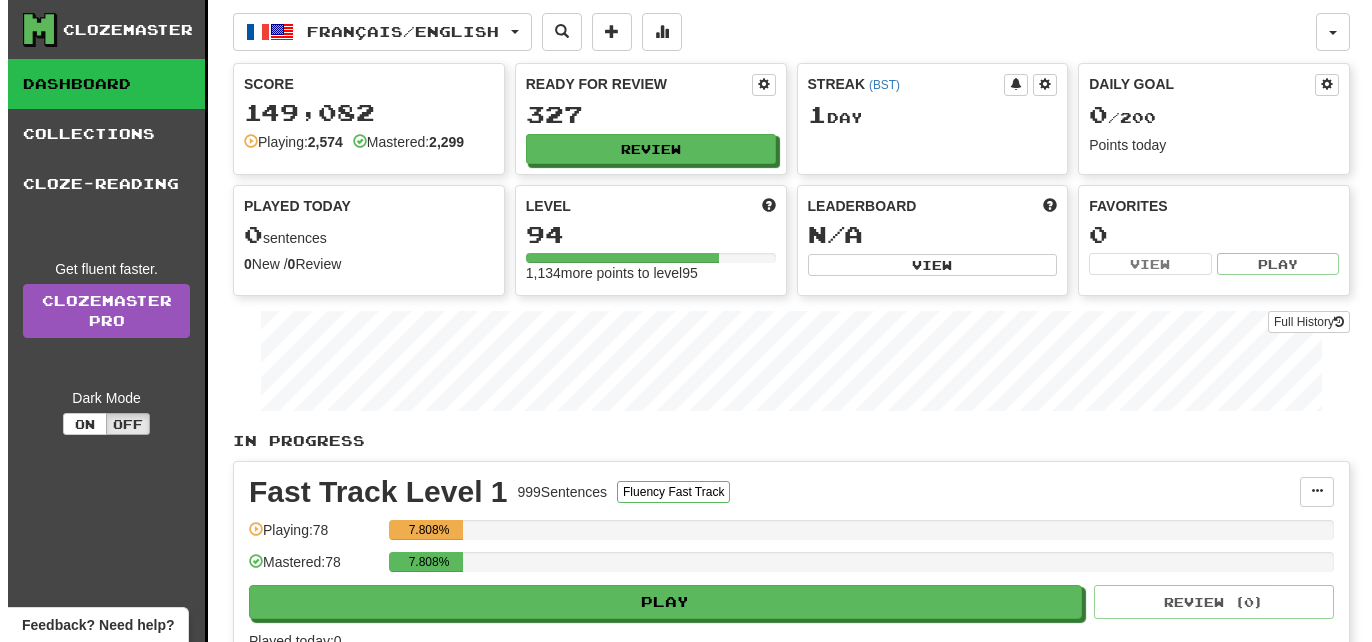 scroll, scrollTop: 0, scrollLeft: 0, axis: both 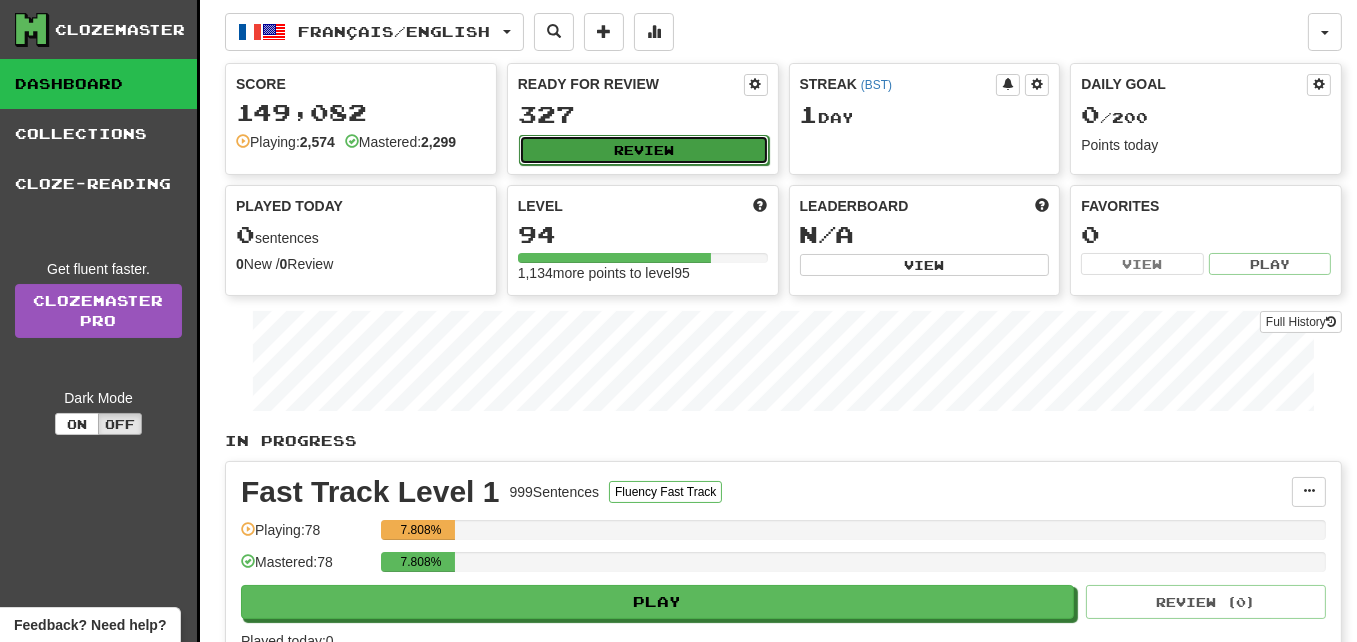 click on "Review" at bounding box center [644, 150] 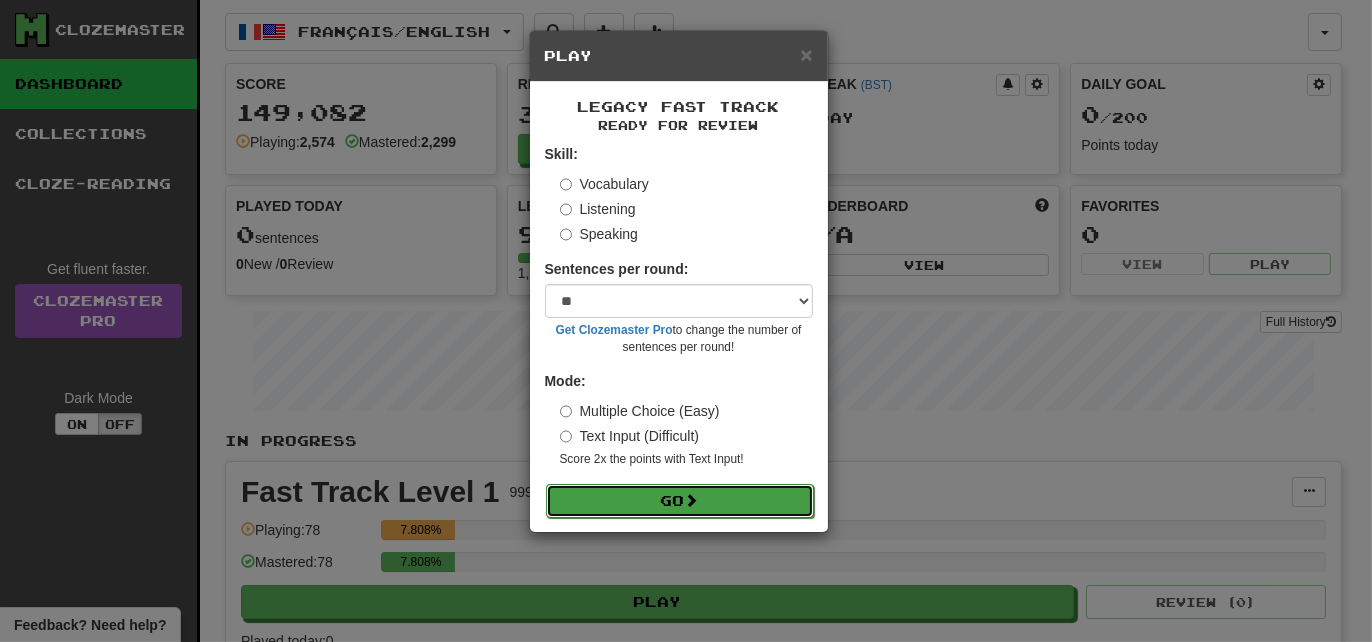 click at bounding box center (692, 500) 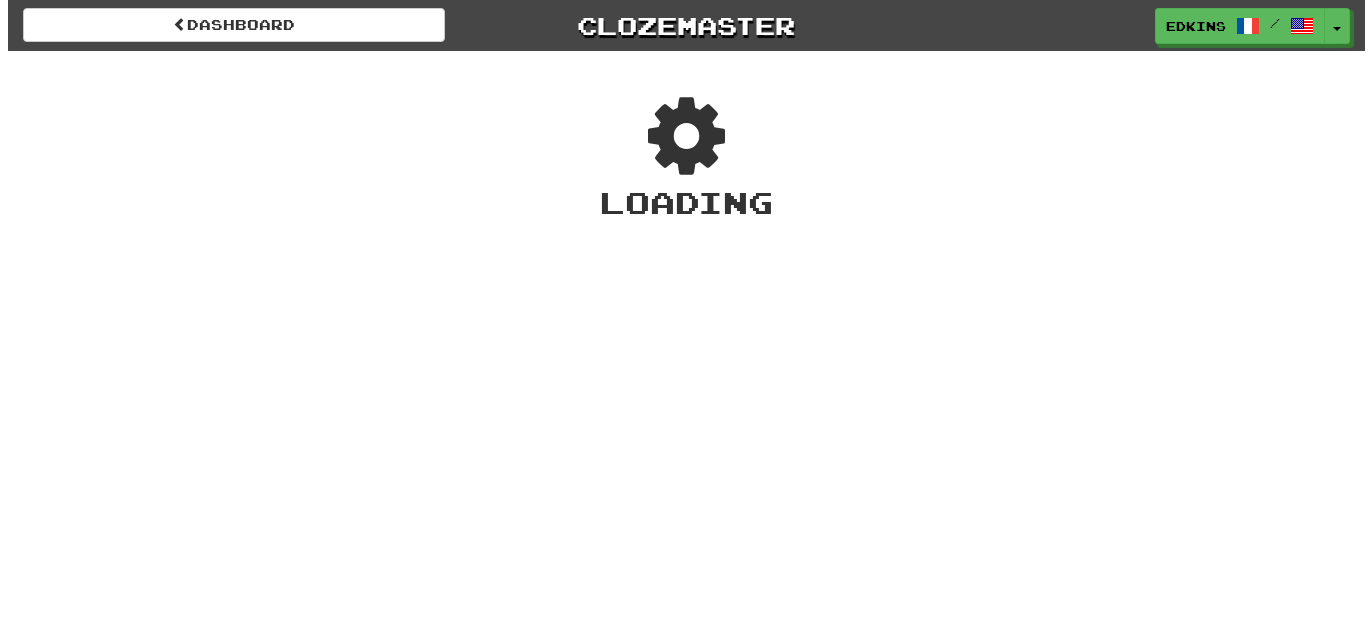 scroll, scrollTop: 0, scrollLeft: 0, axis: both 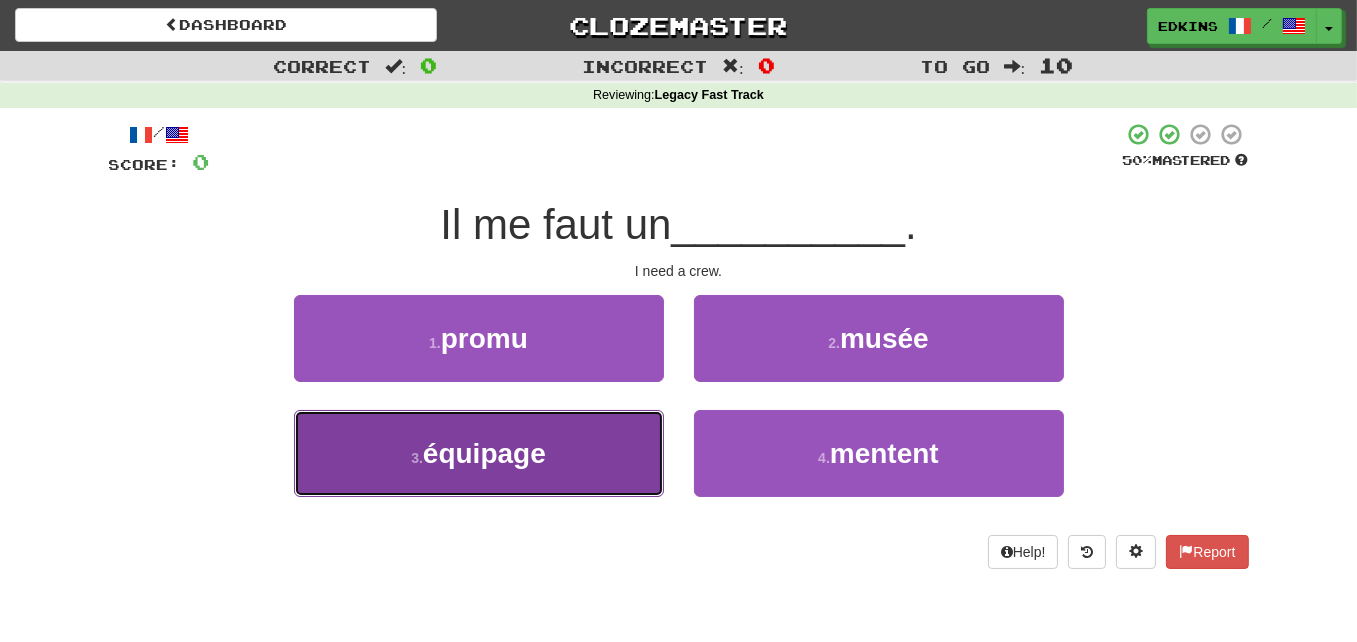 click on "3 .  équipage" at bounding box center [479, 453] 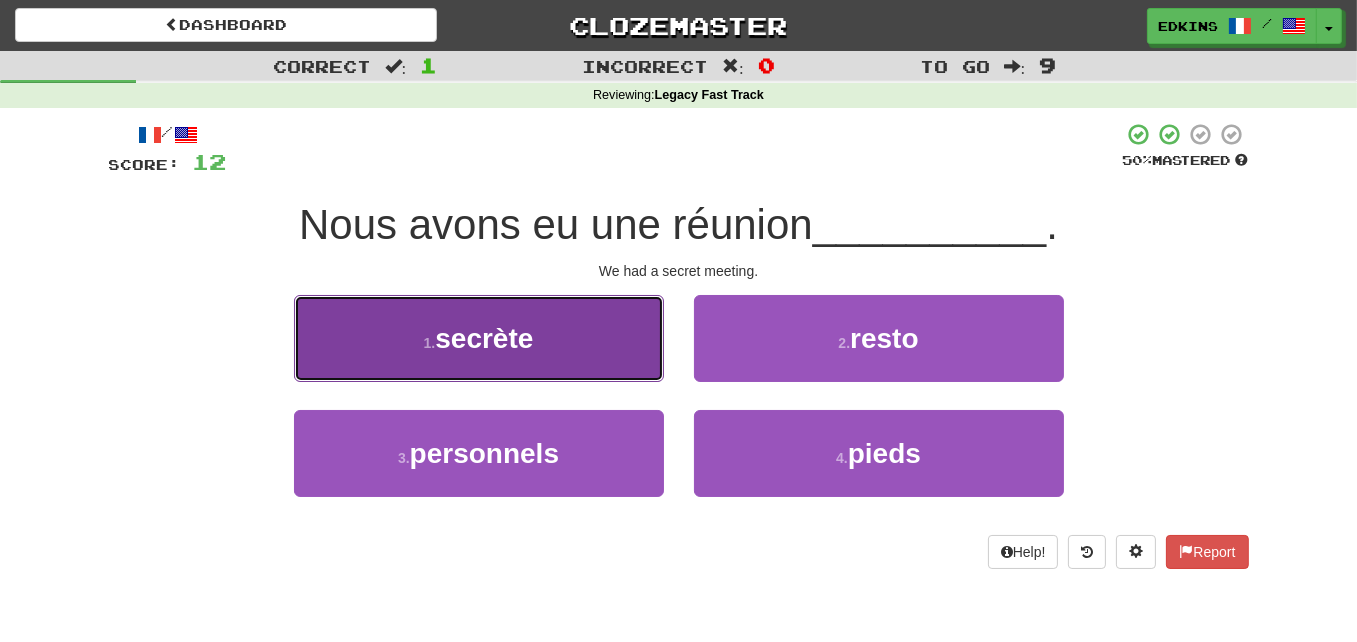 click on "1 .  secrète" at bounding box center (479, 338) 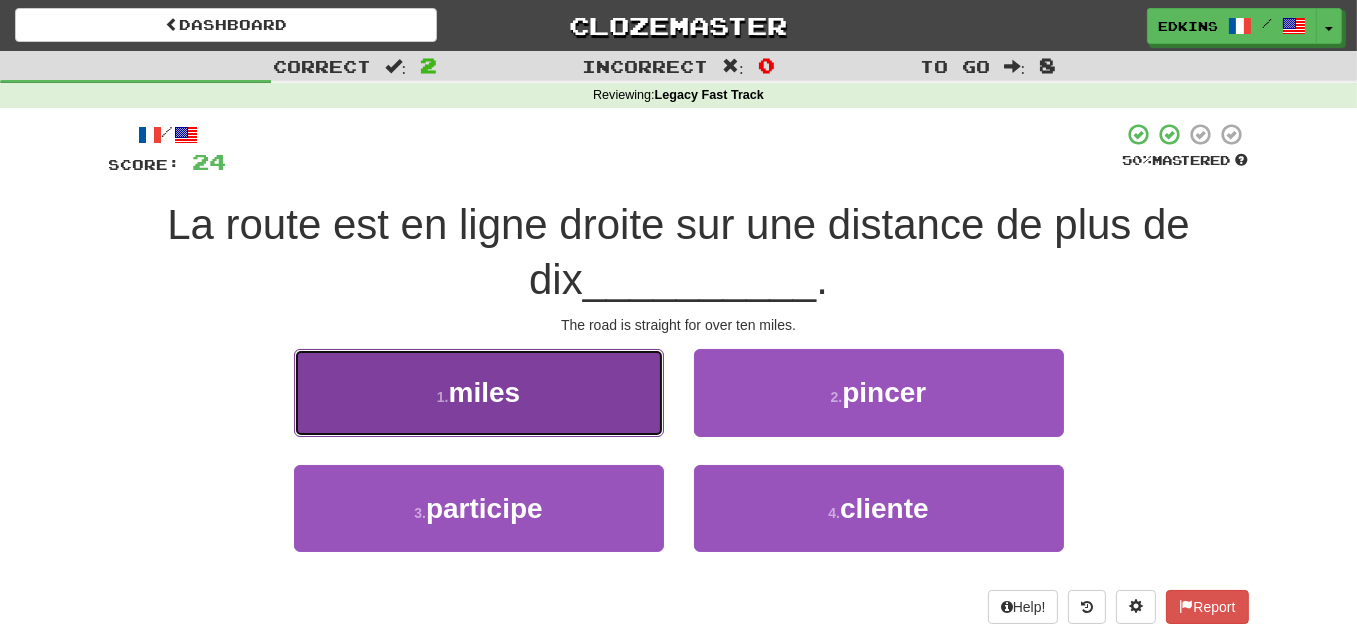 click on "1 .  miles" at bounding box center [479, 392] 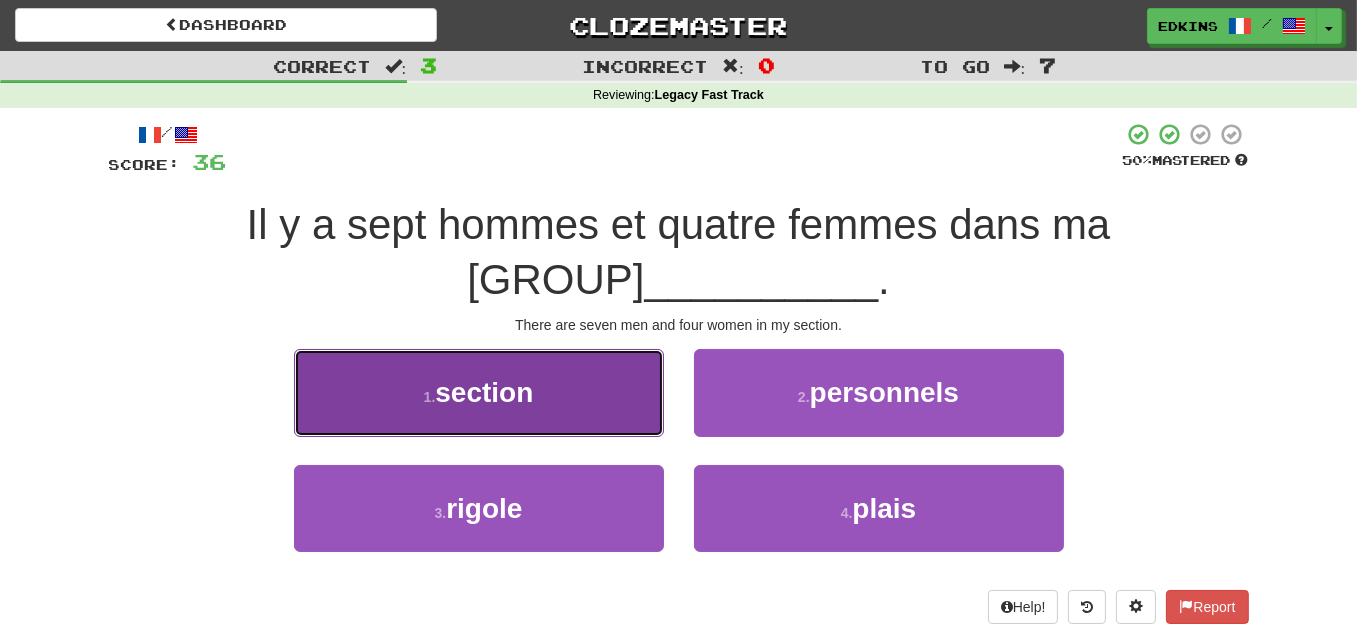 click on "section" at bounding box center [484, 392] 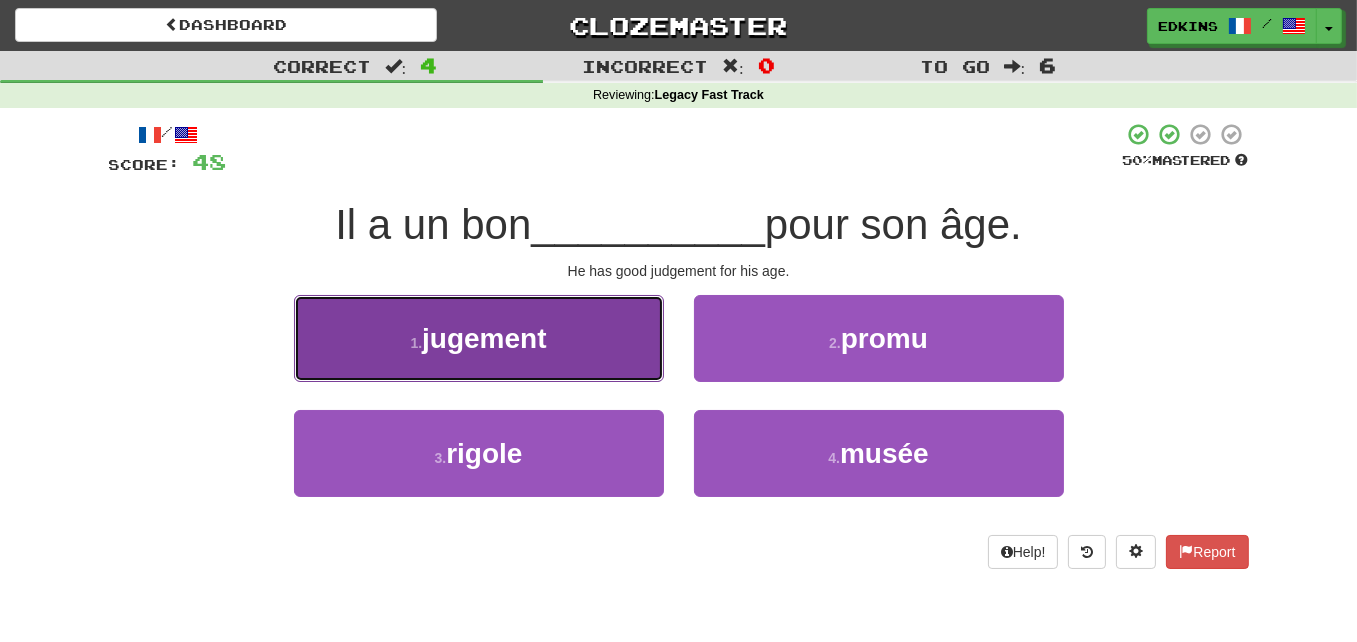 click on "1 .  jugement" at bounding box center (479, 338) 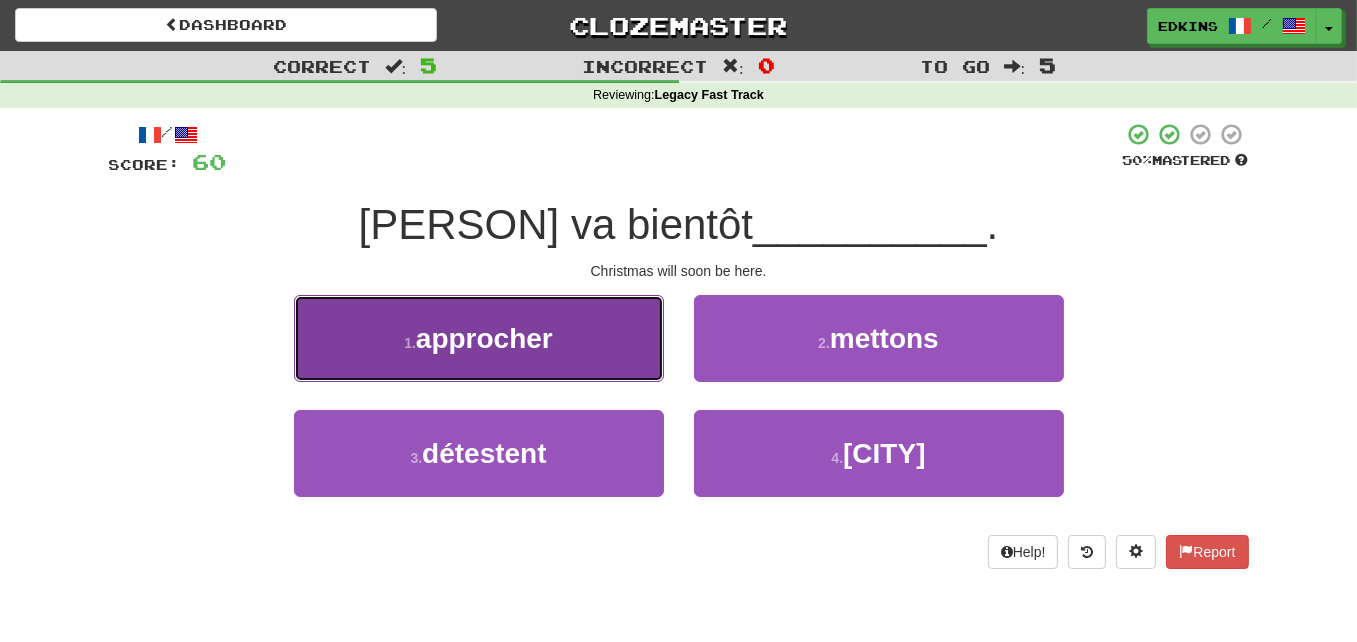 click on "approcher" at bounding box center [484, 338] 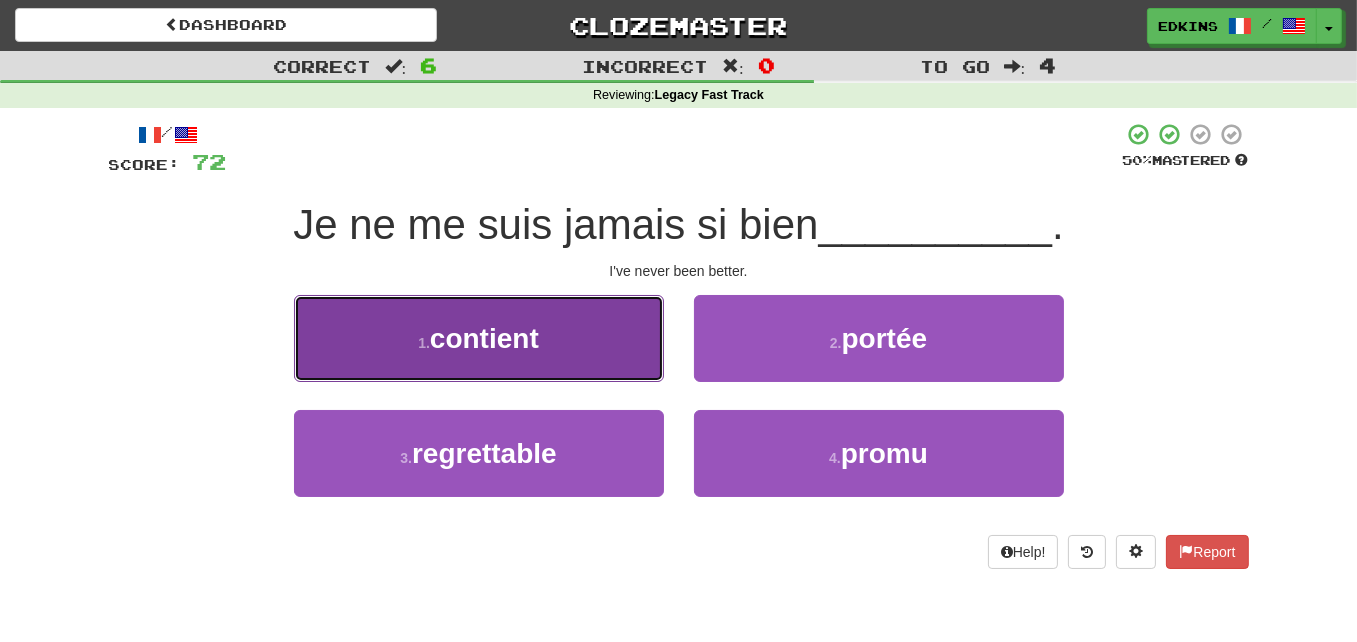 click on "1 .  contient" at bounding box center (479, 338) 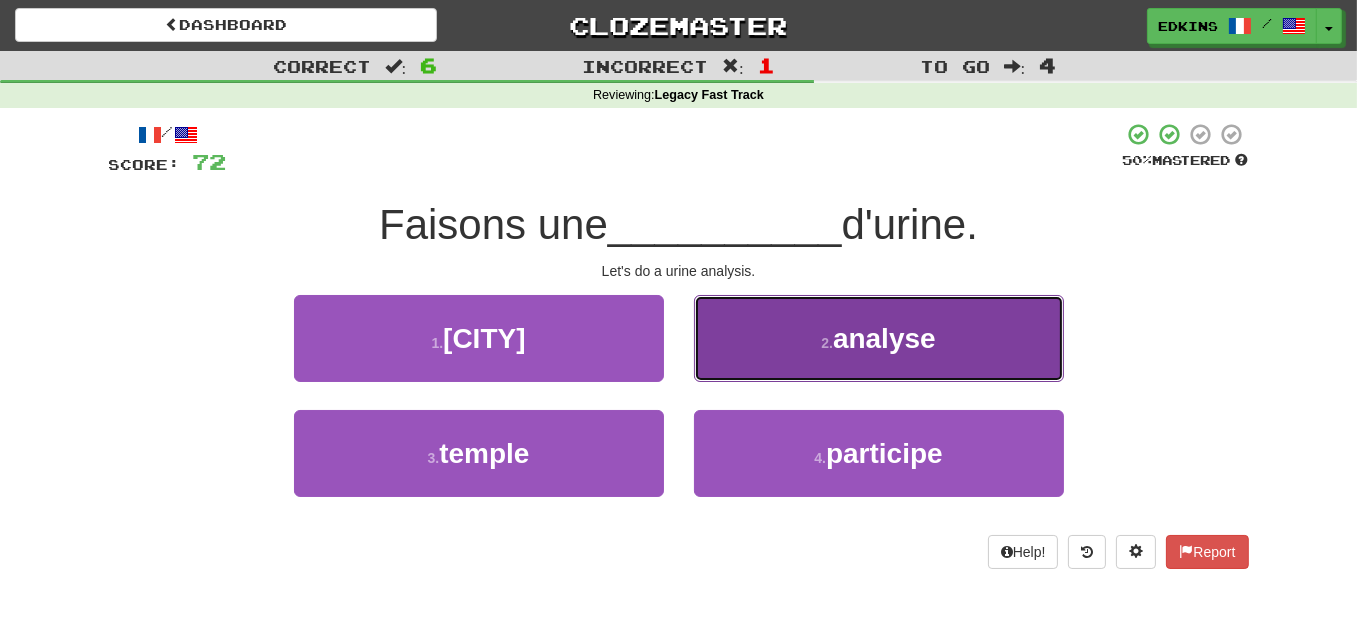 click on "analyse" at bounding box center (884, 338) 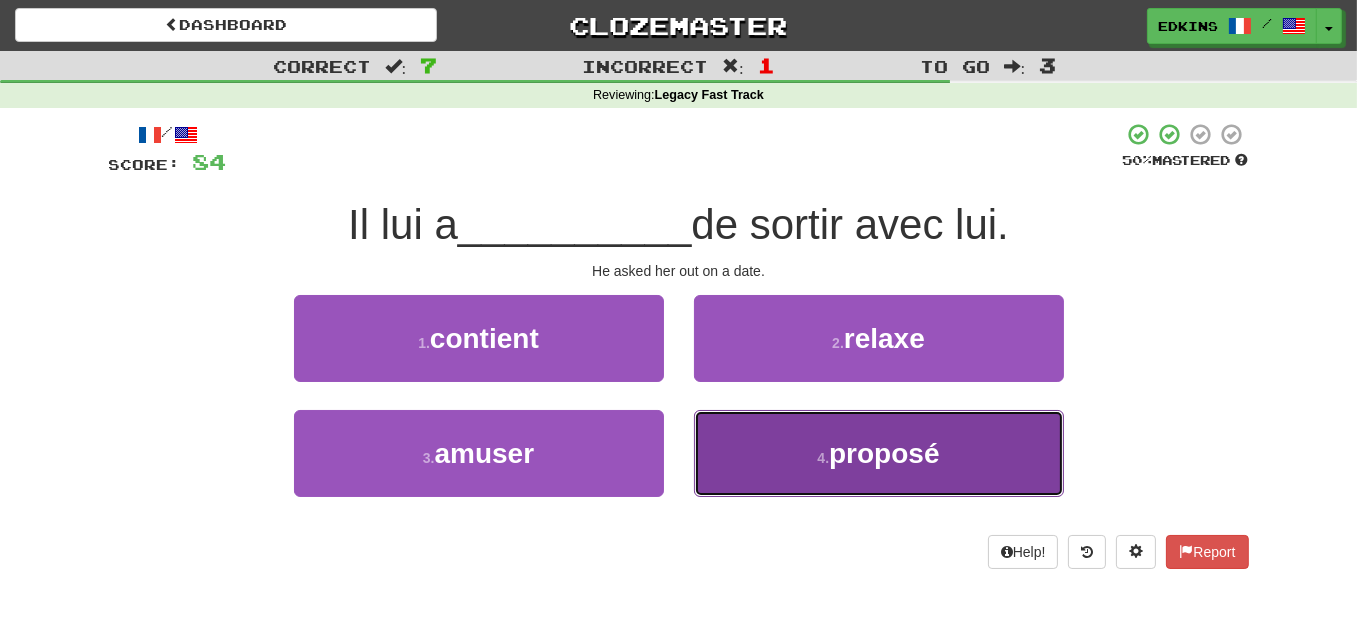 click on "4 .  proposé" at bounding box center [879, 453] 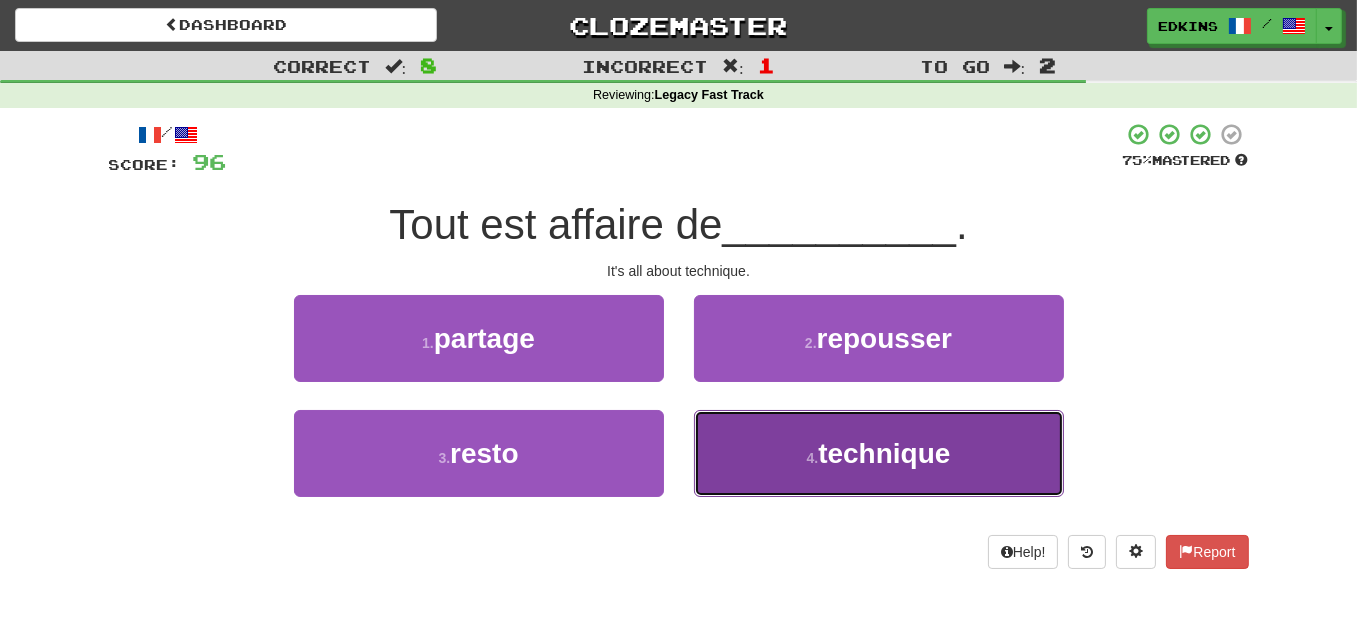 click on "4 .  technique" at bounding box center [879, 453] 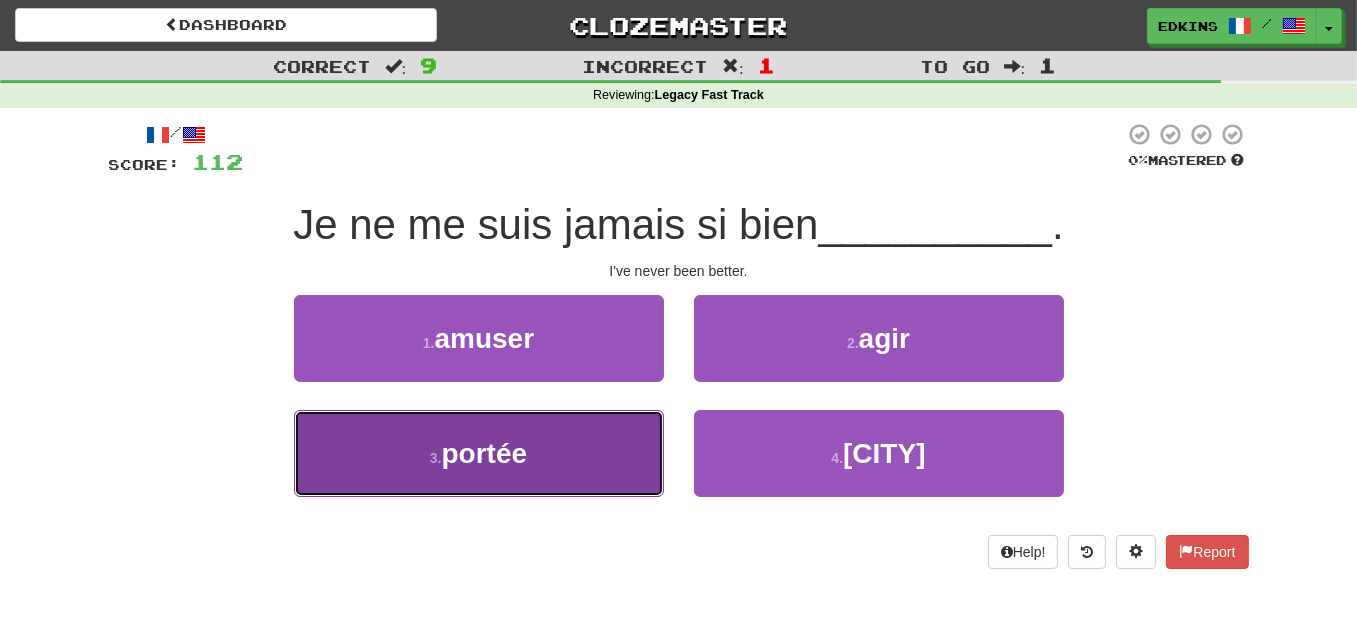 click on "3 .  portée" at bounding box center (479, 453) 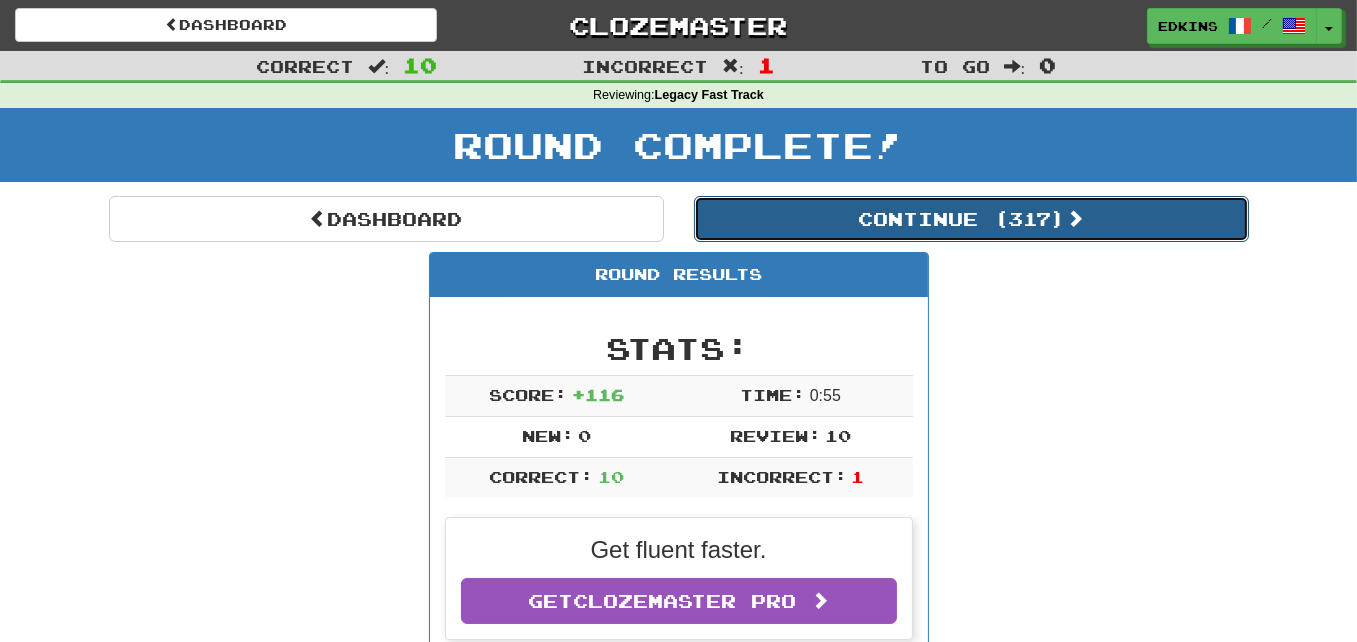 click on "Continue ( 317 )" at bounding box center [971, 219] 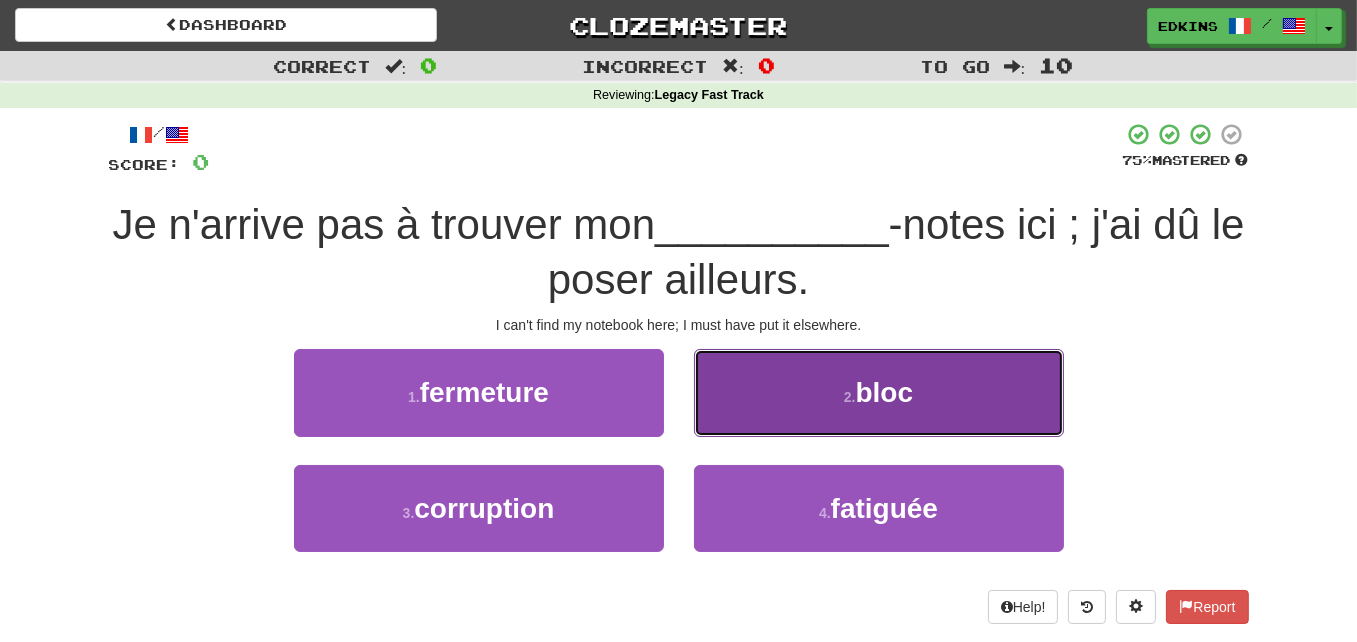 click on "2 .  bloc" at bounding box center (879, 392) 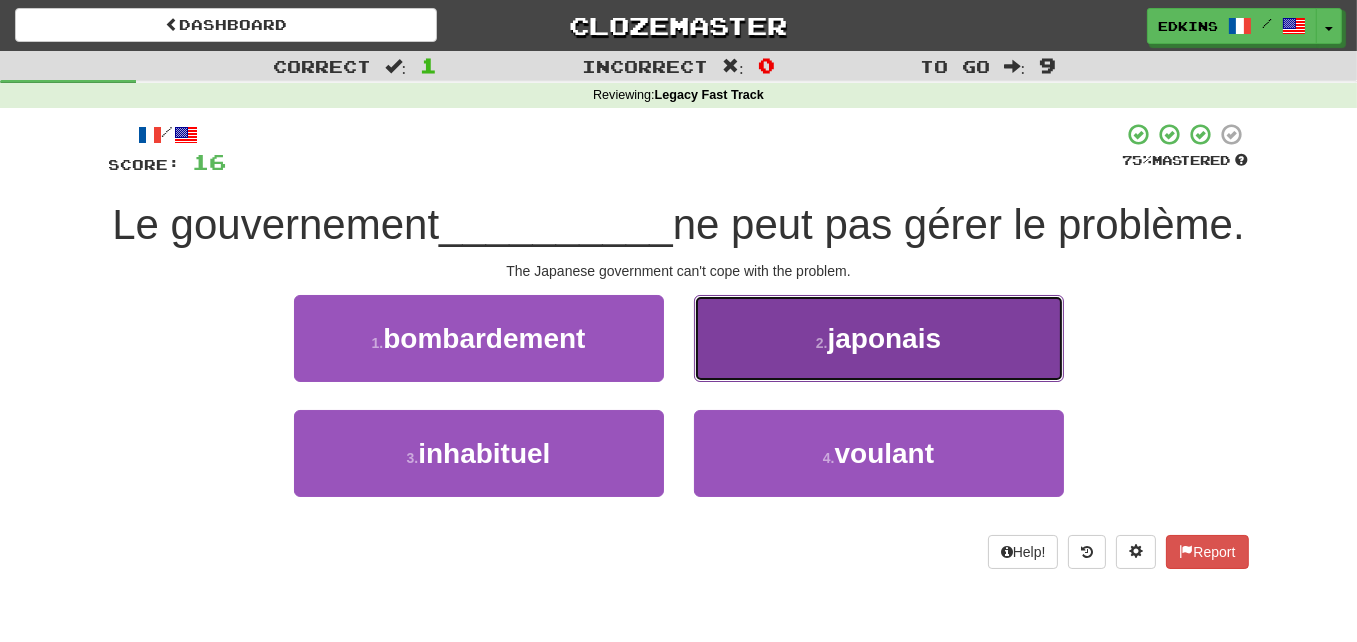 click on "2 .  japonais" at bounding box center (879, 338) 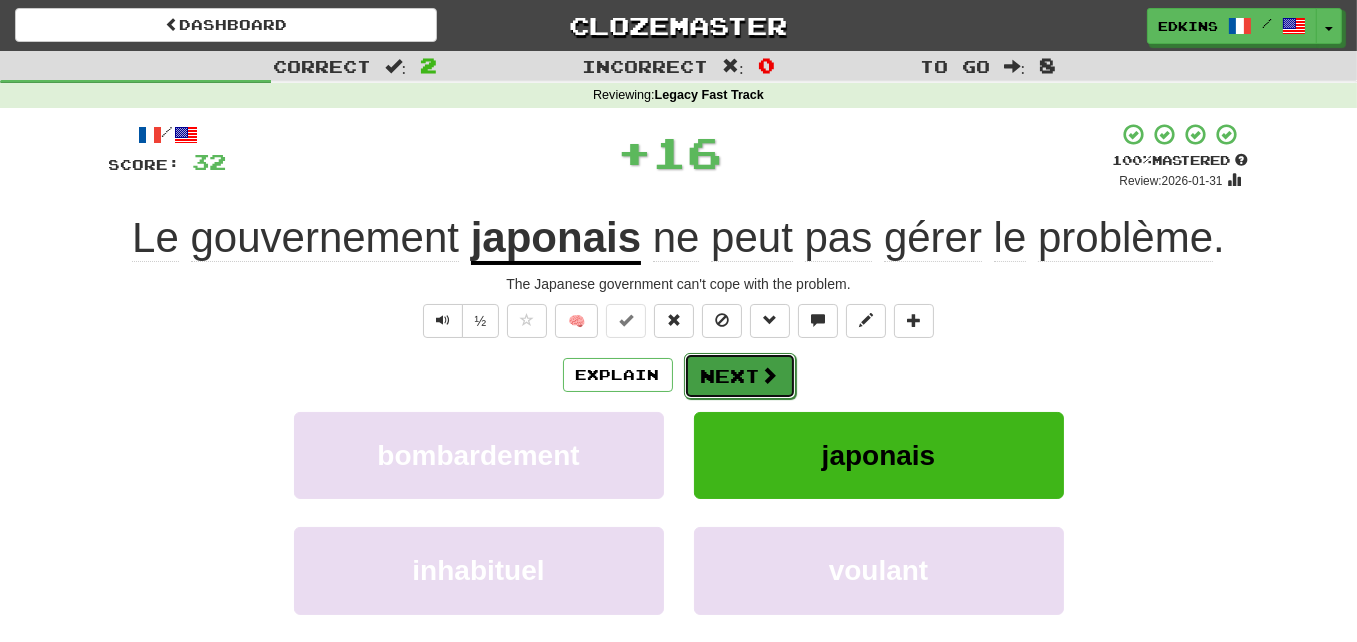 click on "Next" at bounding box center (740, 376) 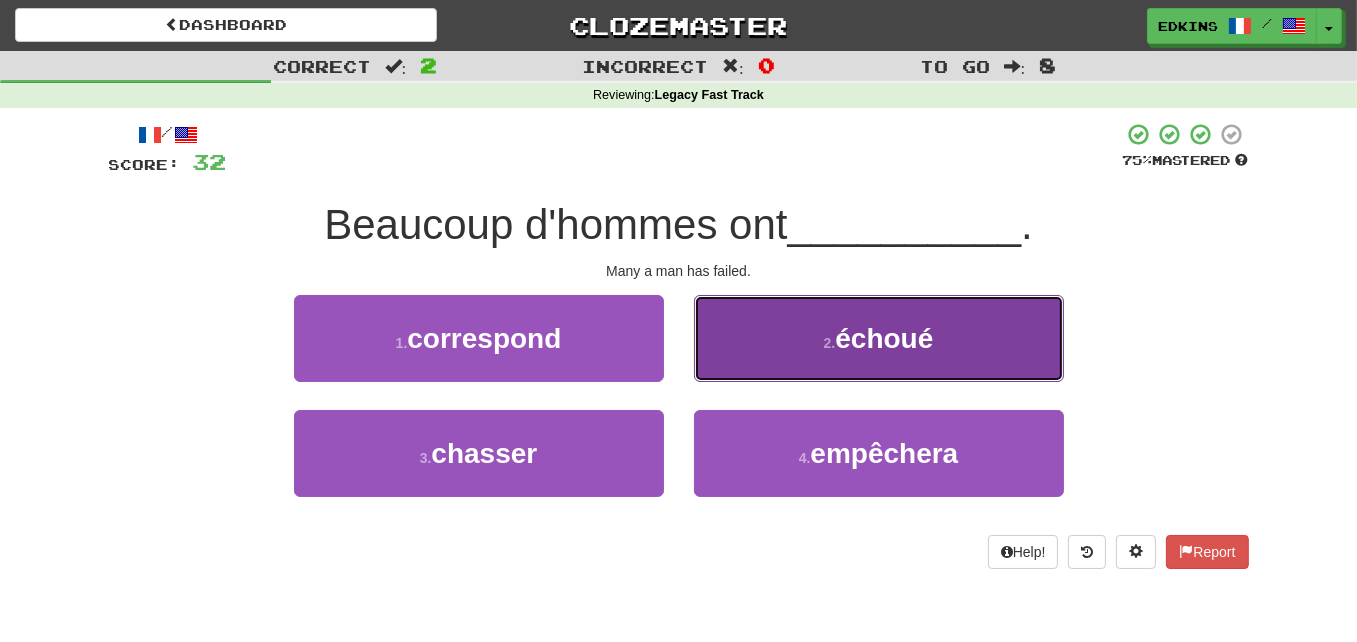 click on "2 .  échoué" at bounding box center [879, 338] 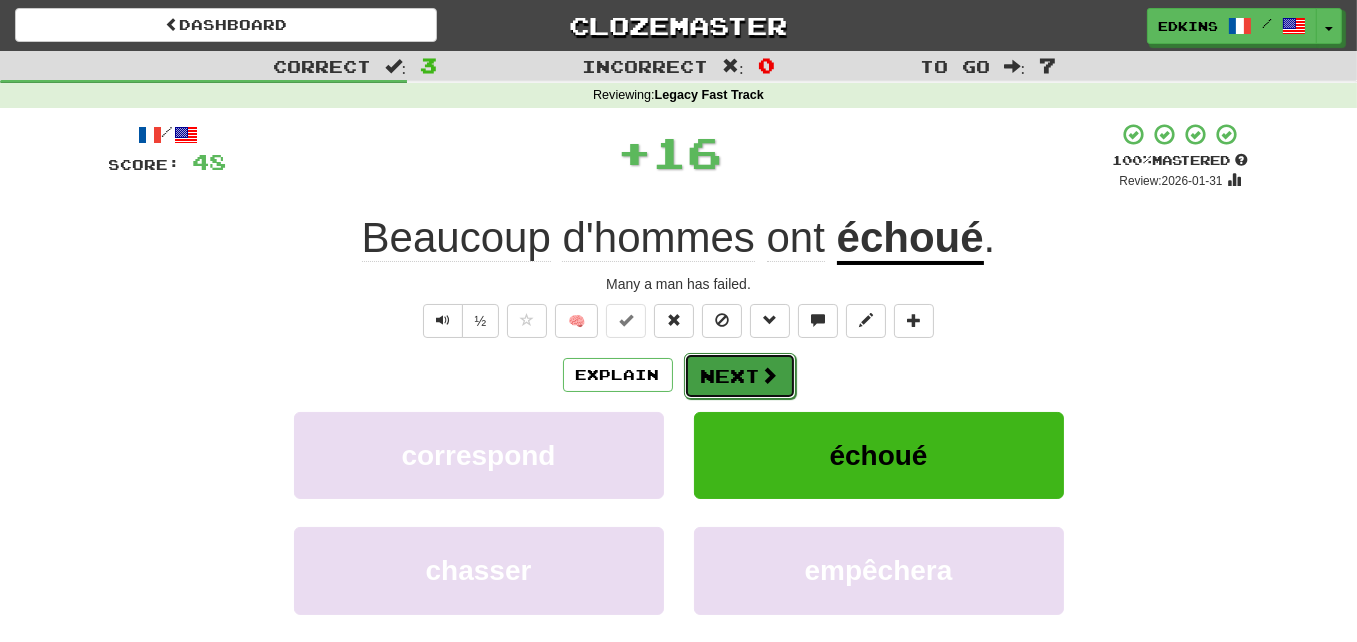 click on "Next" at bounding box center [740, 376] 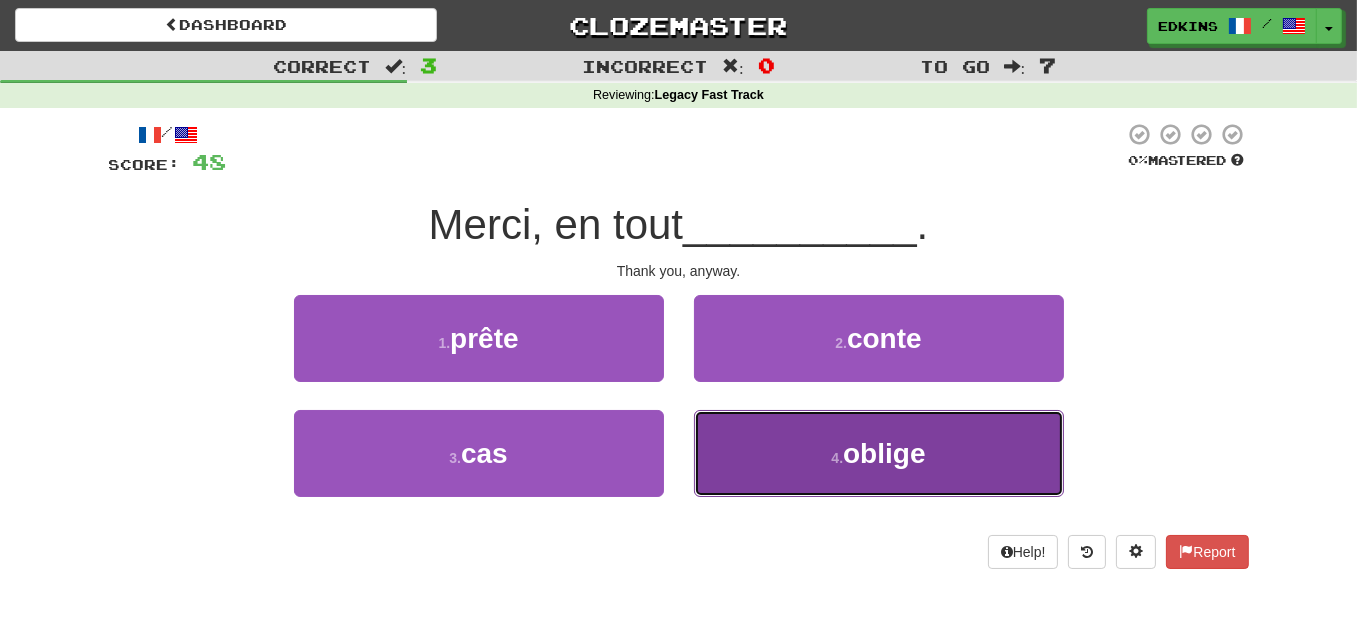 click on "4 .  oblige" at bounding box center [879, 453] 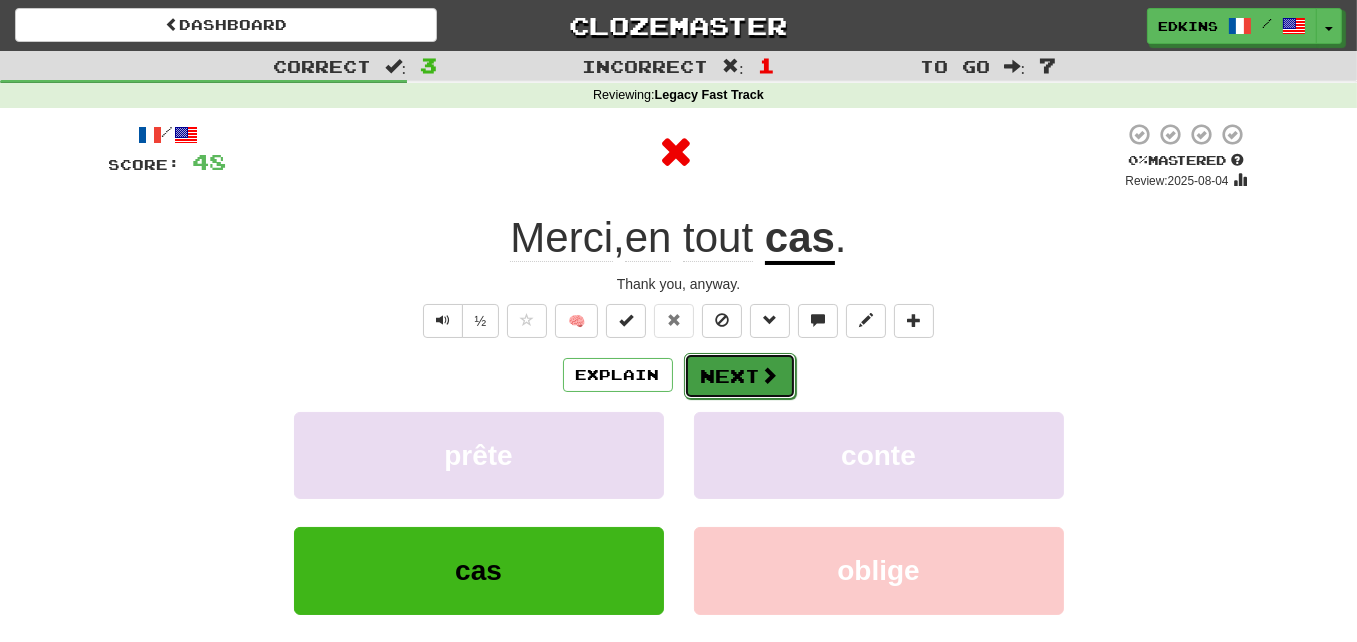 click on "Next" at bounding box center (740, 376) 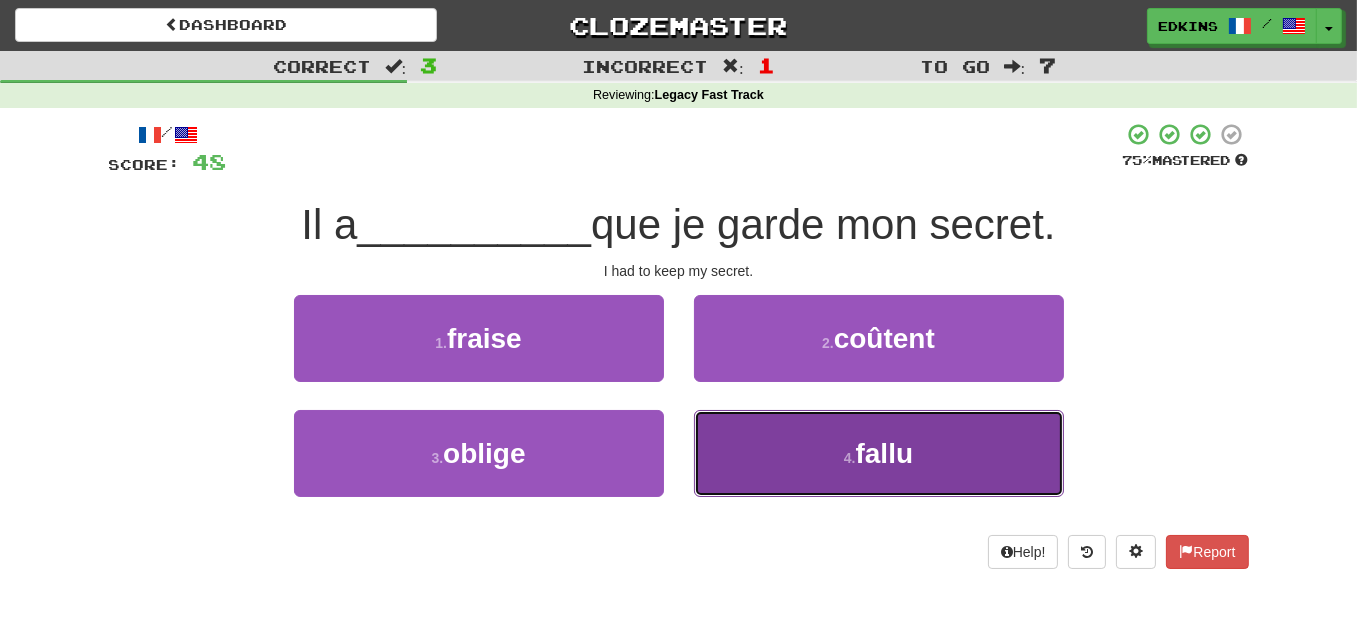 click on "4 .  fallu" at bounding box center (879, 453) 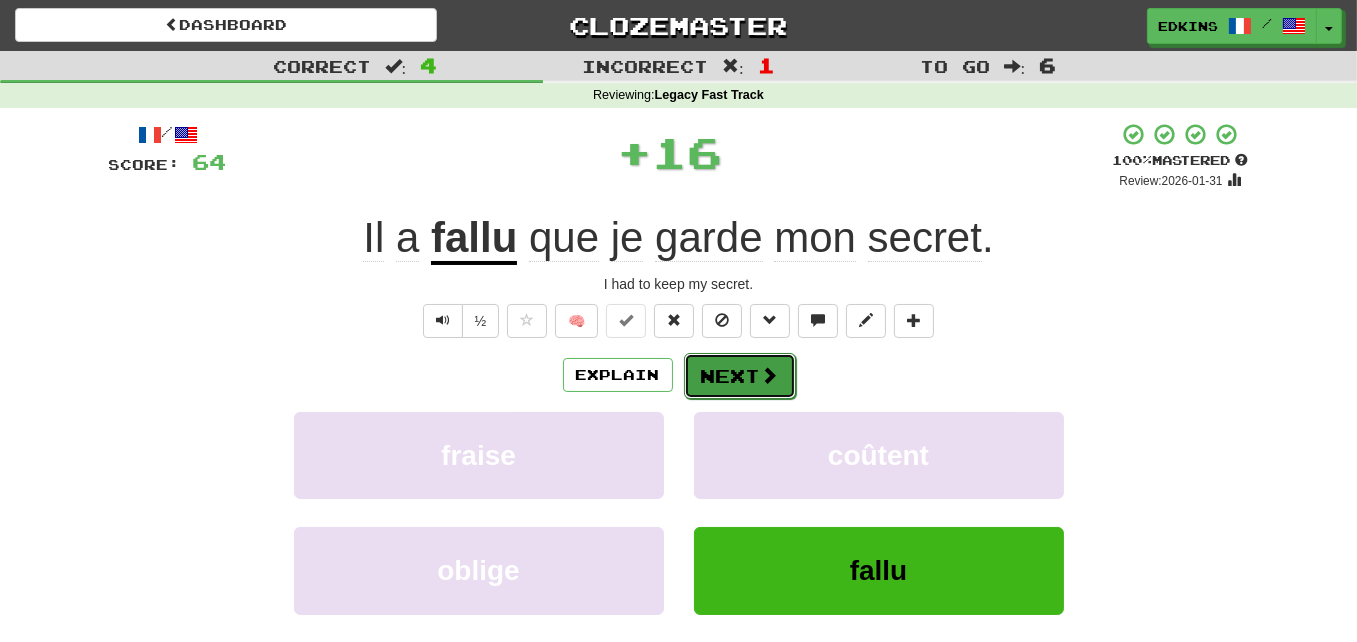 click on "Next" at bounding box center (740, 376) 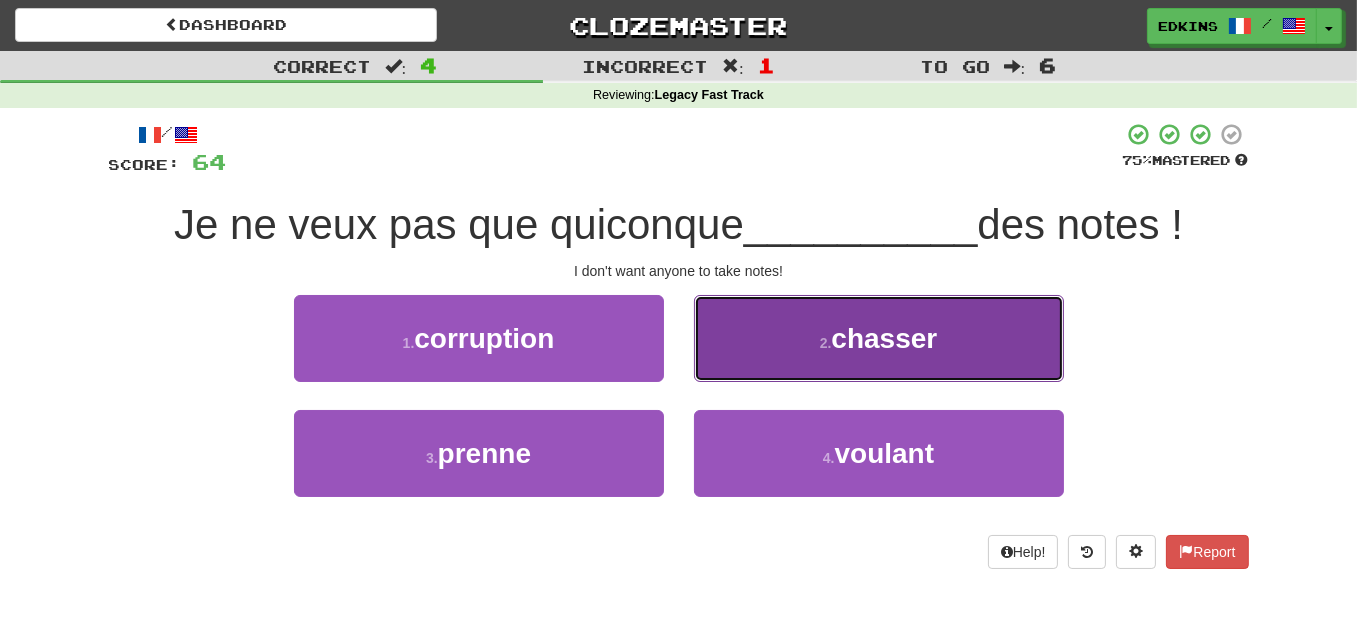 click on "2 .  chasser" at bounding box center [879, 338] 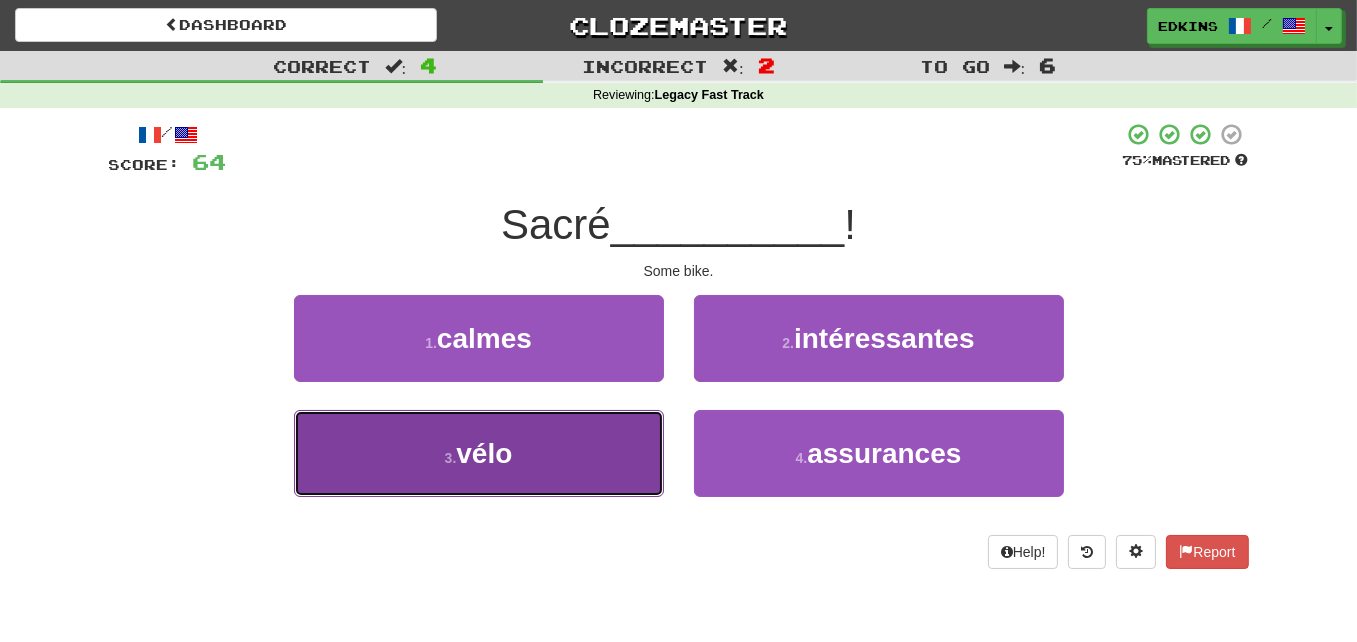 click on "3 .  vélo" at bounding box center [479, 453] 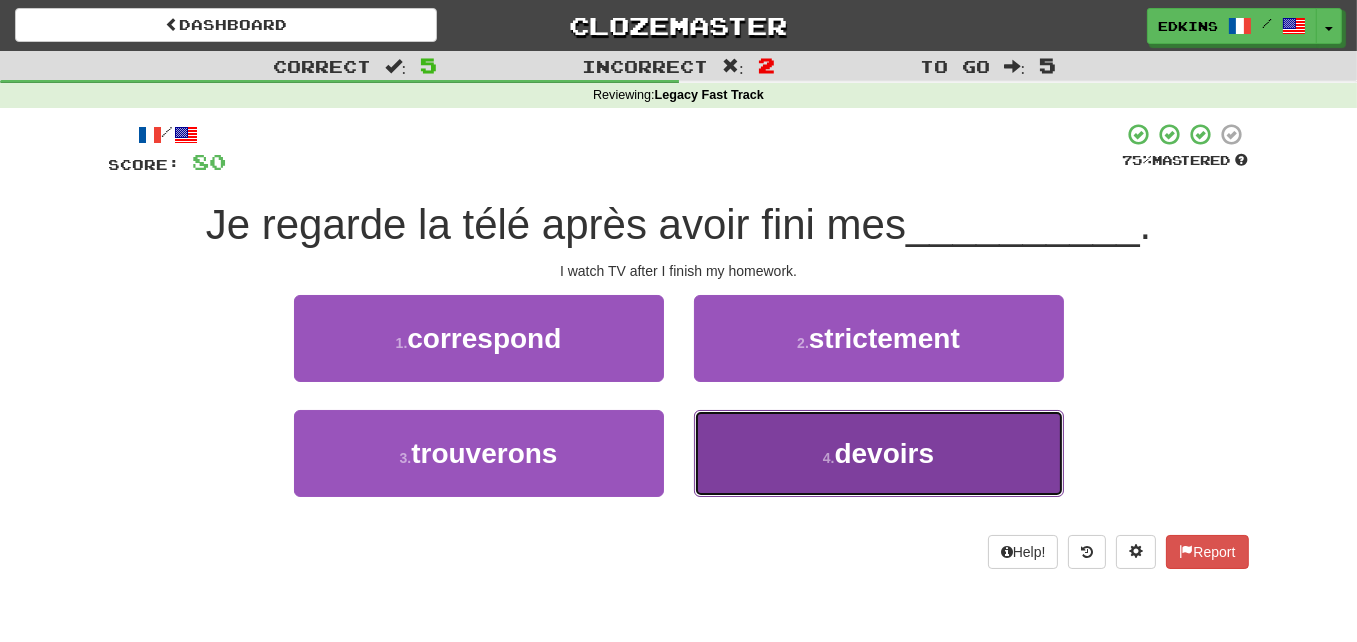 click on "4 .  devoirs" at bounding box center (879, 453) 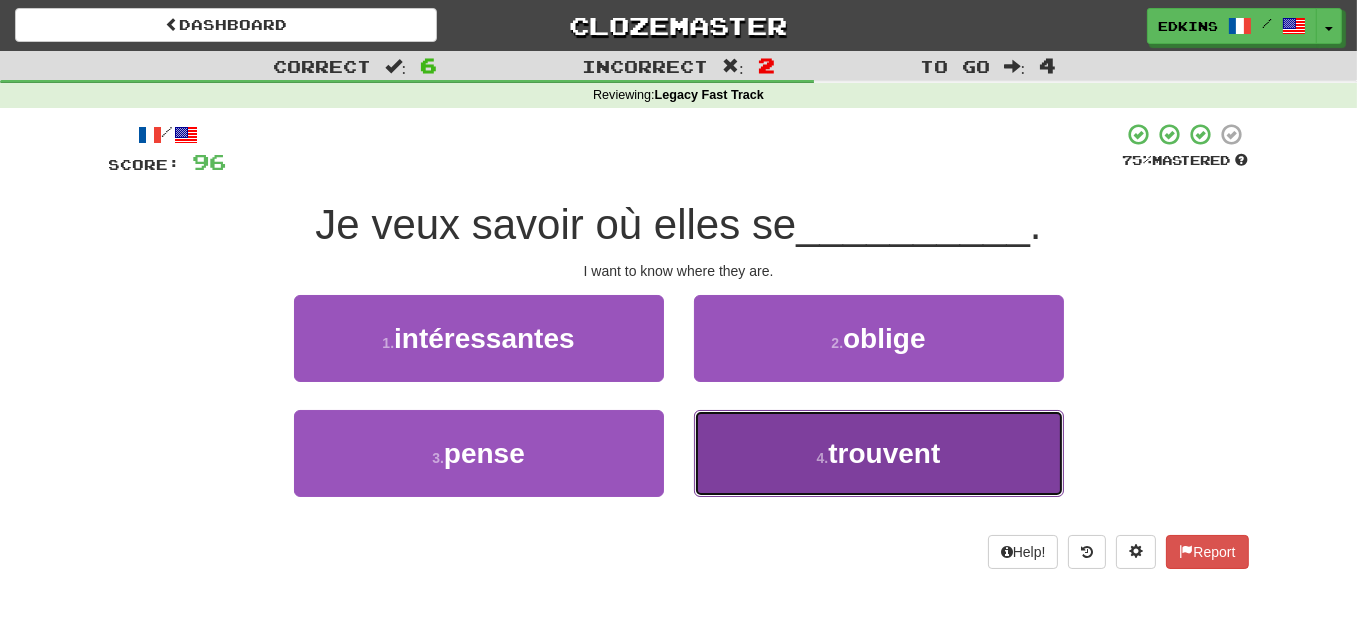 click on "4 .  trouvent" at bounding box center (879, 453) 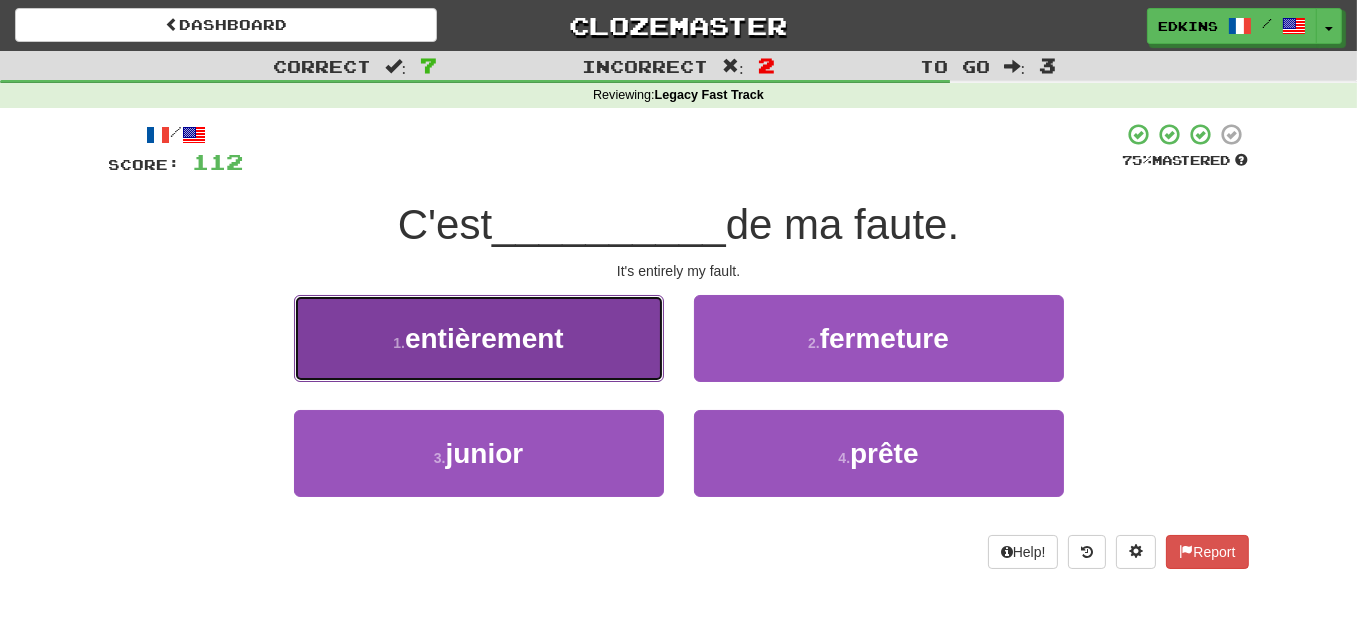click on "entièrement" at bounding box center (484, 338) 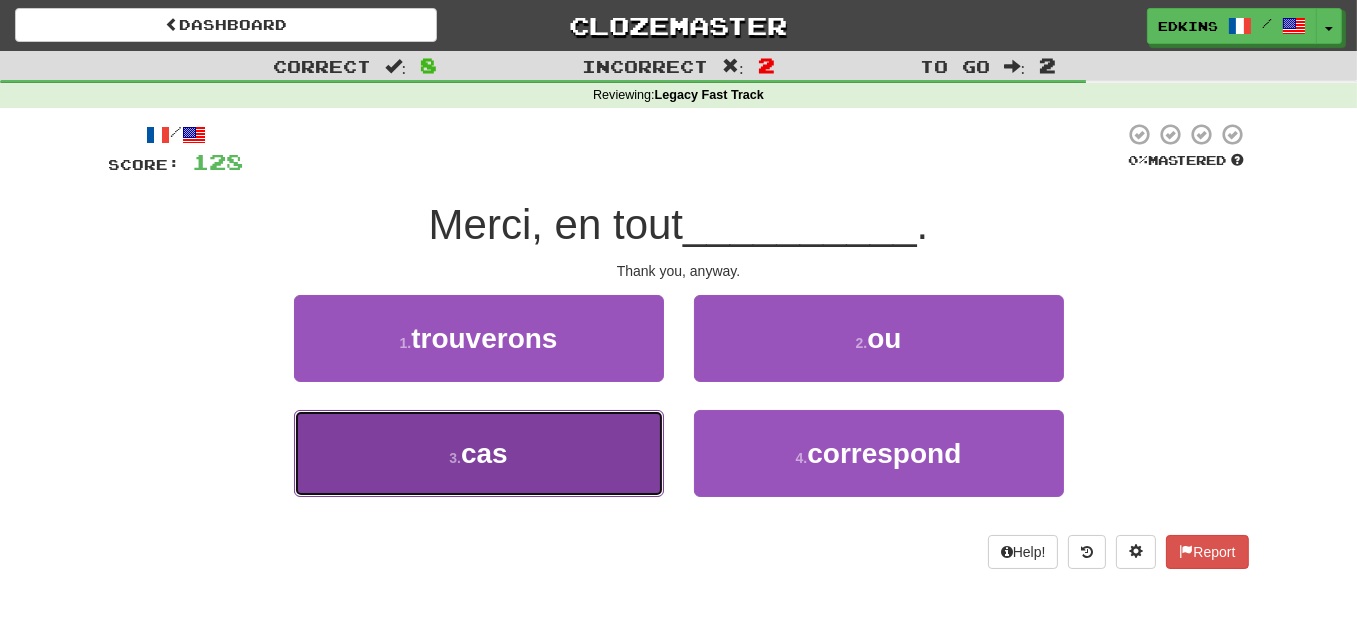 click on "3 .  cas" at bounding box center (479, 453) 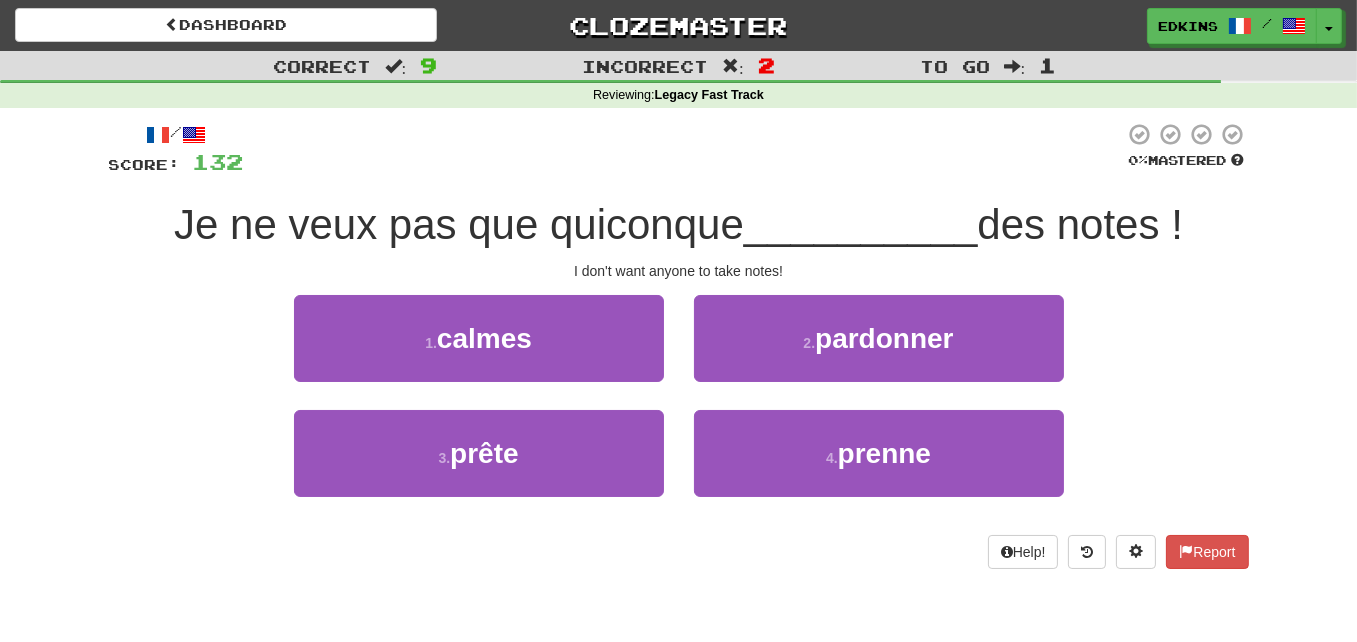 click on "Je ne veux pas que quiconque" at bounding box center (459, 224) 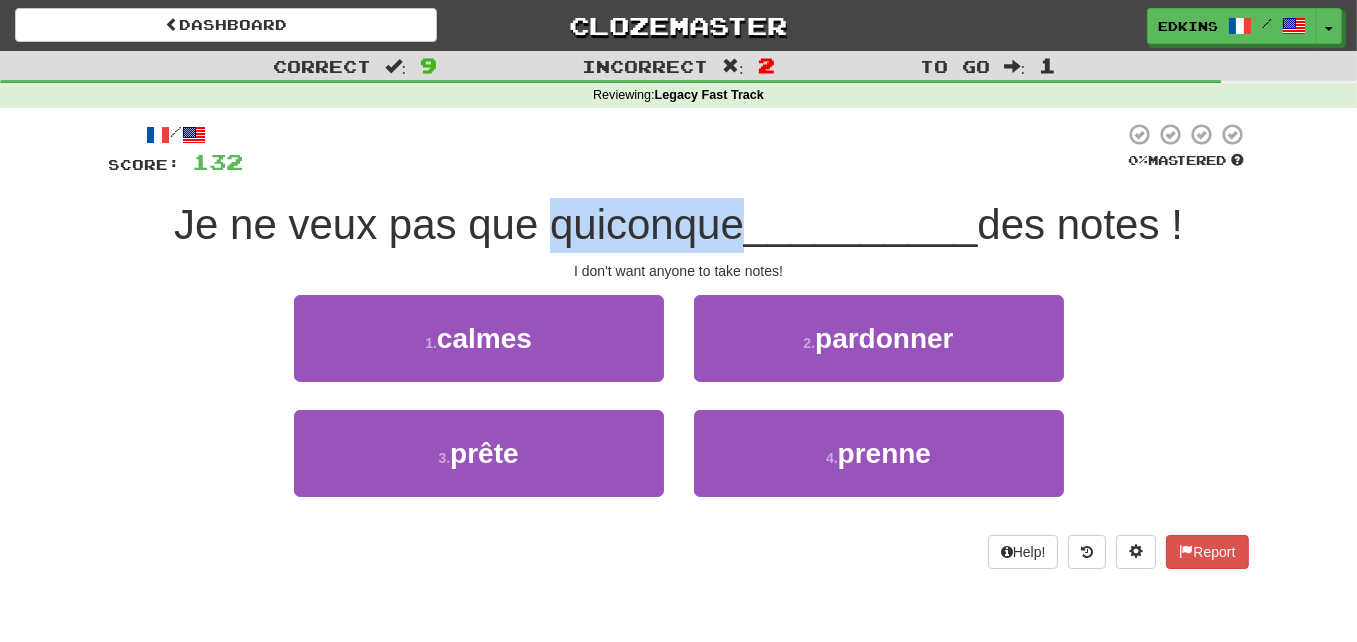 click on "Je ne veux pas que quiconque" at bounding box center [459, 224] 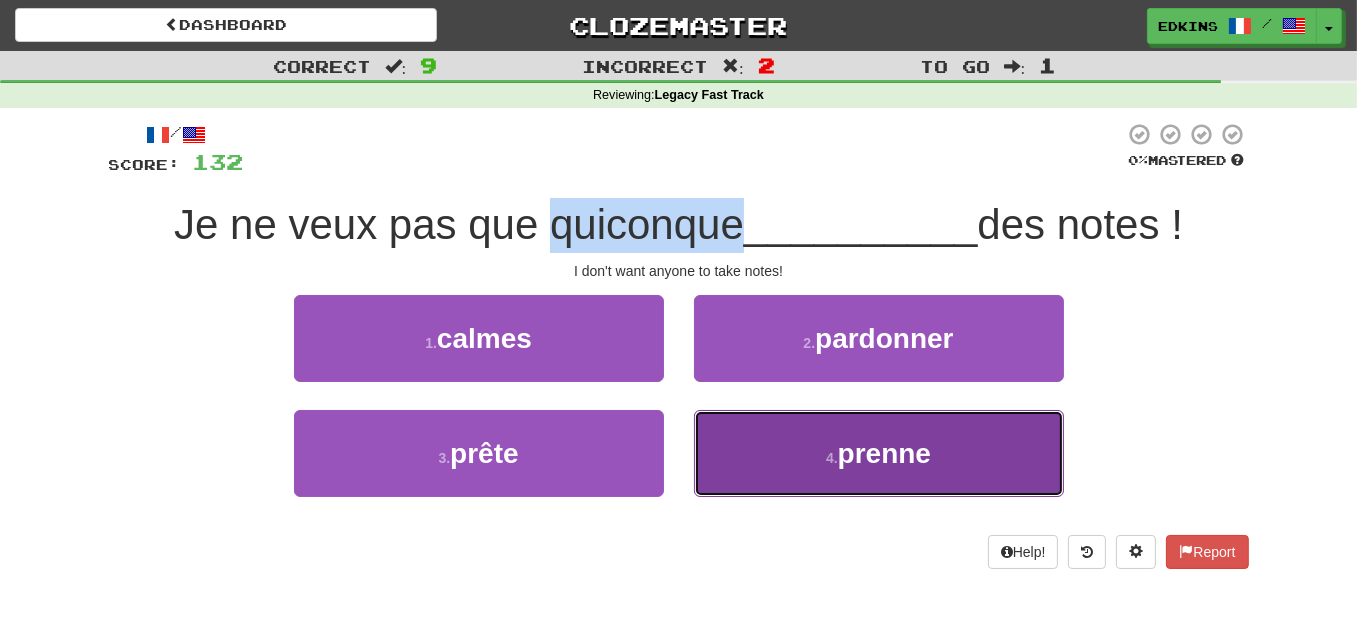 click on "4 .  prenne" at bounding box center (879, 453) 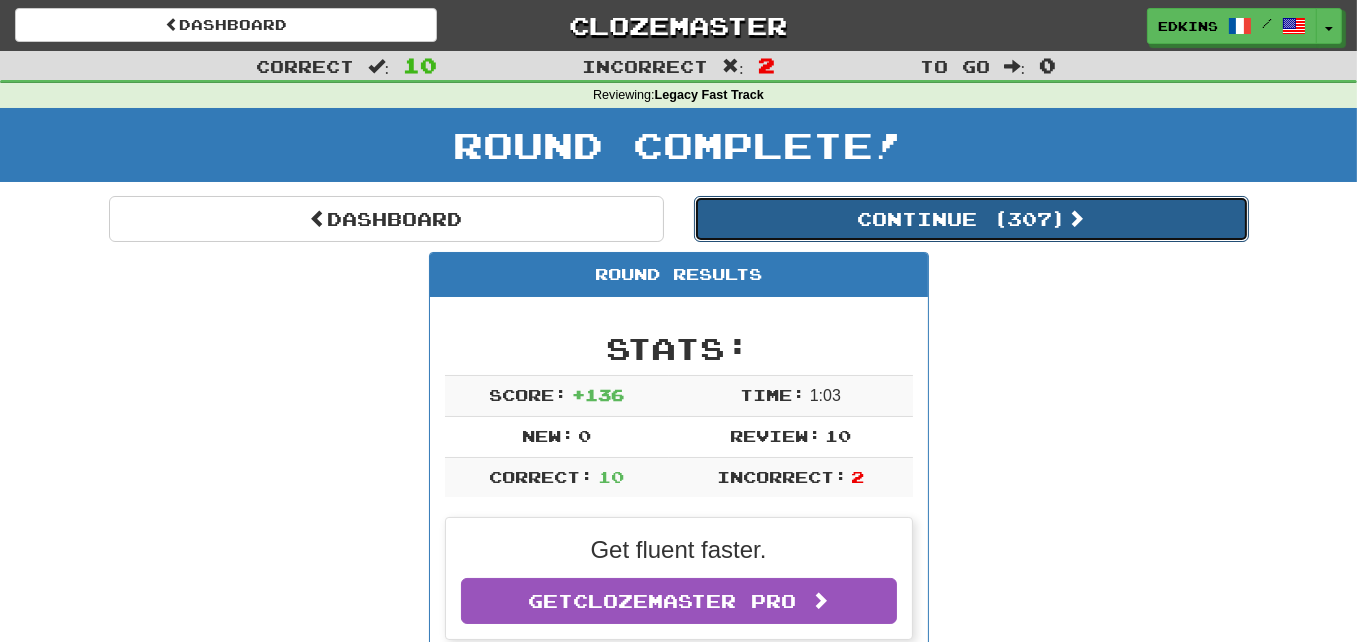 click on "Continue ( 307 )" at bounding box center [971, 219] 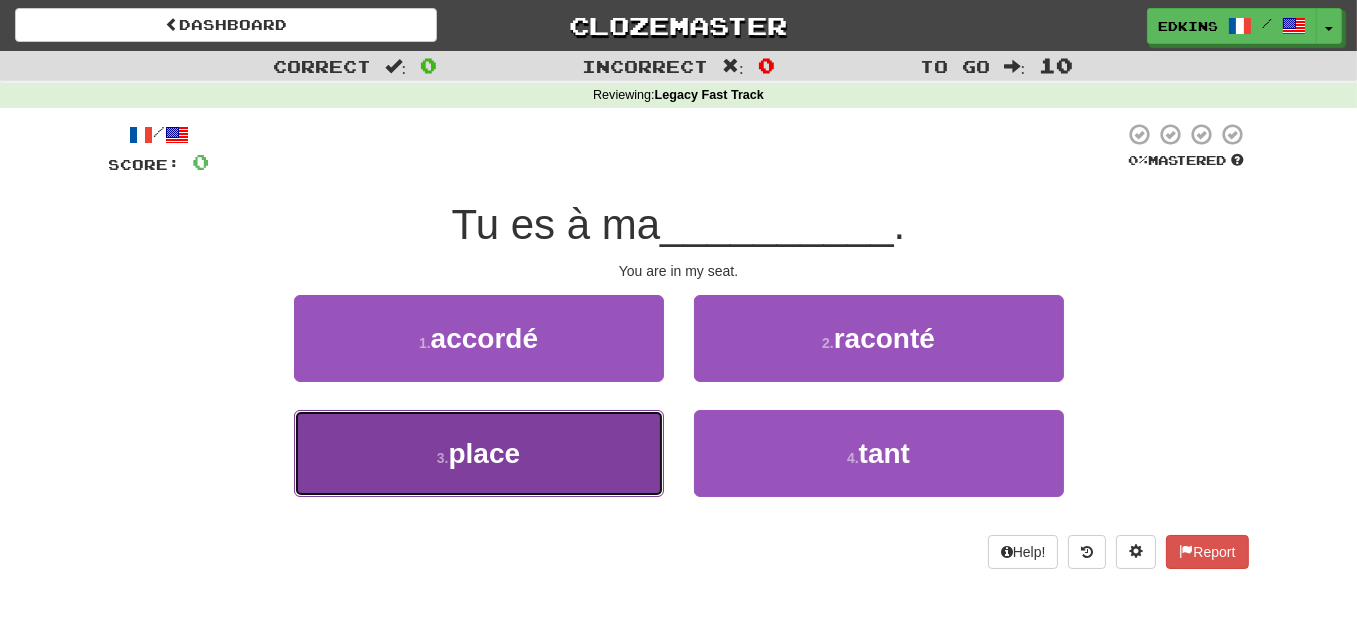 click on "3 .  place" at bounding box center [479, 453] 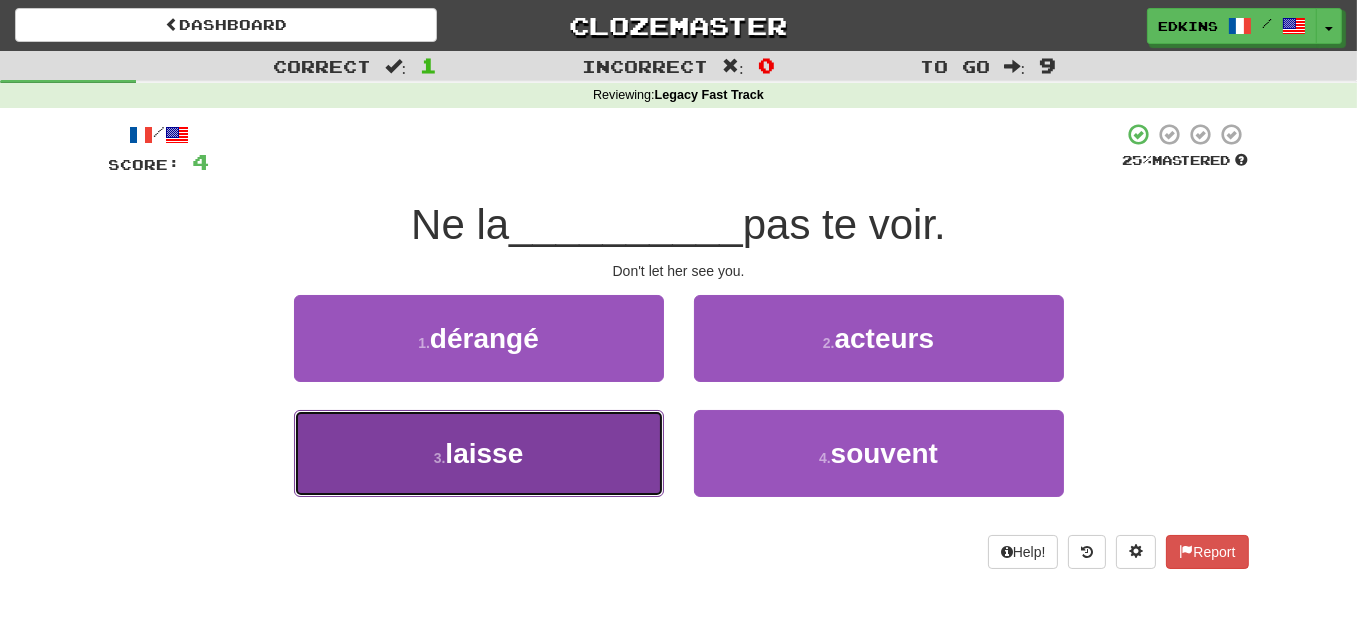 click on "3 .  laisse" at bounding box center (479, 453) 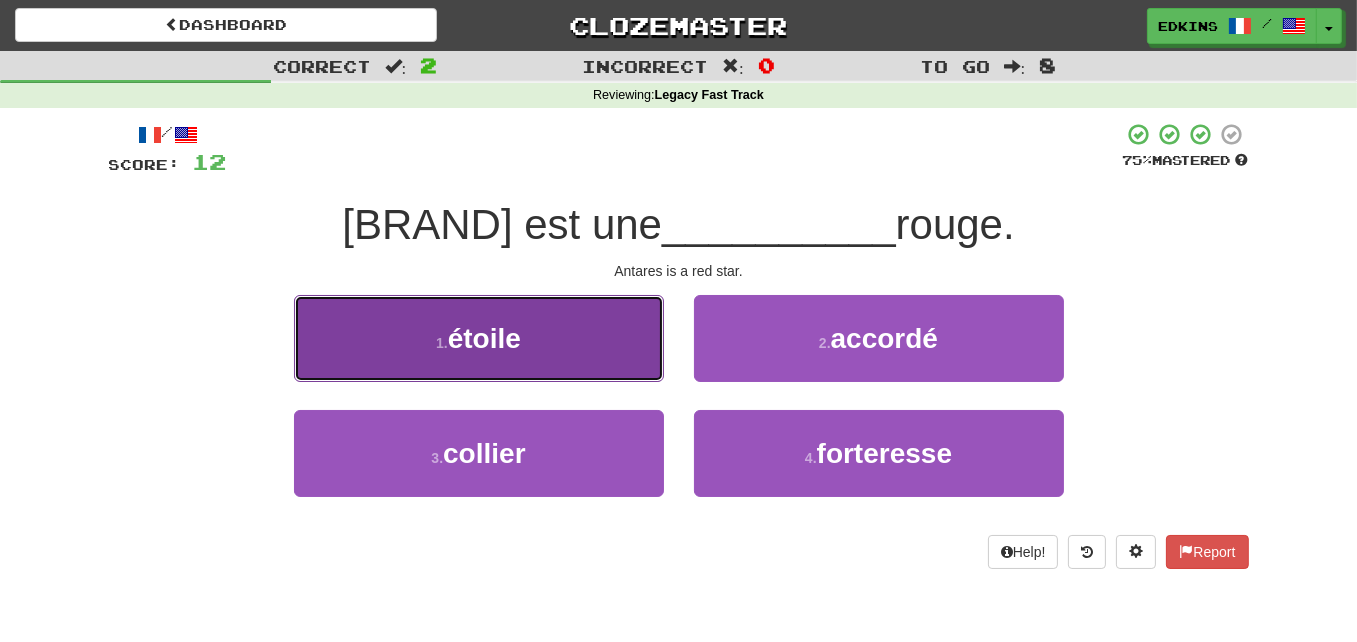 click on "1 .  étoile" at bounding box center (479, 338) 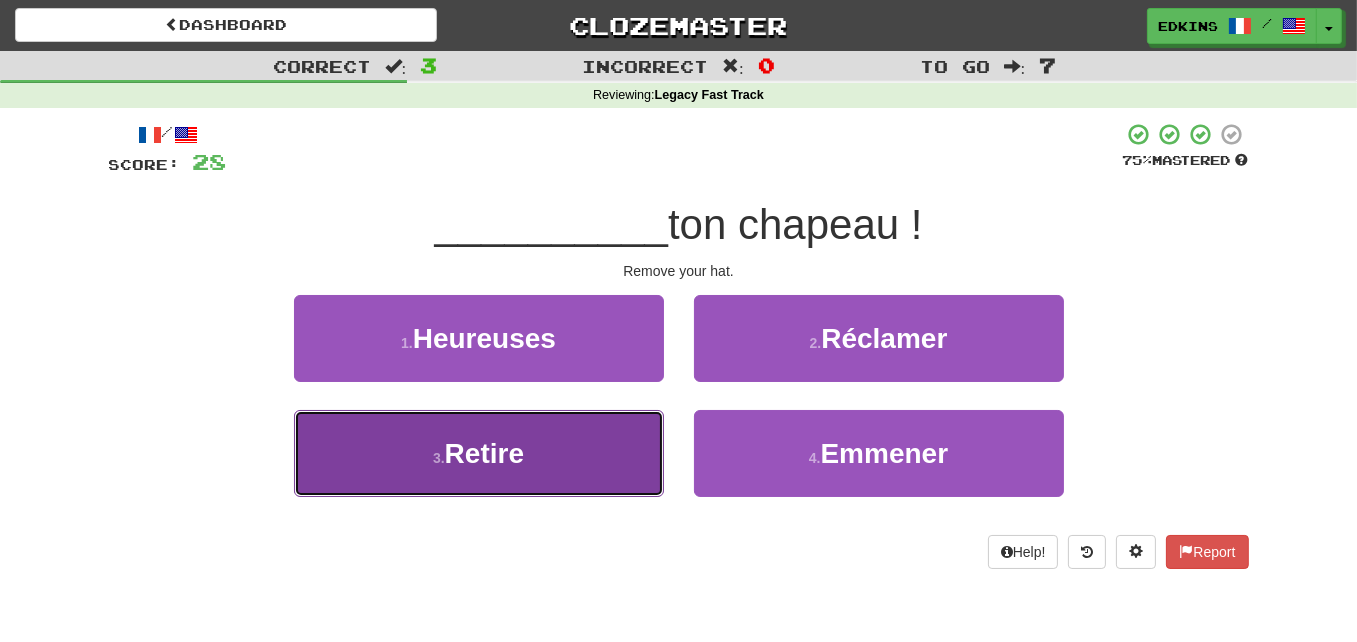 click on "3 .  Retire" at bounding box center [479, 453] 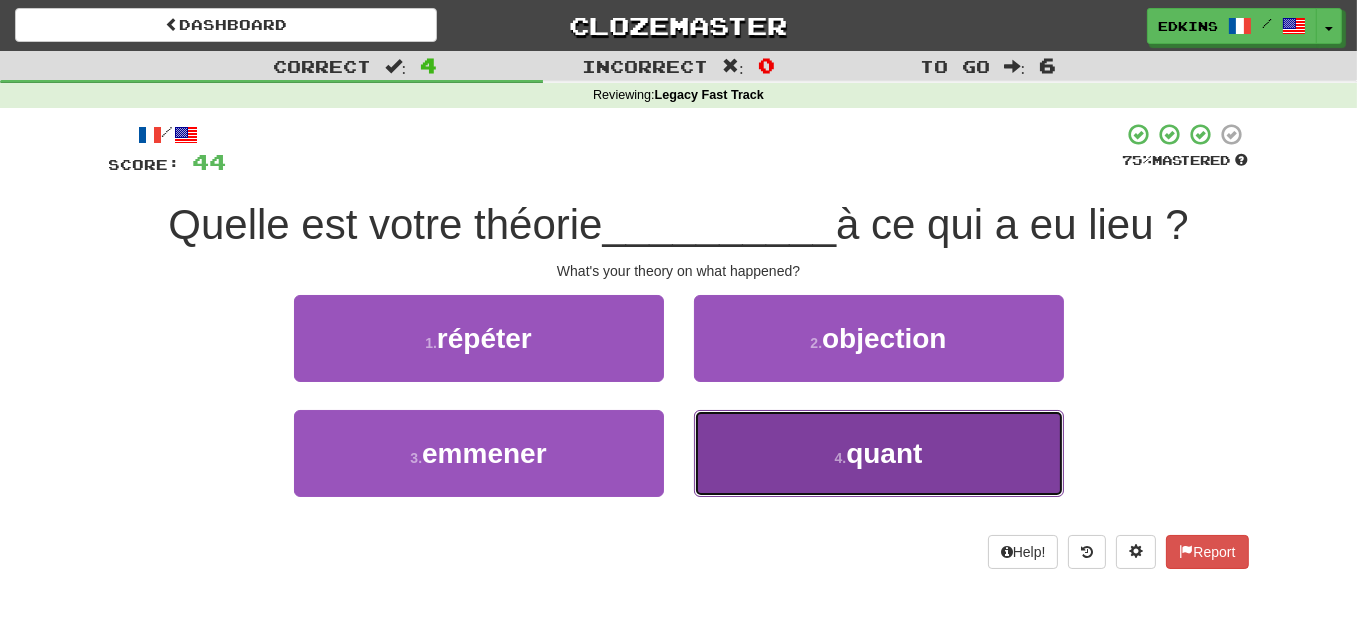 click on "4 .  quant" at bounding box center [879, 453] 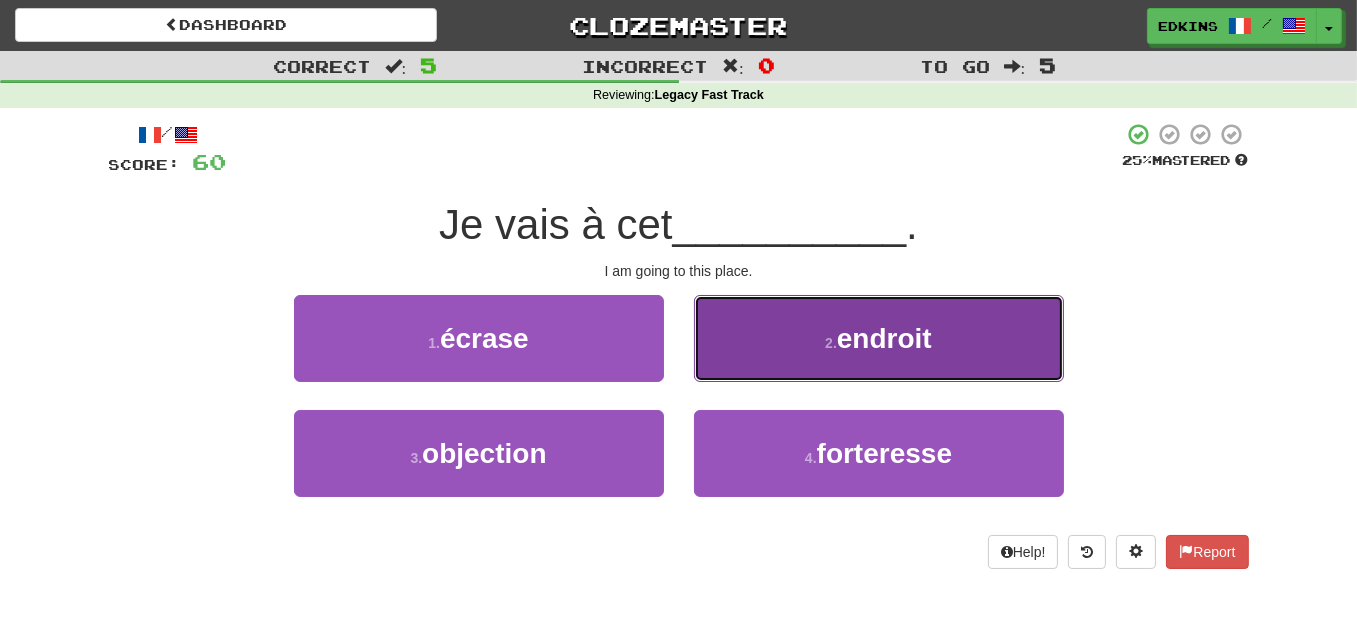 click on "2 ." at bounding box center (831, 343) 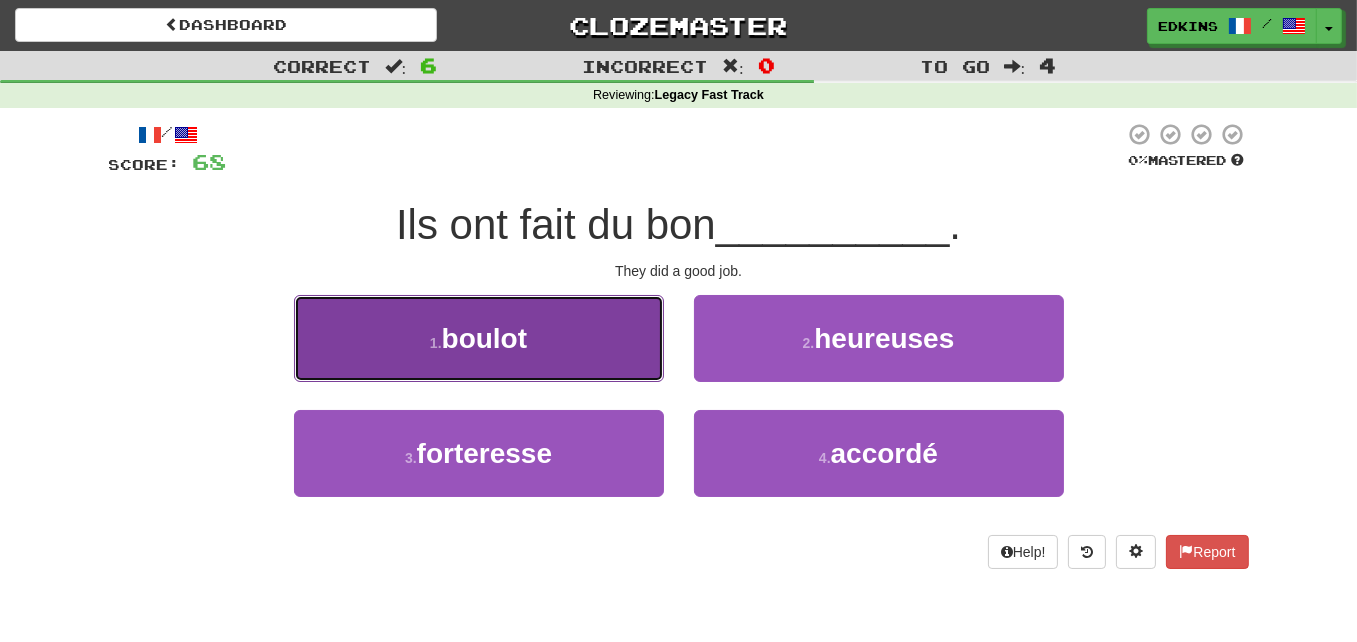 click on "1 .  boulot" at bounding box center (479, 338) 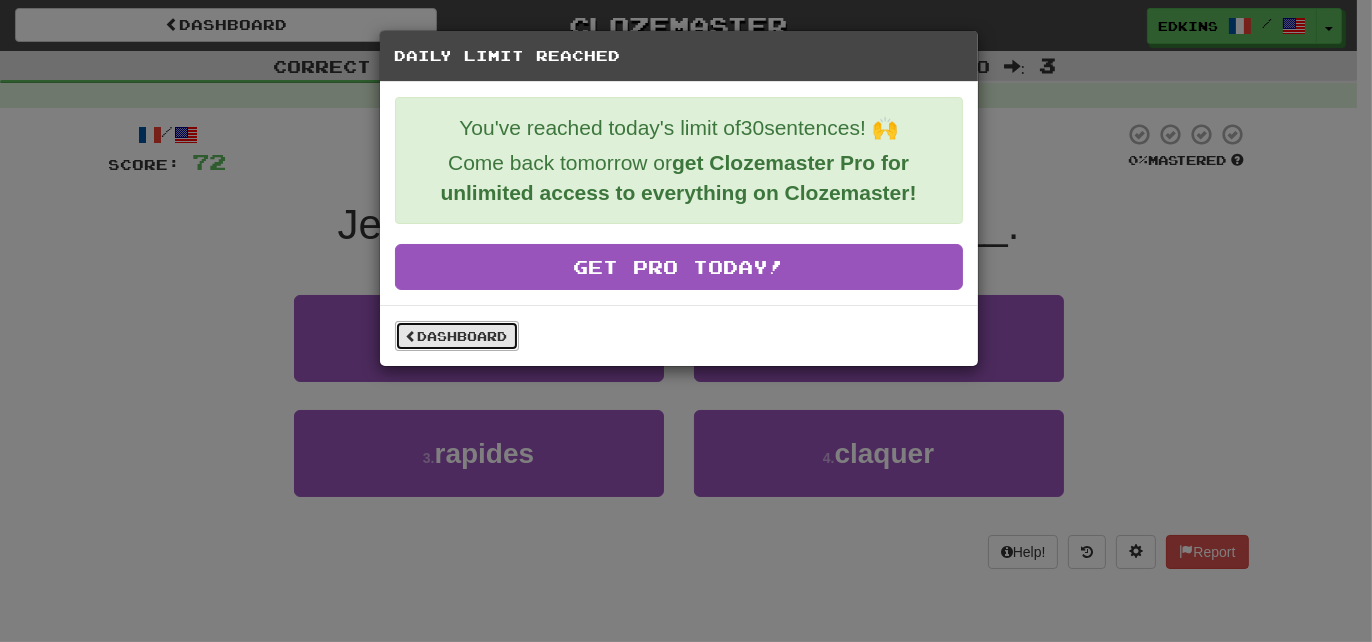 click on "Dashboard" at bounding box center (457, 336) 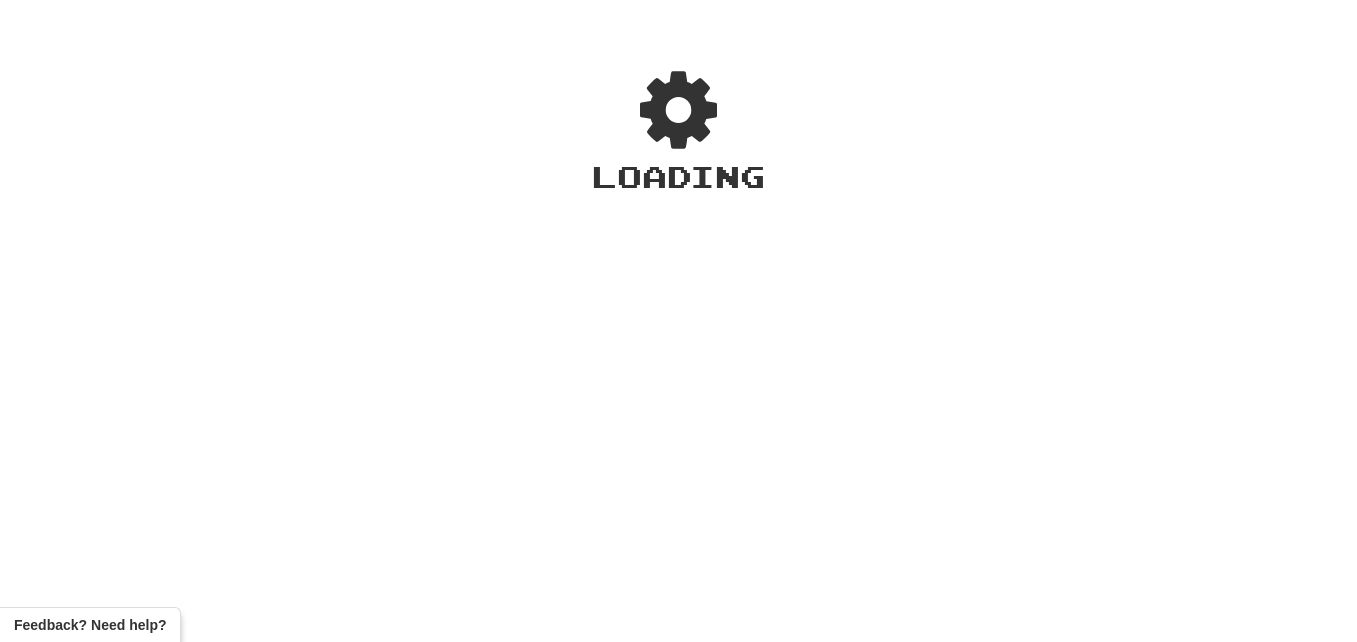 scroll, scrollTop: 0, scrollLeft: 0, axis: both 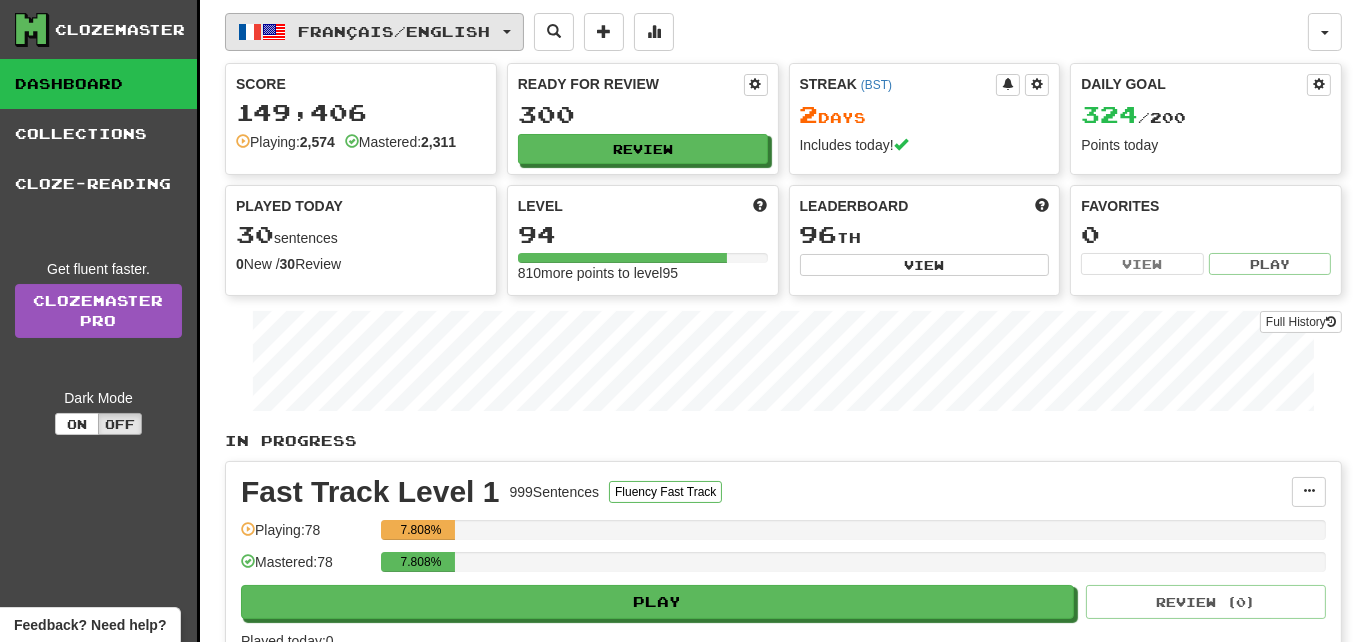 click on "Français  /  English" at bounding box center [395, 31] 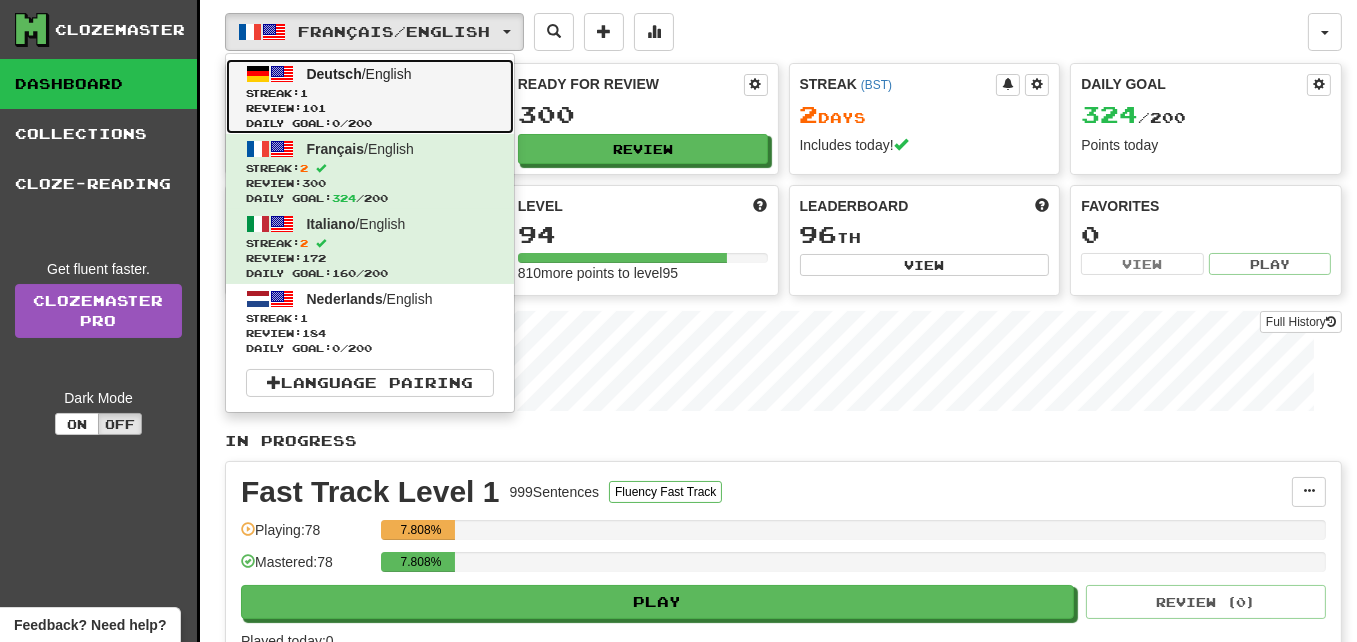 click on "Streak:  1" at bounding box center [370, 93] 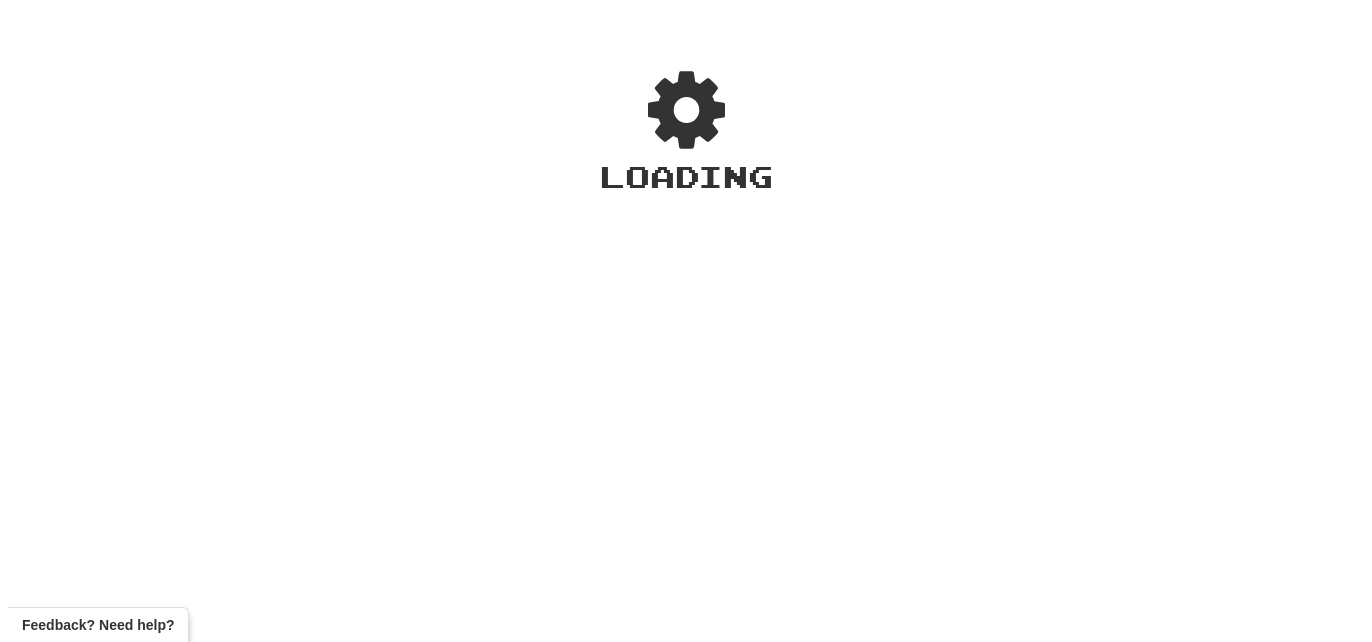 scroll, scrollTop: 0, scrollLeft: 0, axis: both 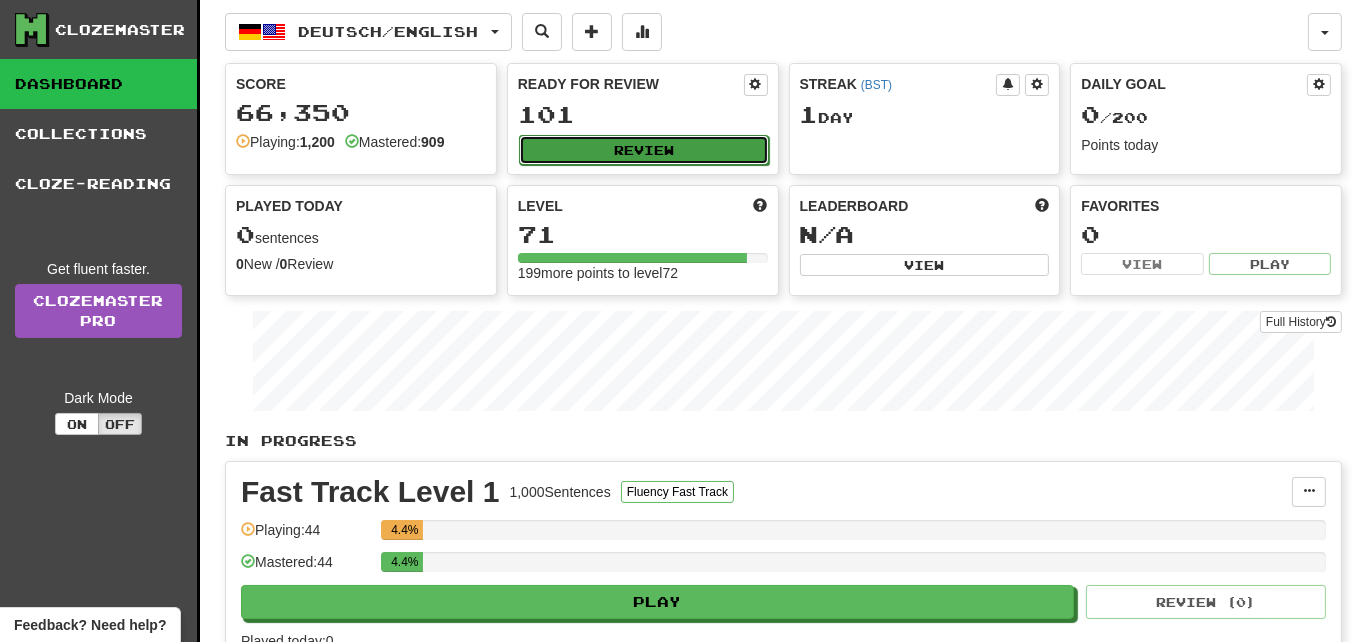 click on "Review" at bounding box center (644, 150) 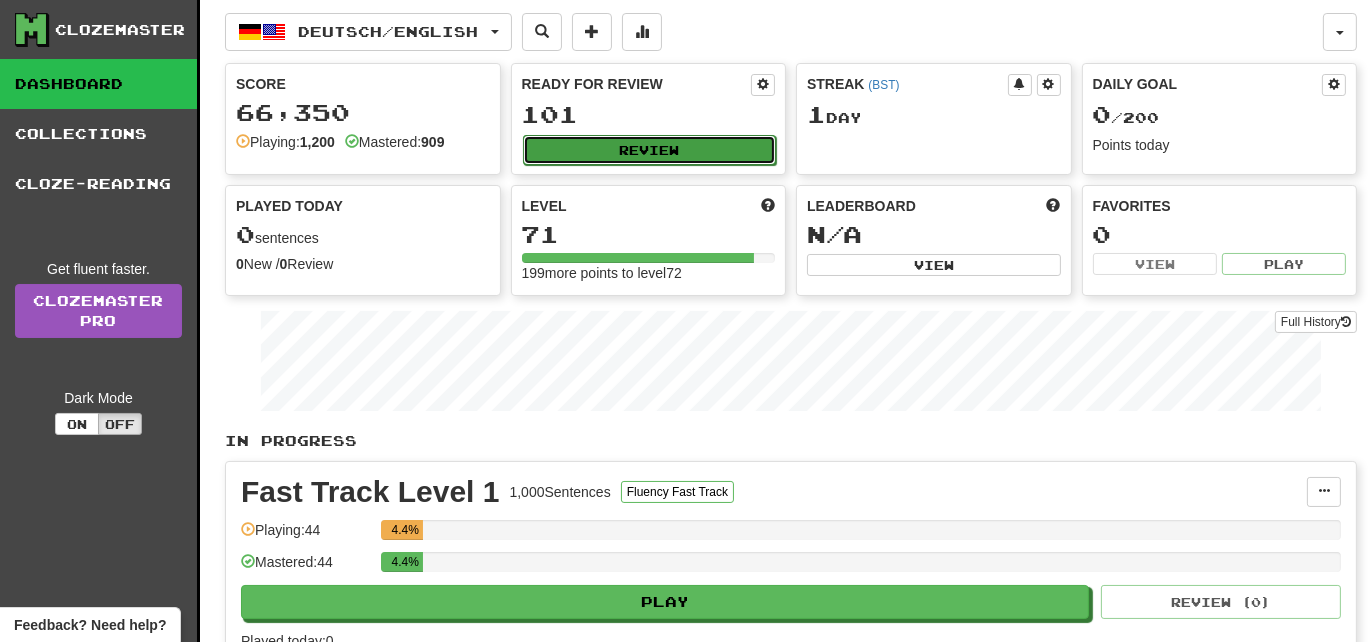 select on "**" 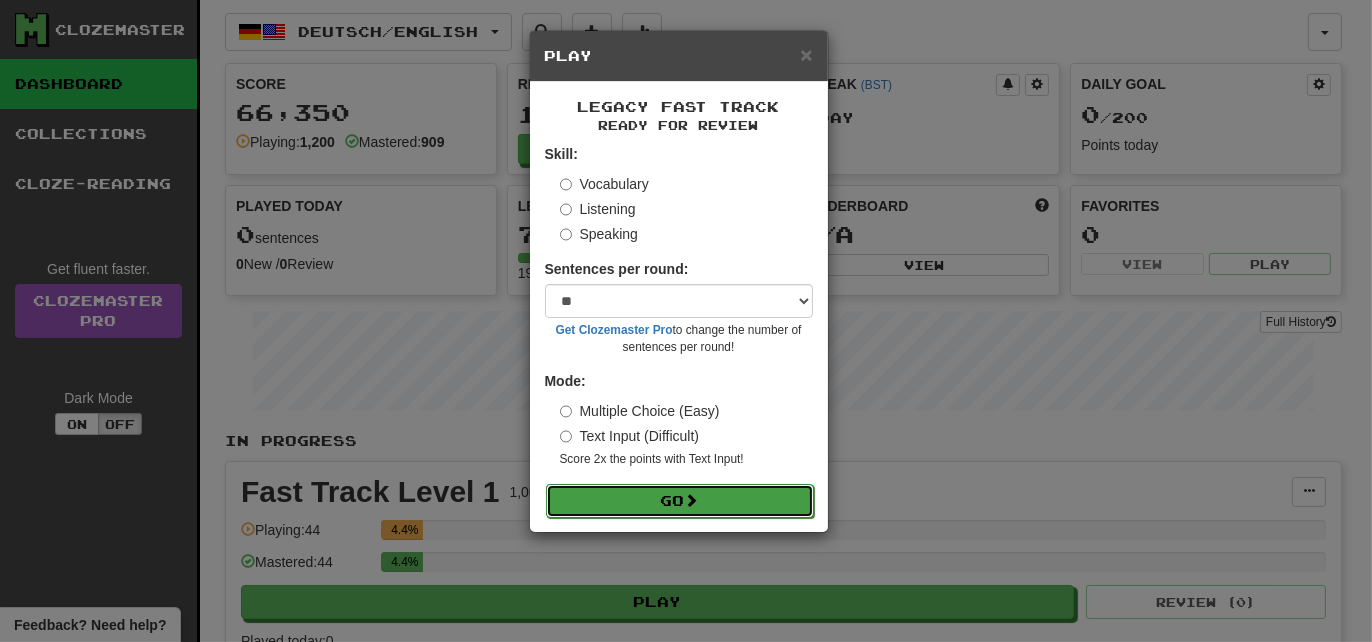 click on "Go" at bounding box center [680, 501] 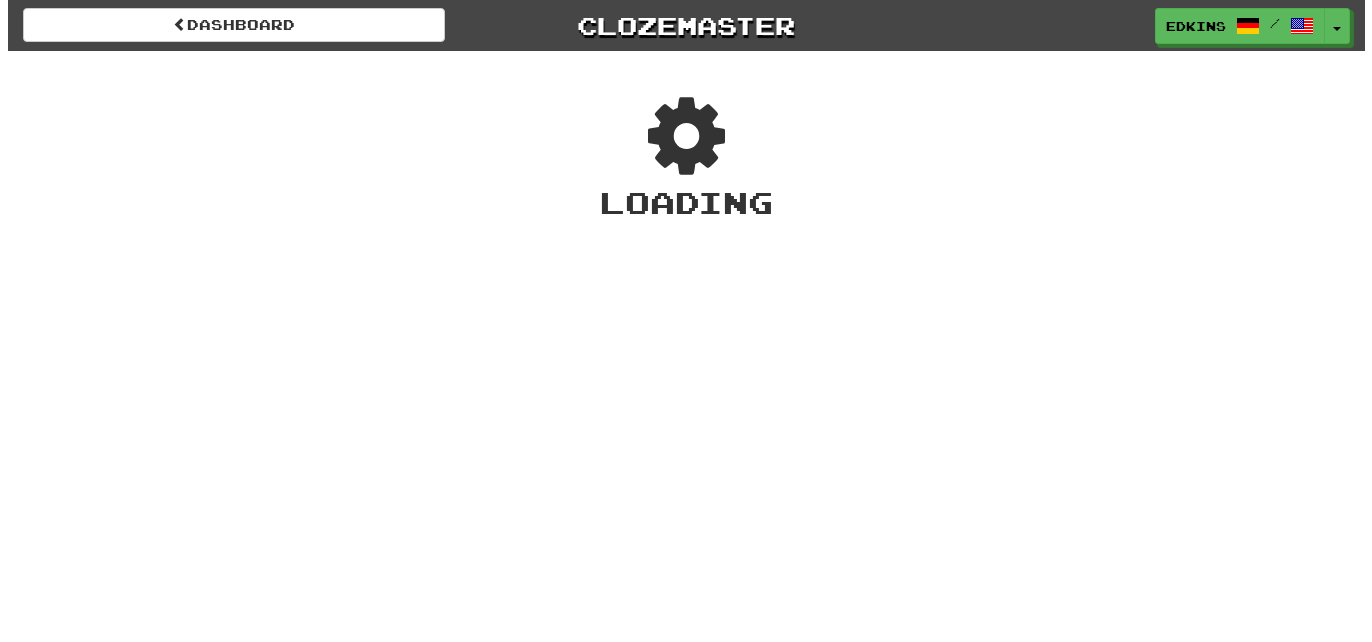 scroll, scrollTop: 0, scrollLeft: 0, axis: both 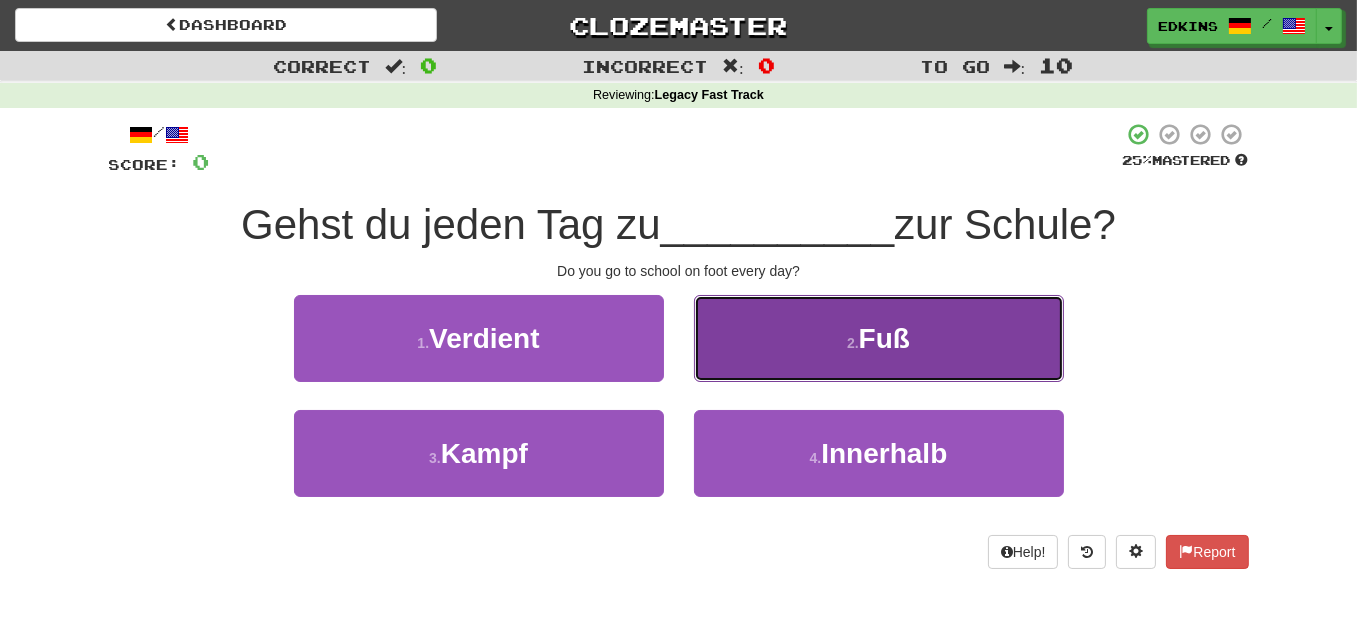 click on "2 .  Fuß" at bounding box center [879, 338] 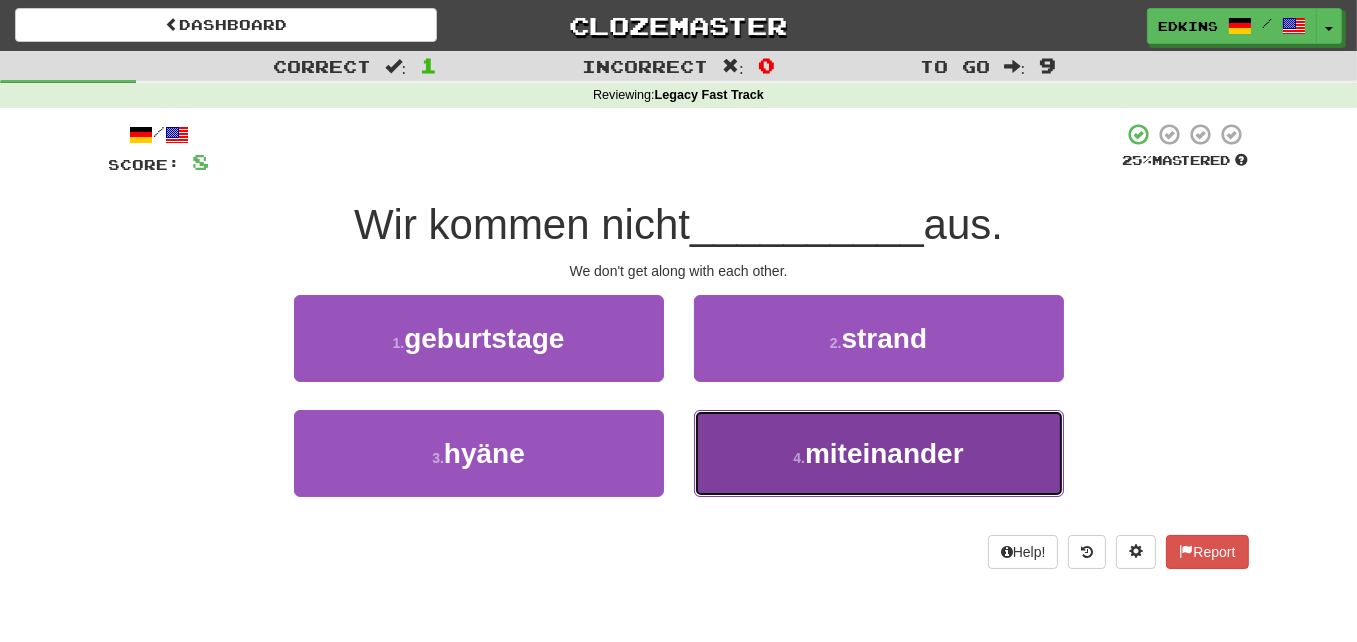 click on "miteinander" at bounding box center (884, 453) 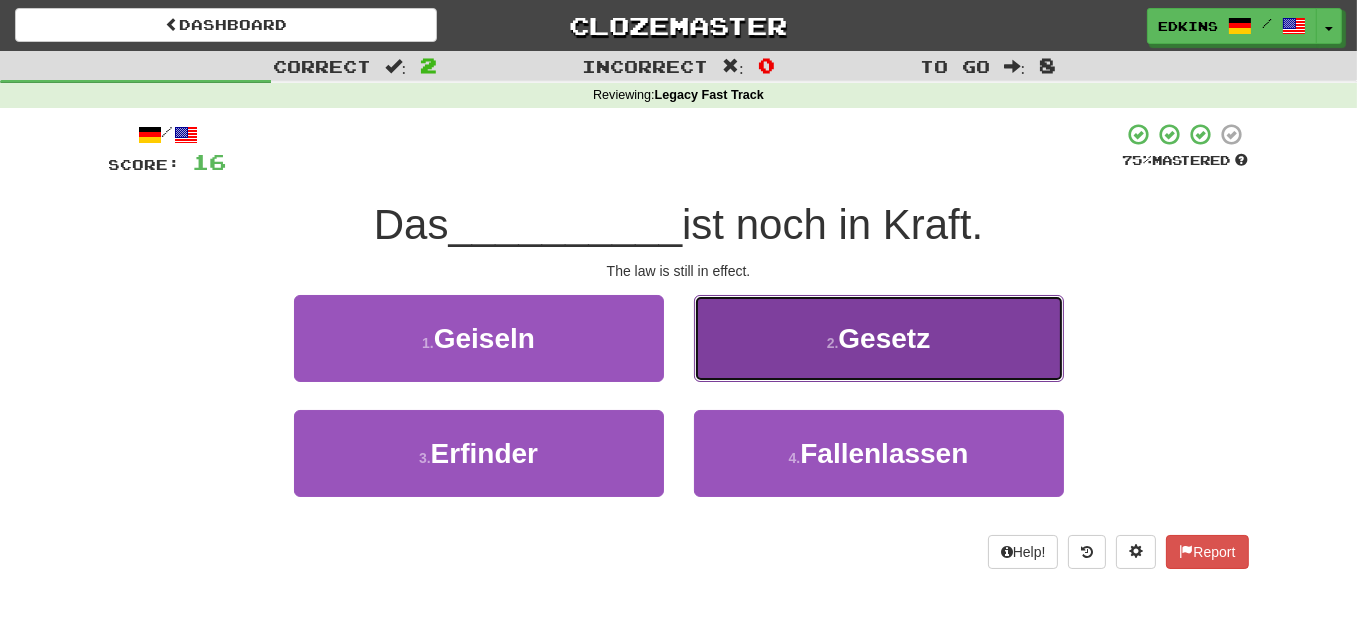 click on "2 .  Gesetz" at bounding box center (879, 338) 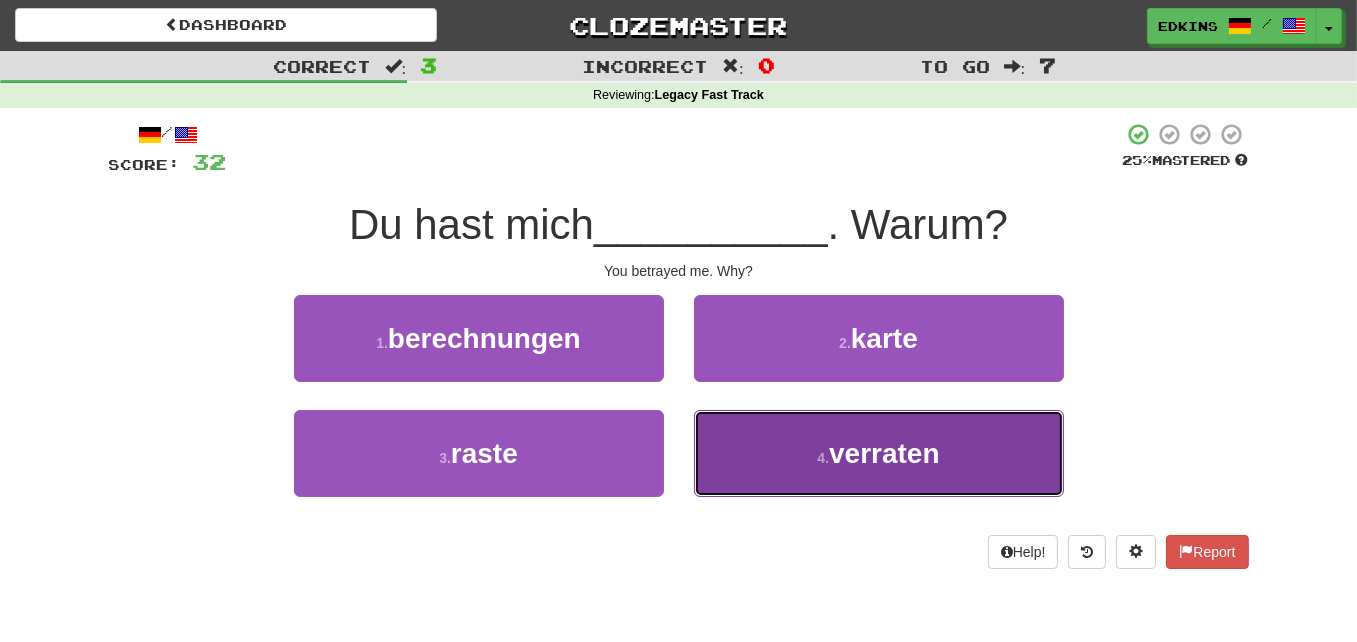 click on "4 .  verraten" at bounding box center [879, 453] 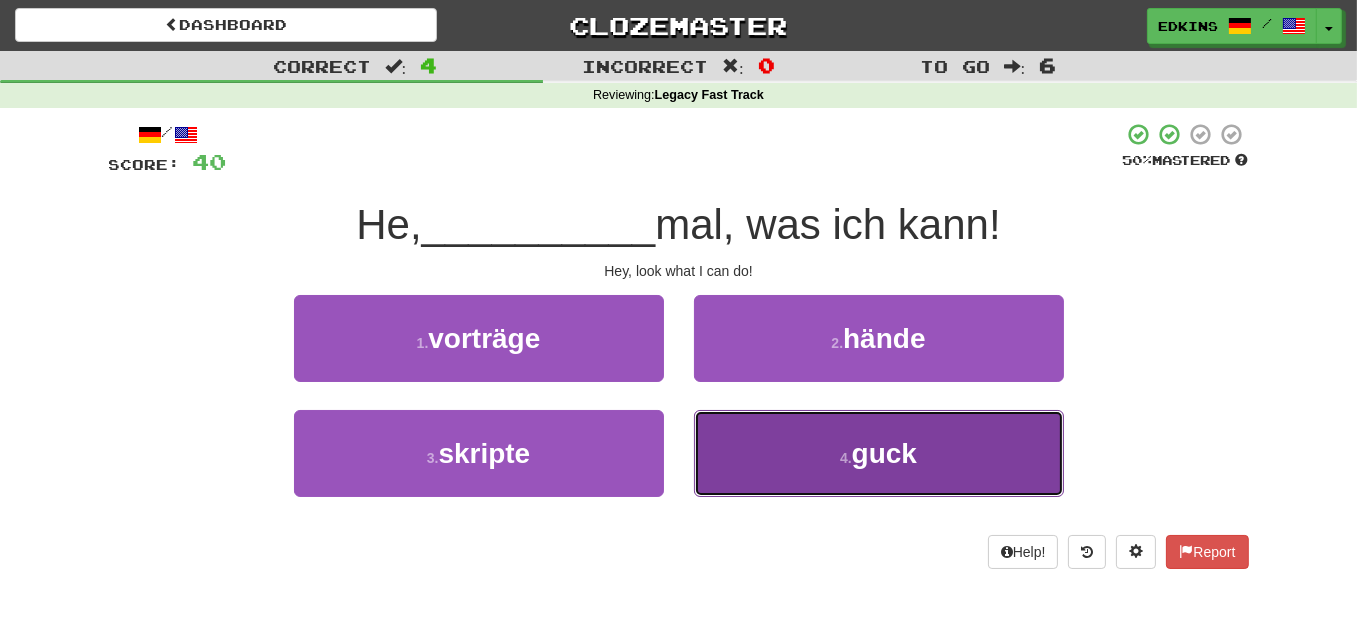 click on "4 .  guck" at bounding box center (879, 453) 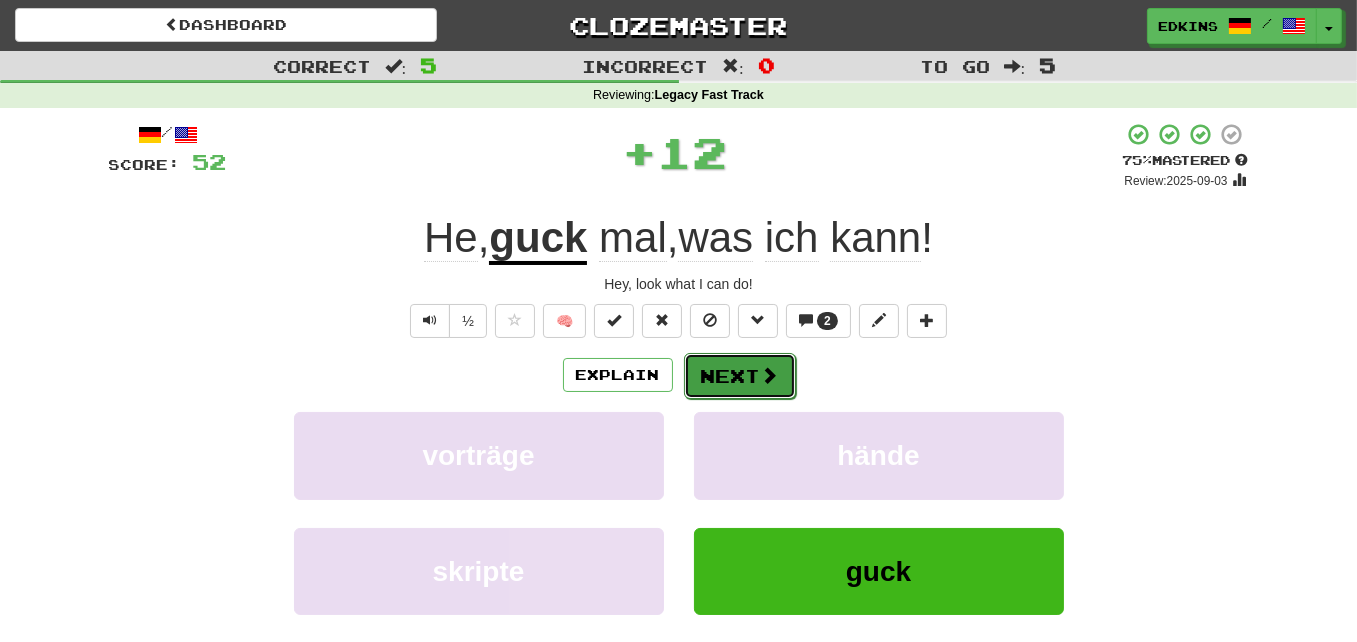 click on "Next" at bounding box center (740, 376) 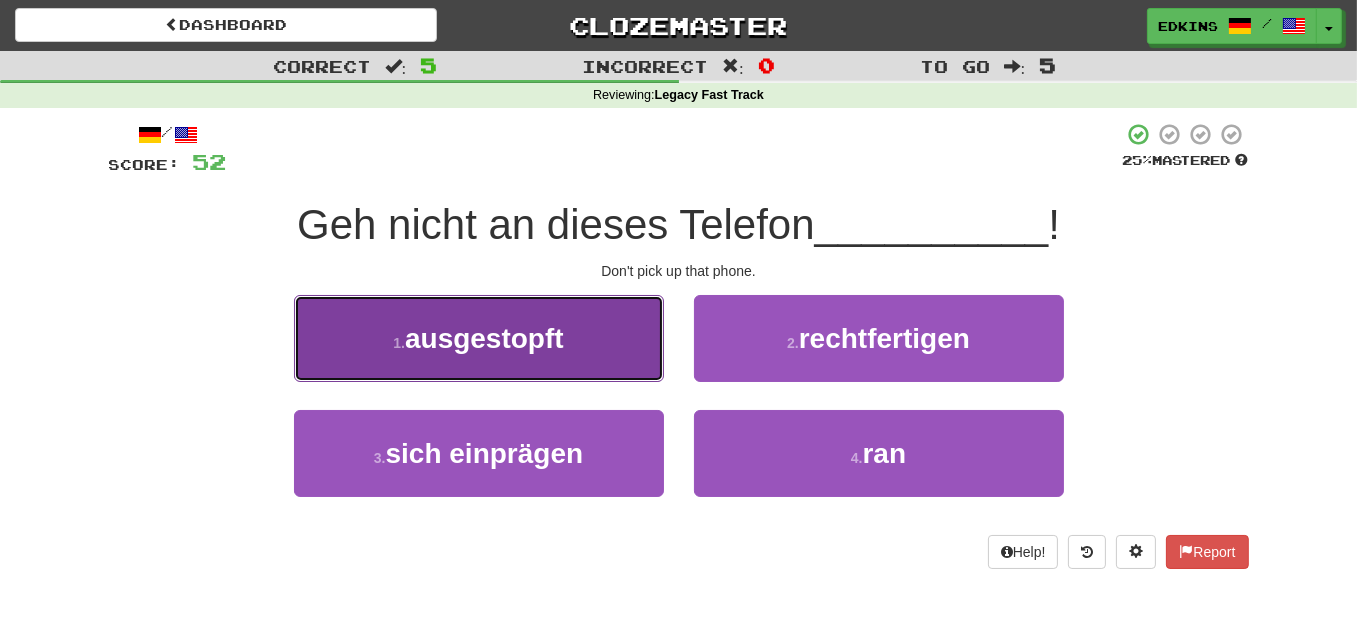 click on "1 .  ausgestopft" at bounding box center (479, 338) 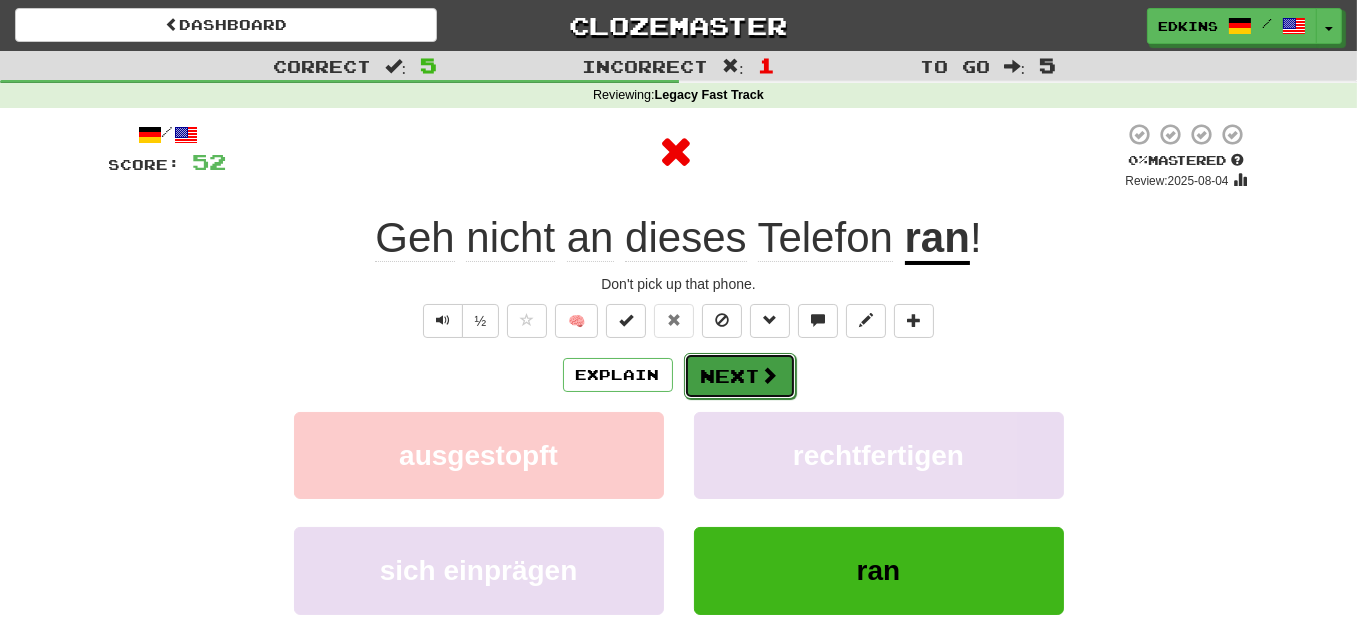 click on "Next" at bounding box center (740, 376) 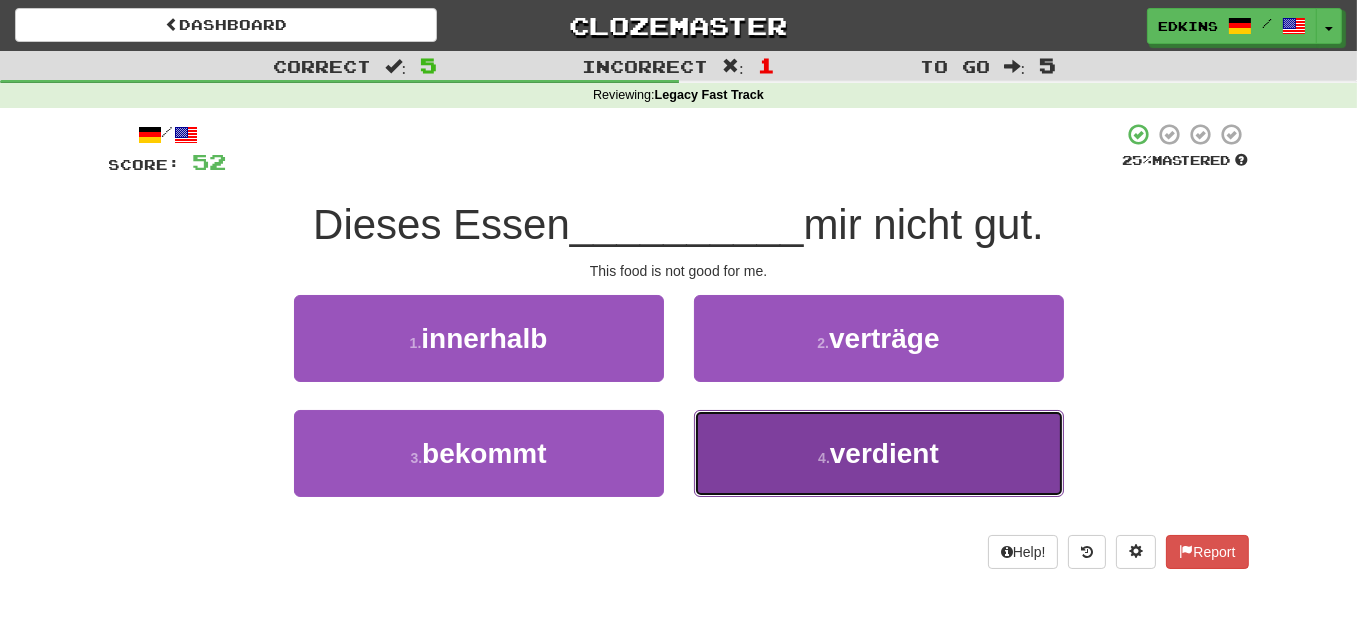 click on "verdient" at bounding box center [884, 453] 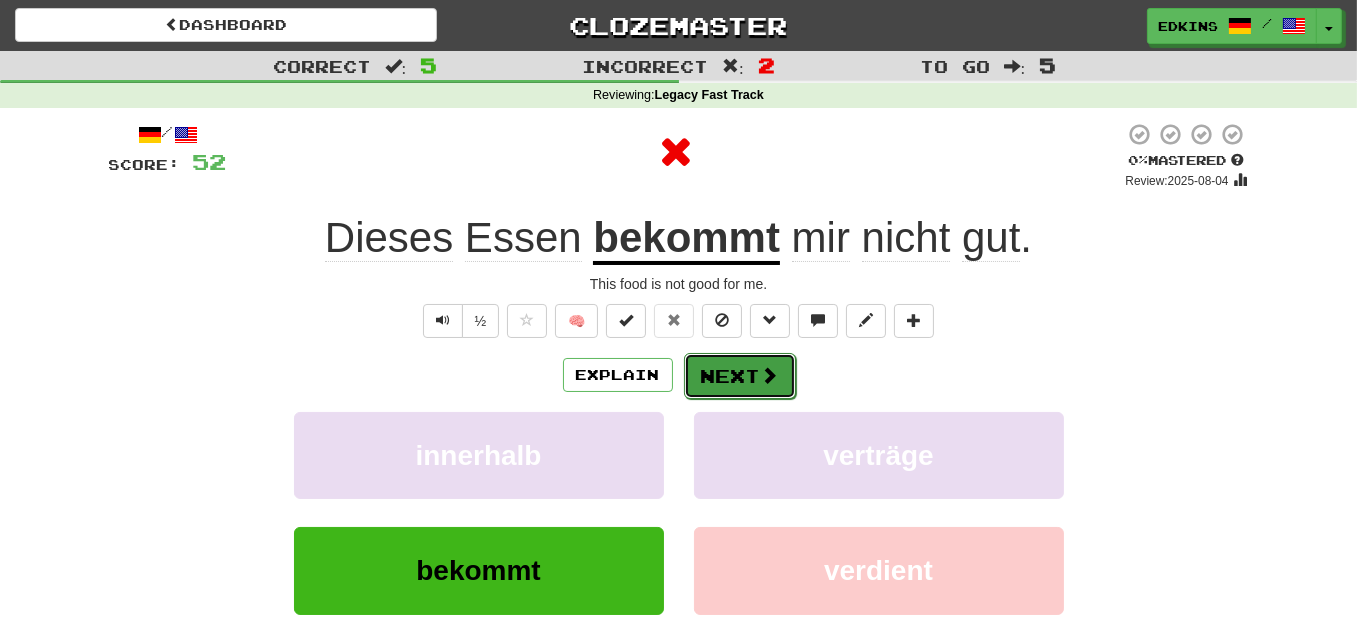 click at bounding box center [770, 375] 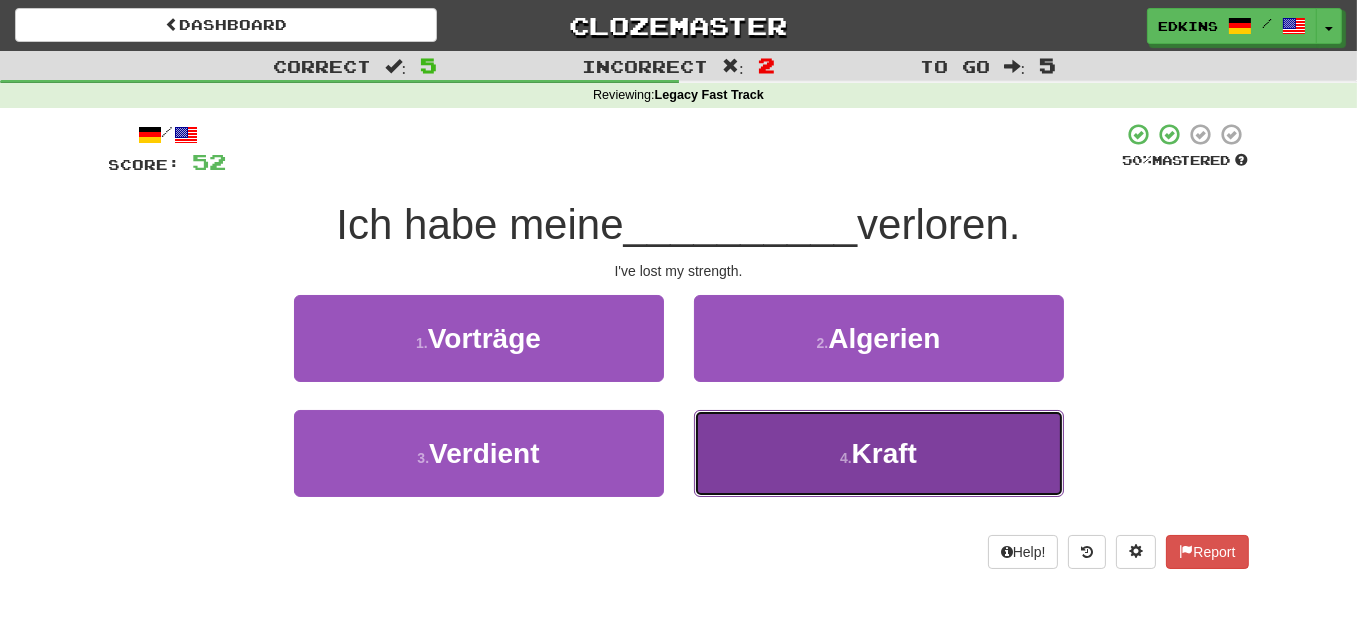 click on "4 .  Kraft" at bounding box center [879, 453] 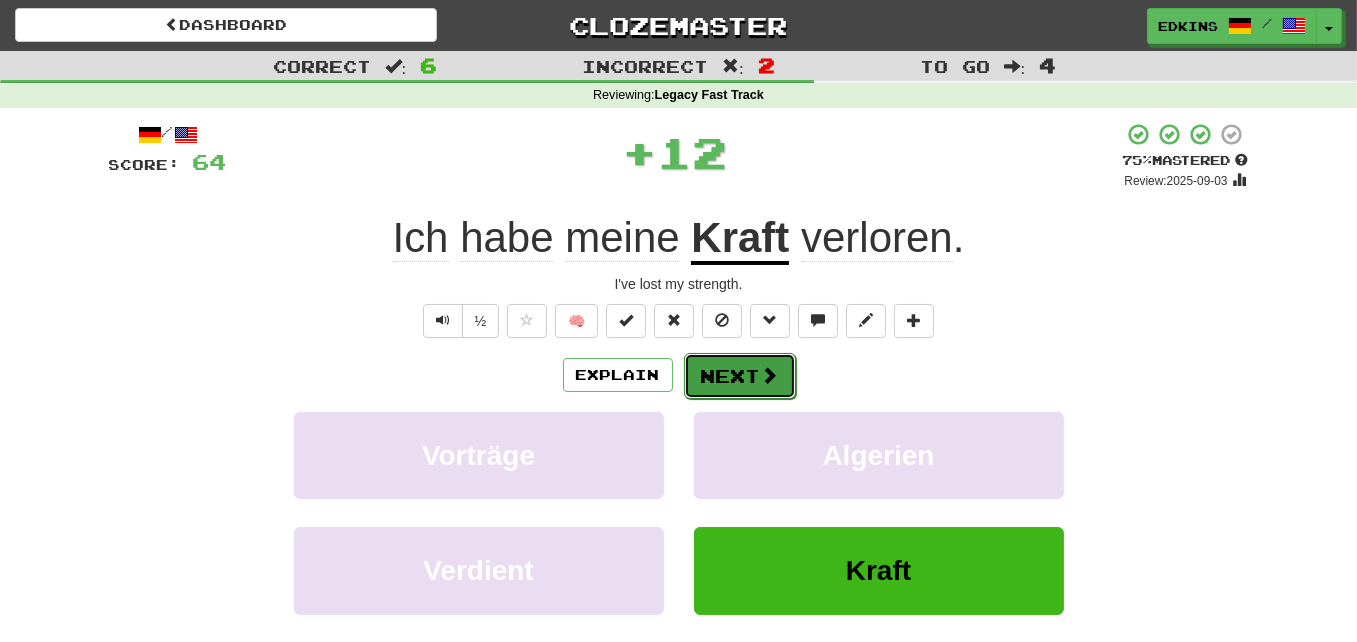 click on "Next" at bounding box center [740, 376] 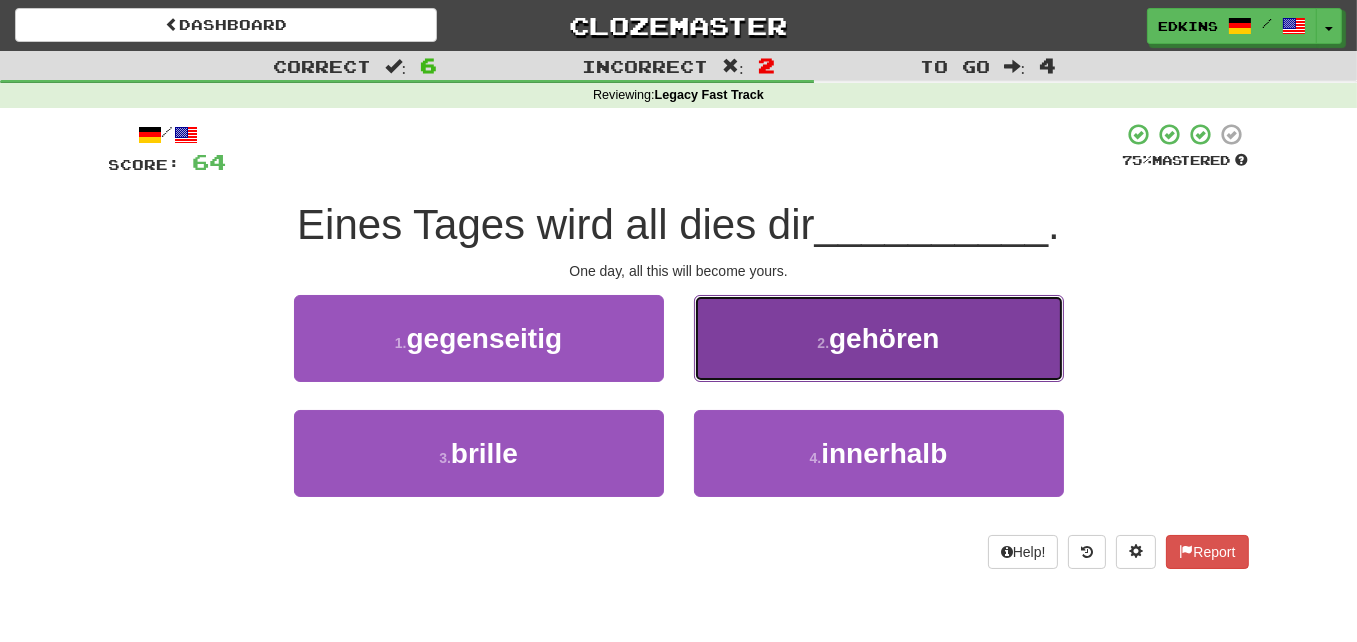 click on "2 .  gehören" at bounding box center [879, 338] 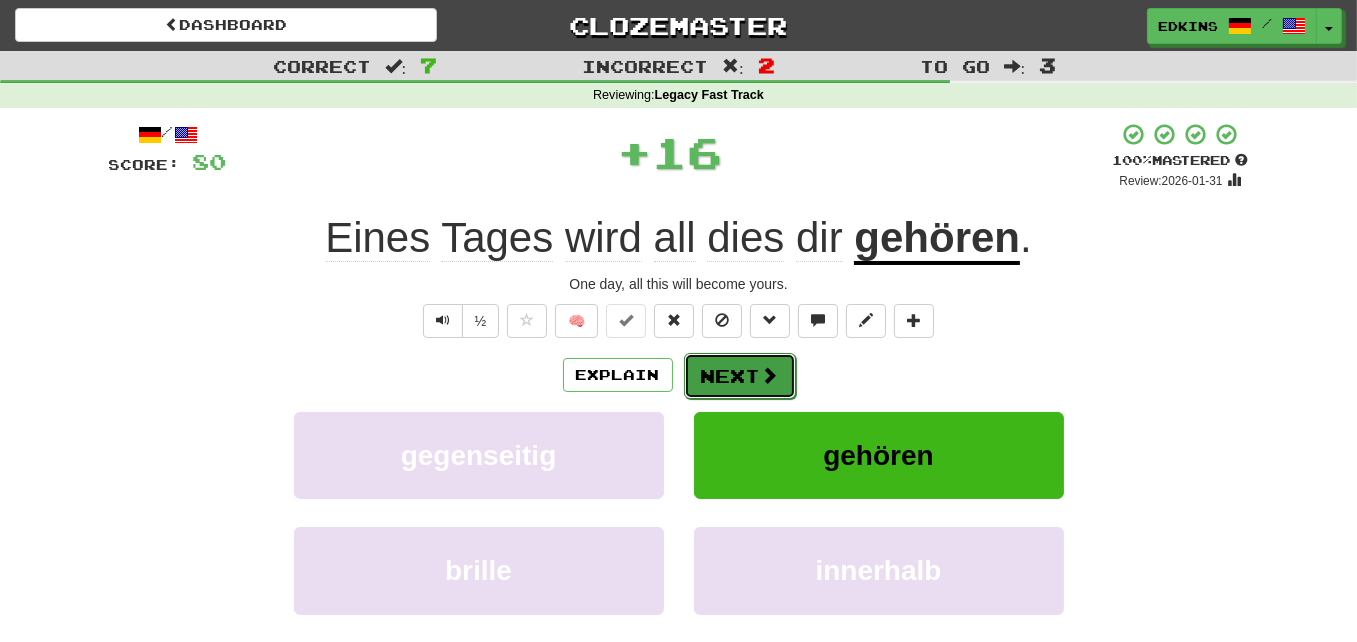 click on "Next" at bounding box center (740, 376) 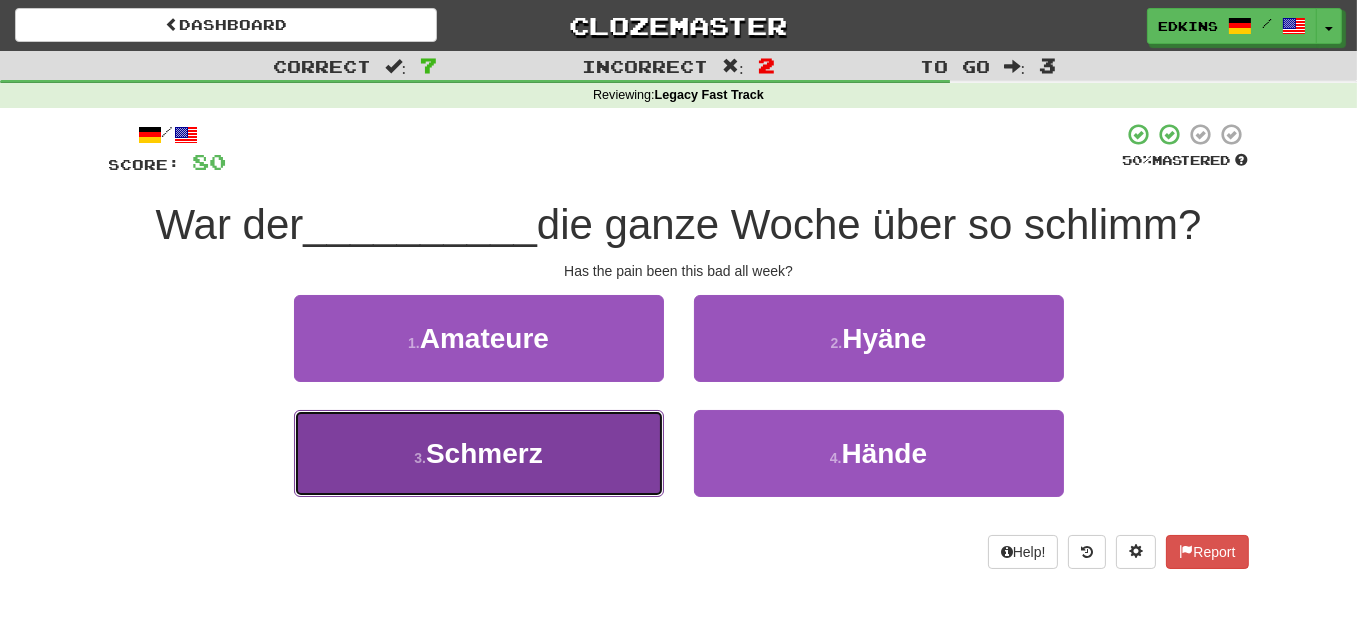 click on "3 .  Schmerz" at bounding box center [479, 453] 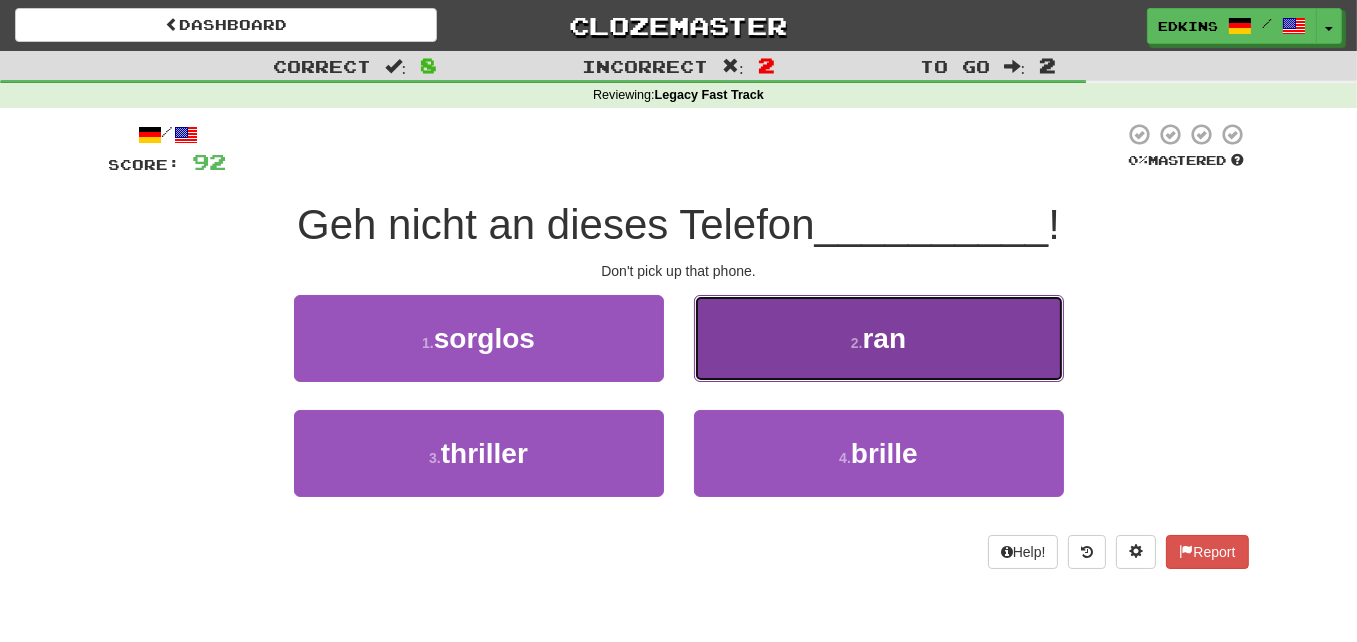 click on "2 .  ran" at bounding box center (879, 338) 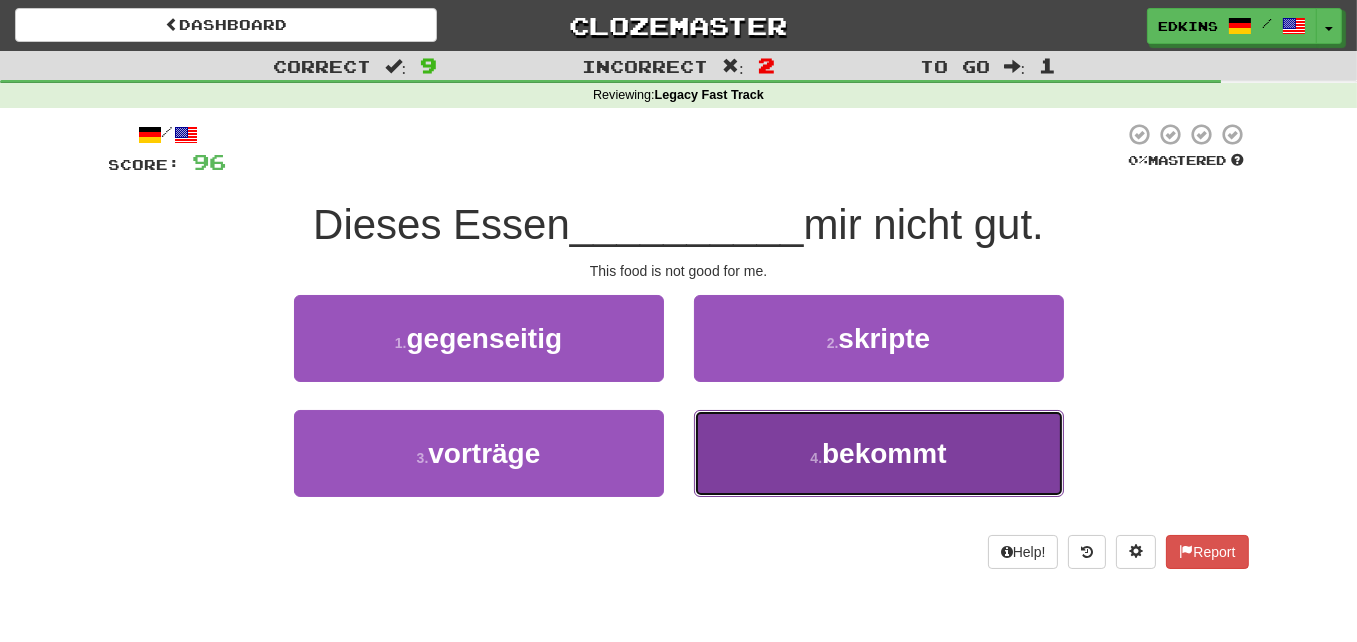 click on "4 .  bekommt" at bounding box center [879, 453] 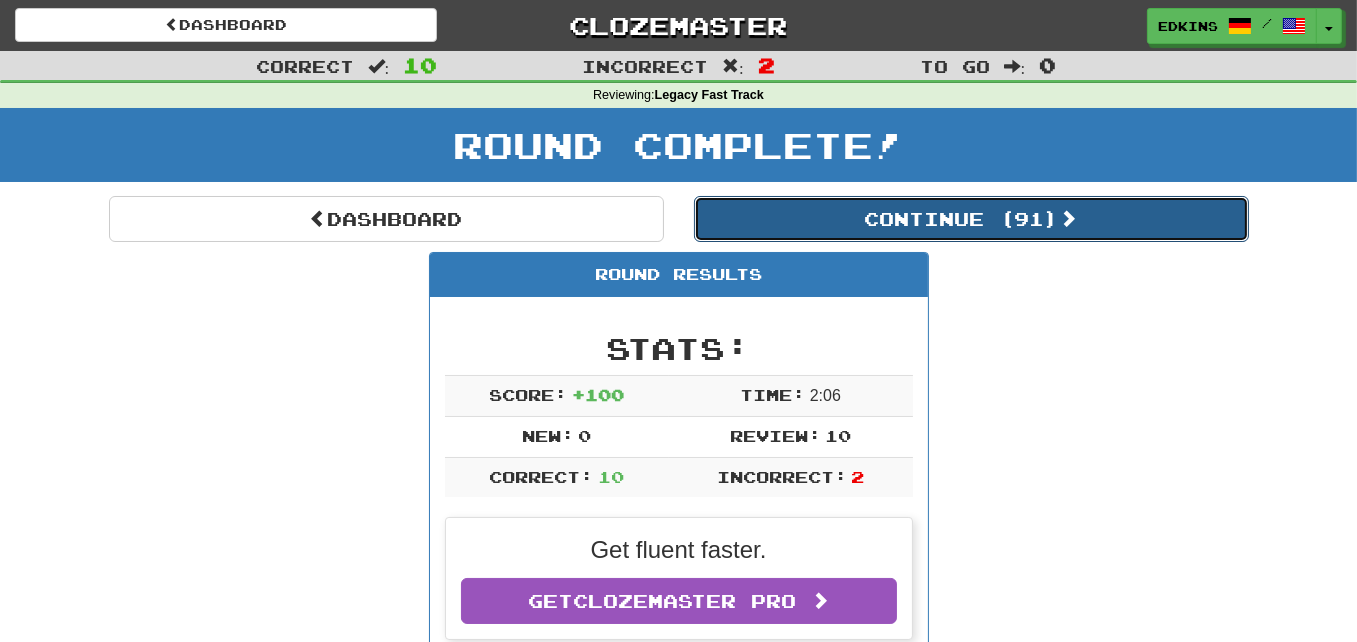 click on "Continue ( 91 )" at bounding box center (971, 219) 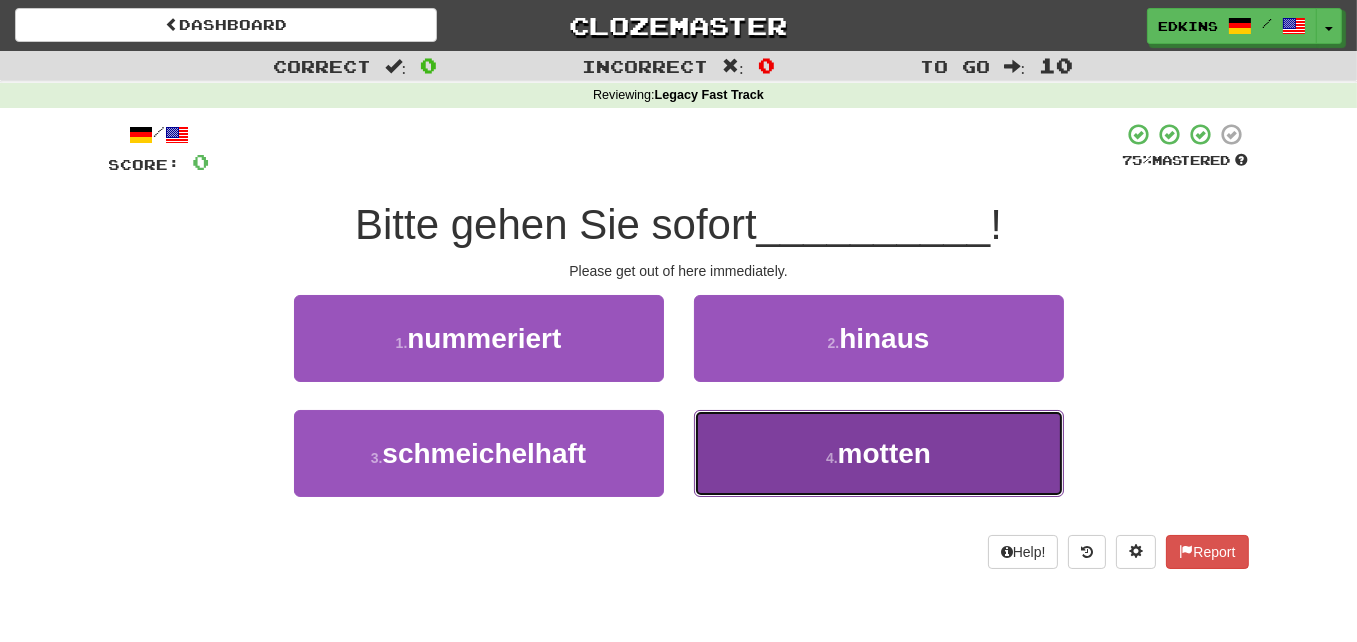 click on "4 .  motten" at bounding box center [879, 453] 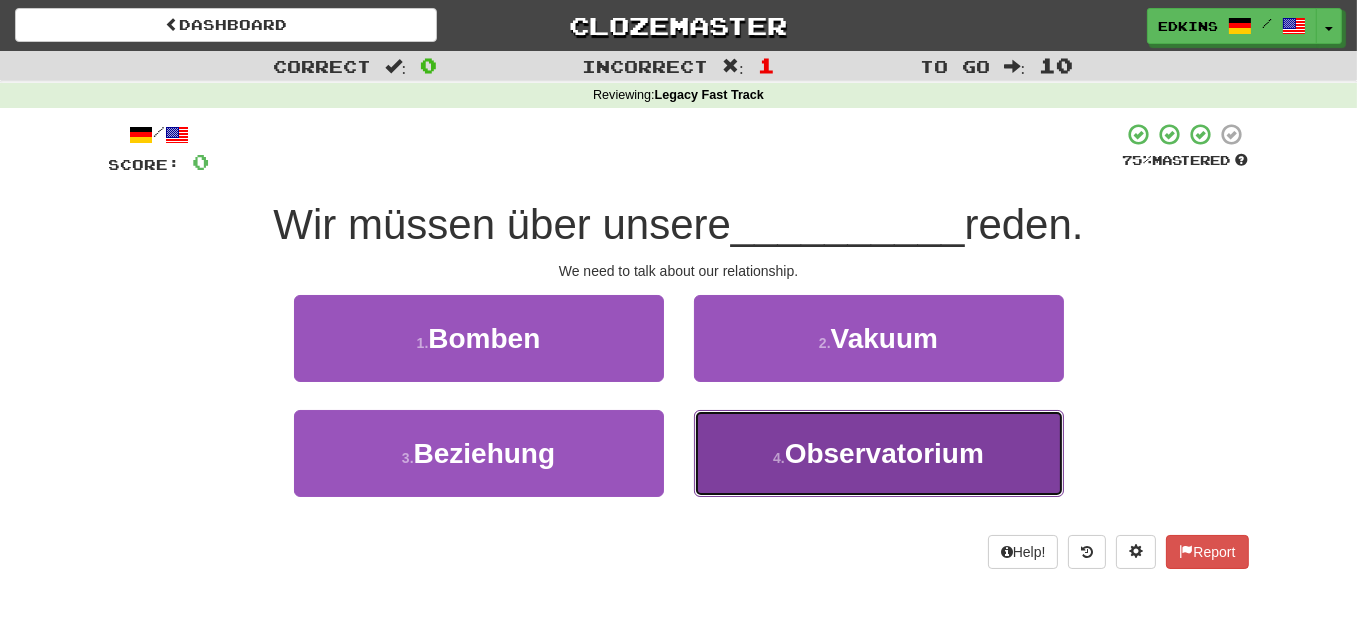 click on "Observatorium" at bounding box center [884, 453] 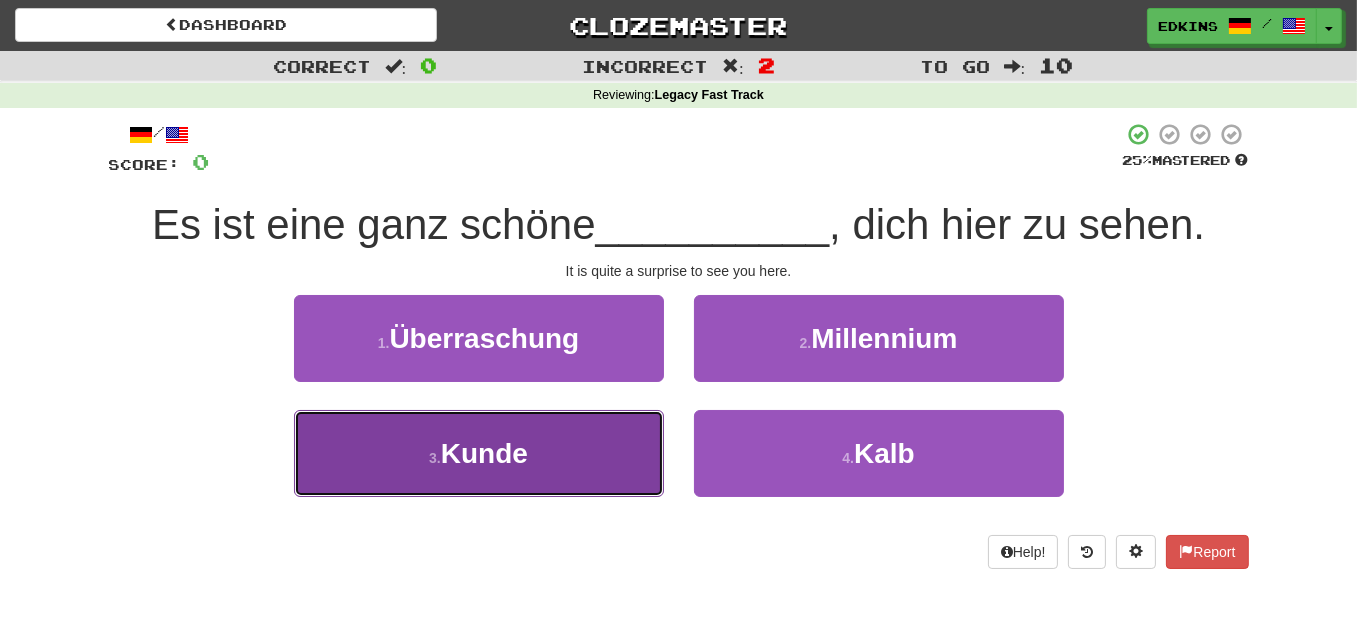 click on "Kunde" at bounding box center [484, 453] 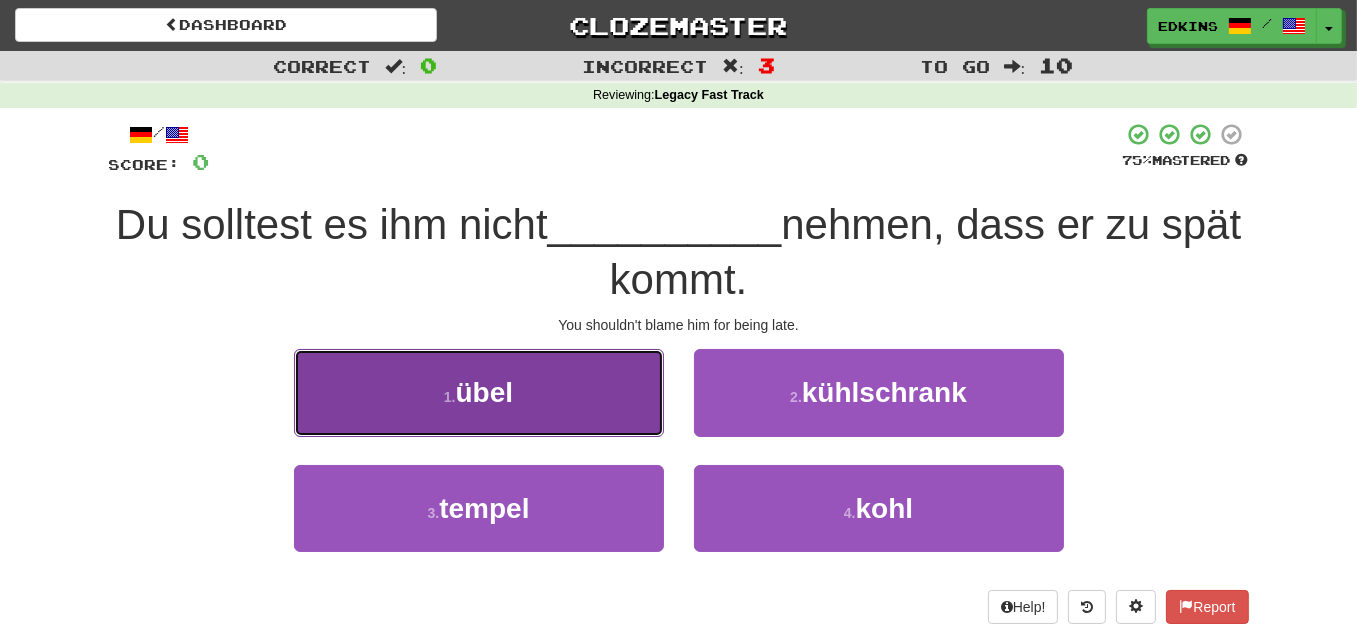 click on "1 .  übel" at bounding box center [479, 392] 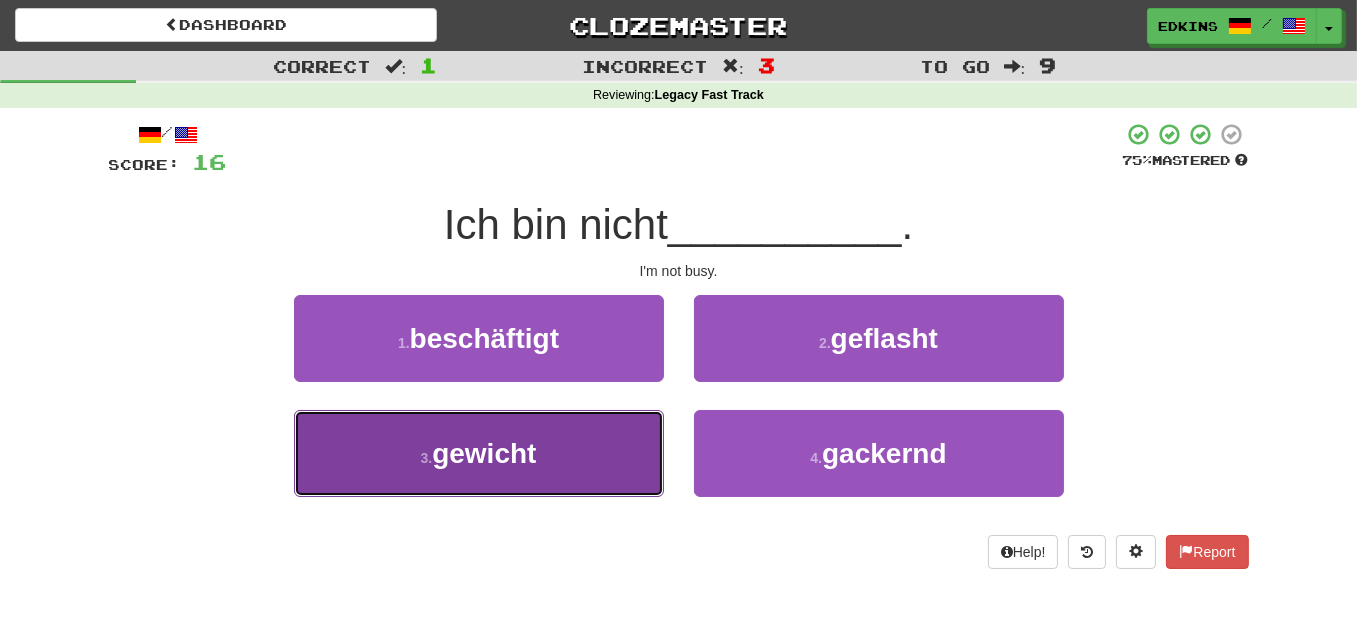 click on "3 .  gewicht" at bounding box center (479, 453) 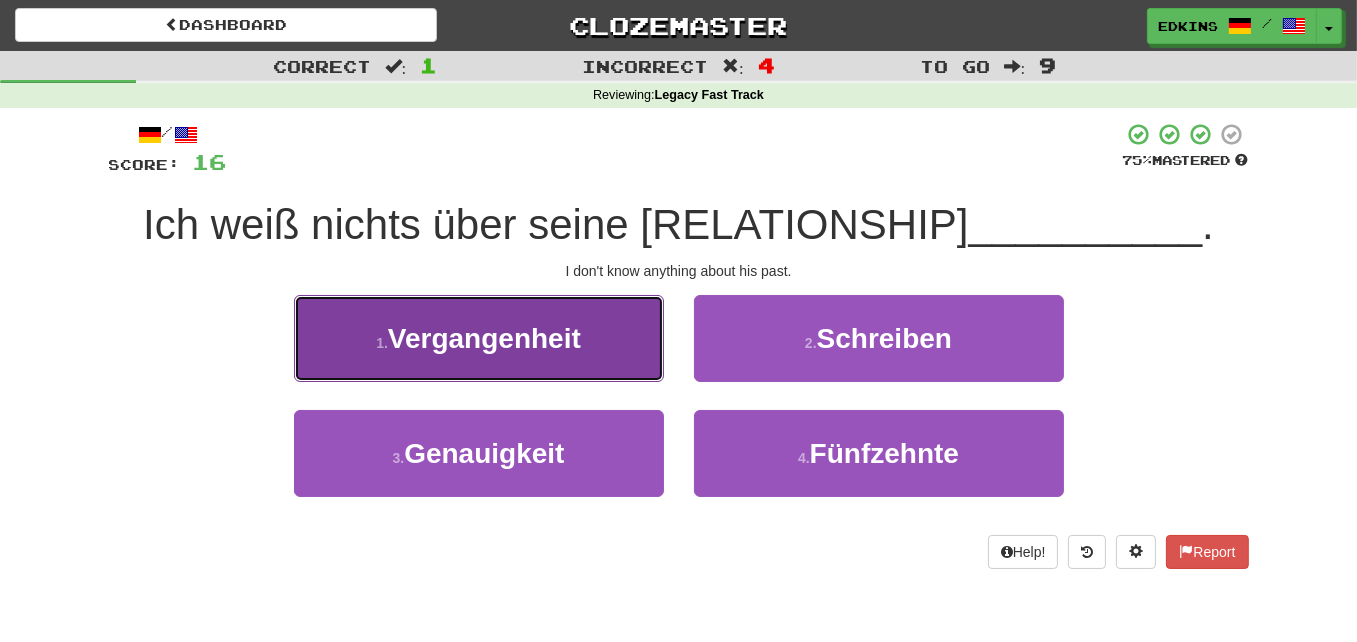 click on "1 .  Vergangenheit" at bounding box center (479, 338) 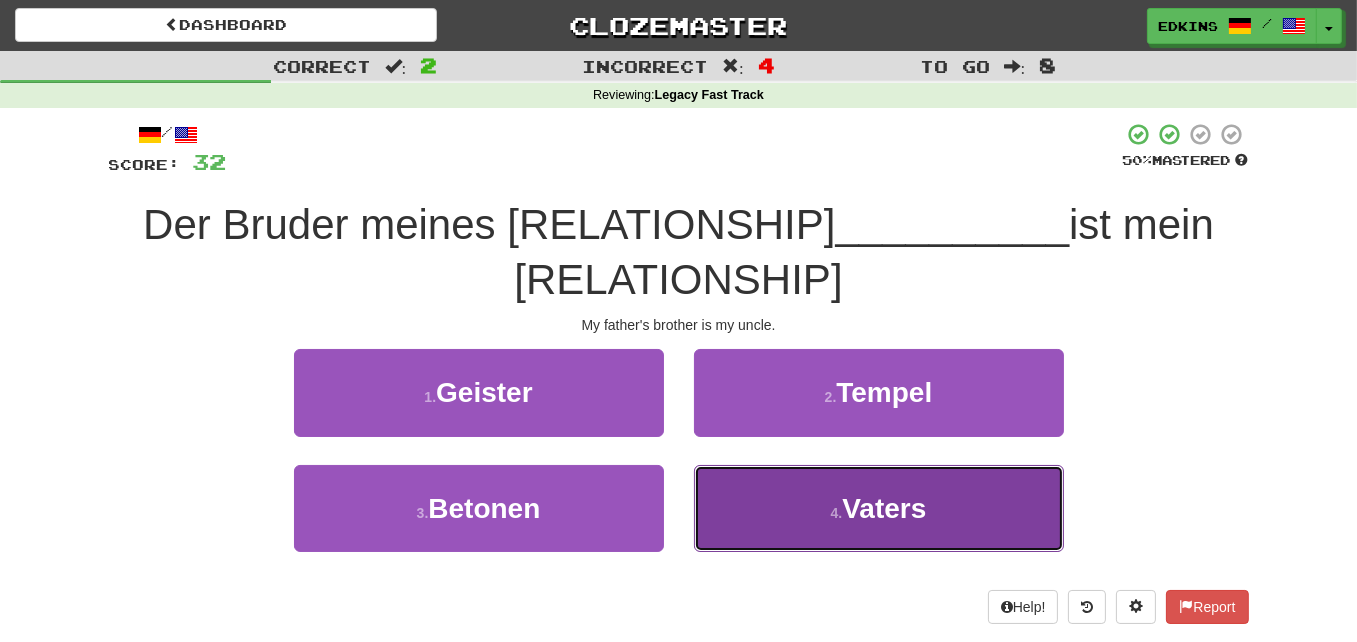 click on "4 ." at bounding box center [837, 513] 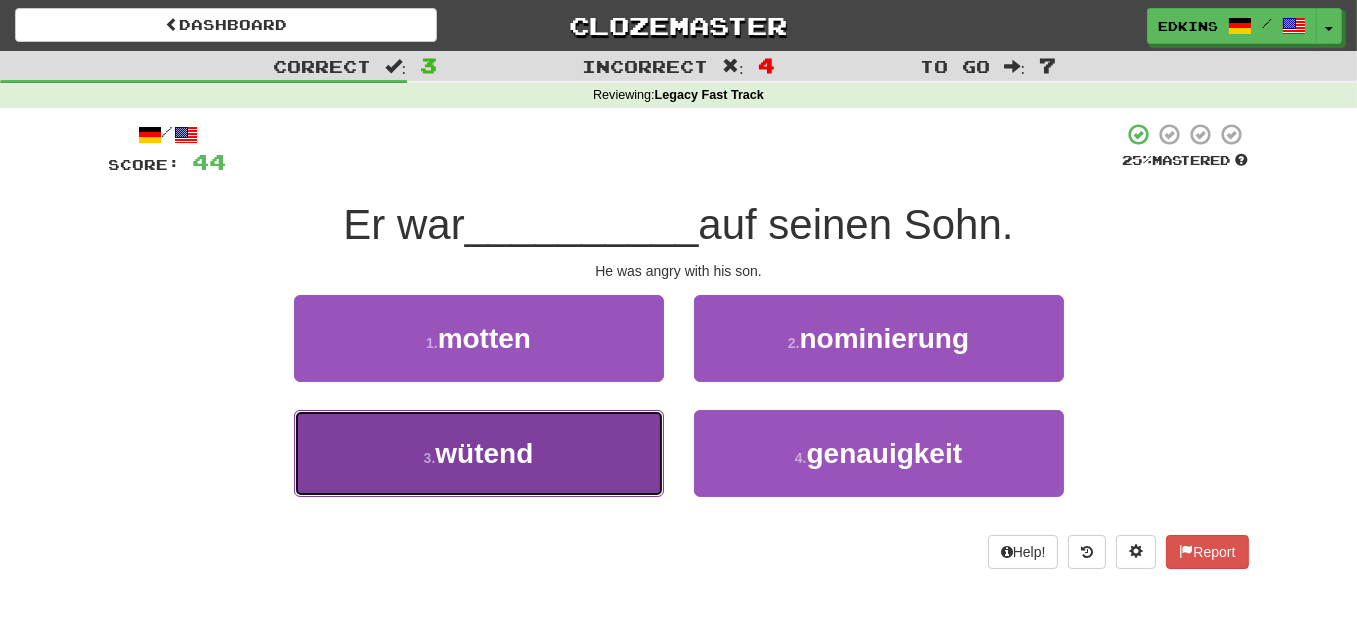 click on "3 .  wütend" at bounding box center (479, 453) 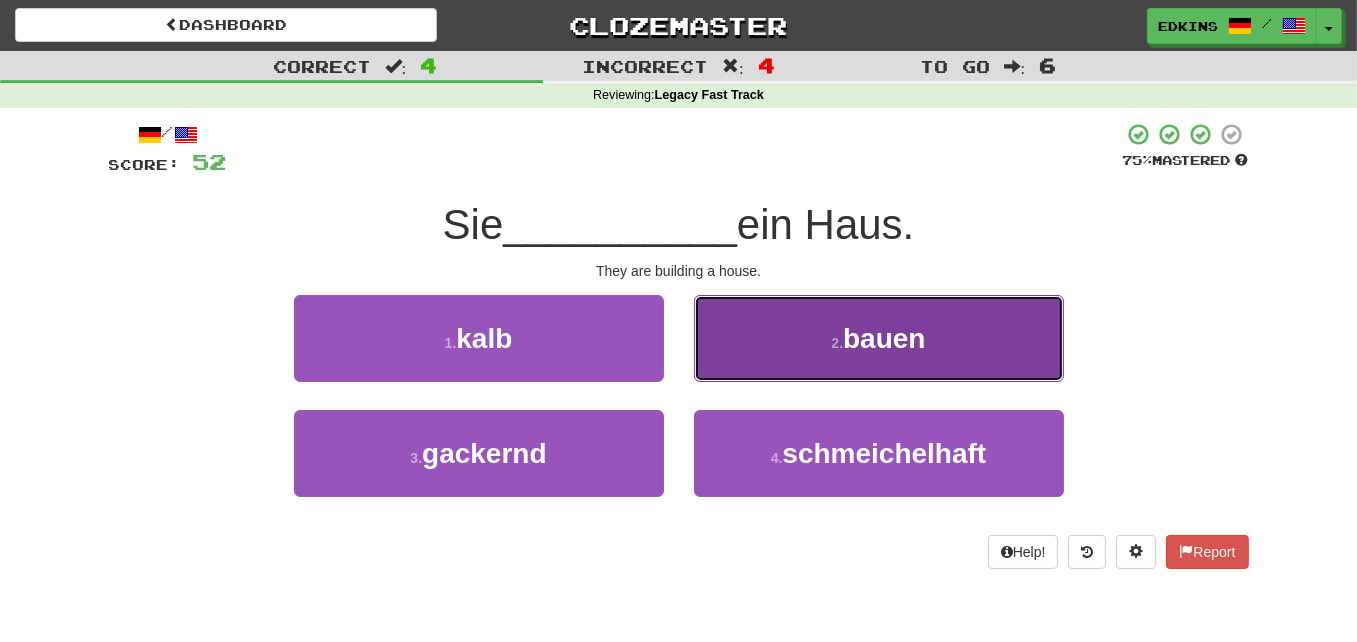 click on "2 .  bauen" at bounding box center [879, 338] 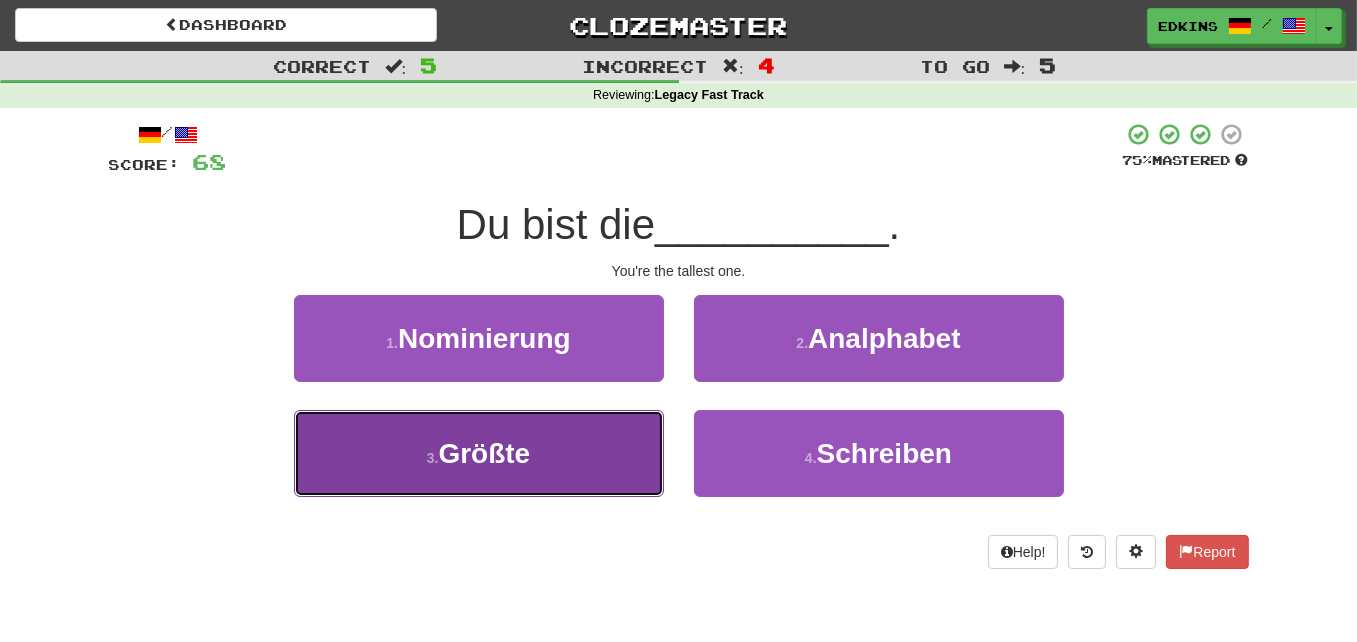 click on "Größte" at bounding box center [484, 453] 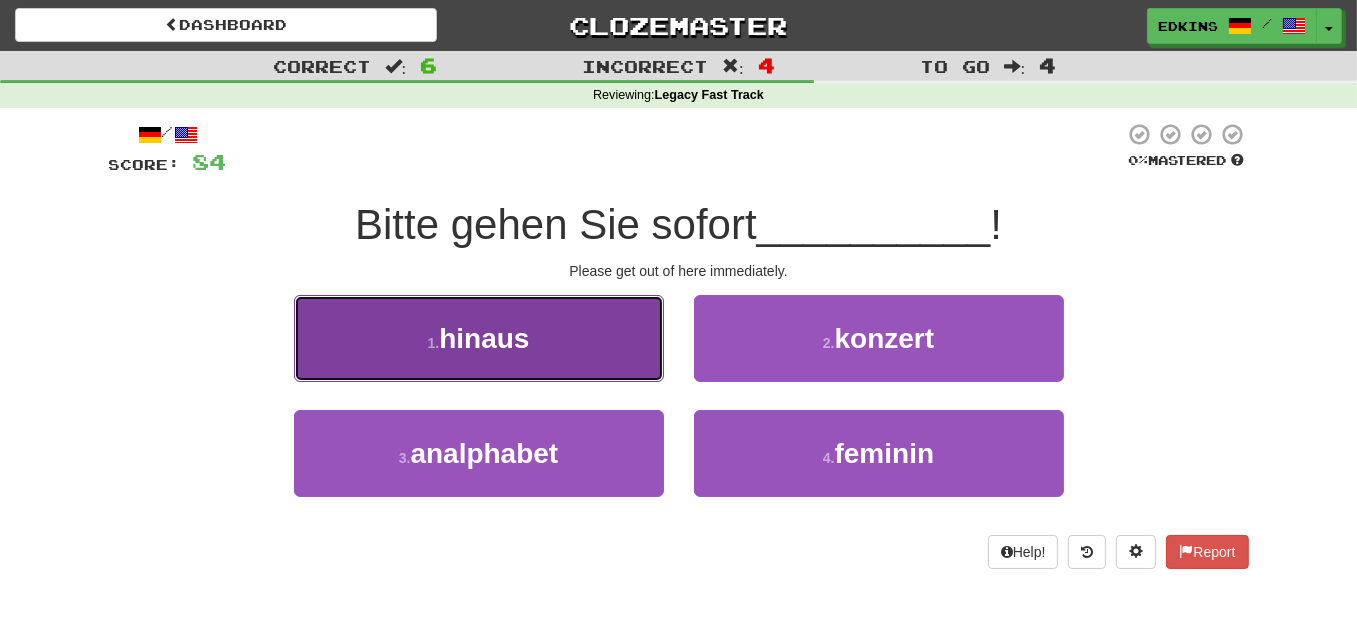 click on "hinaus" at bounding box center (484, 338) 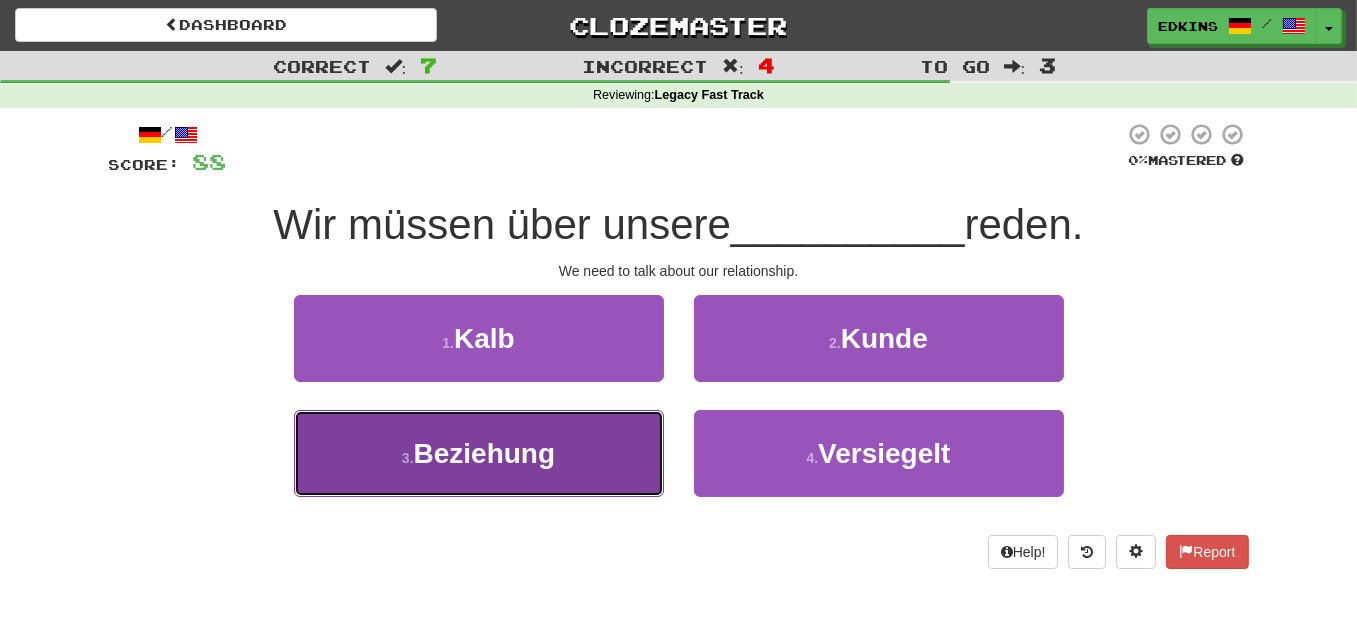 click on "Beziehung" at bounding box center (485, 453) 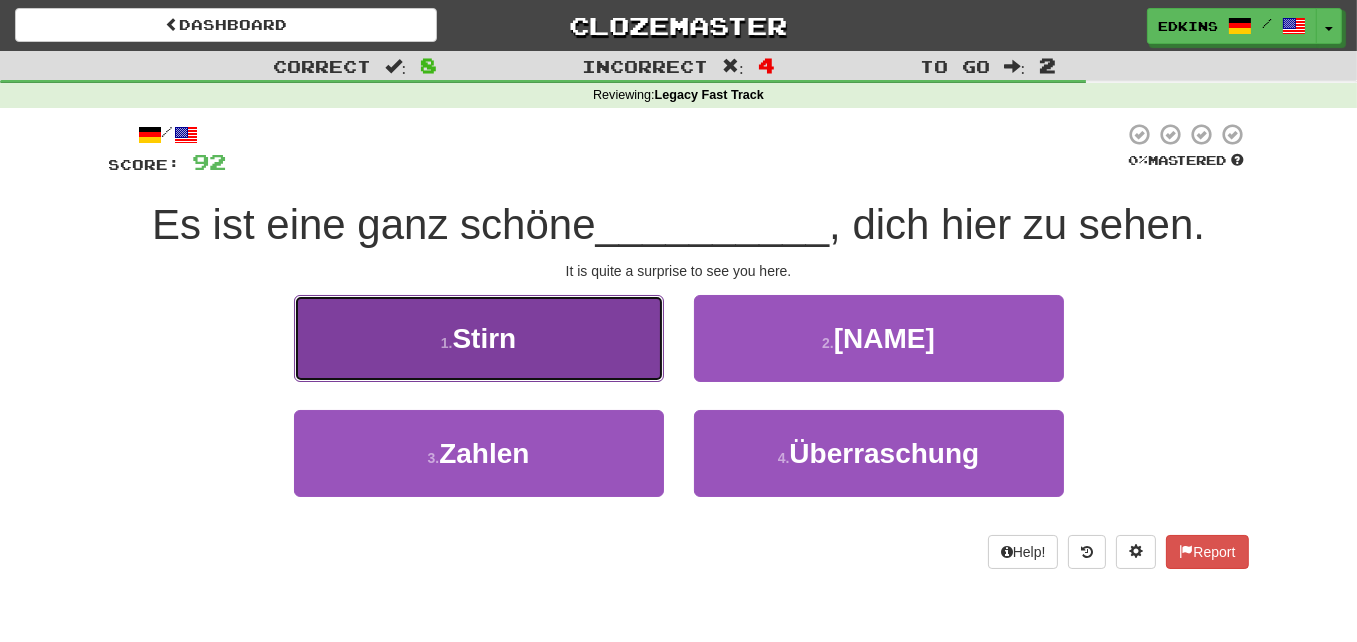 click on "1 .  Stirn" at bounding box center (479, 338) 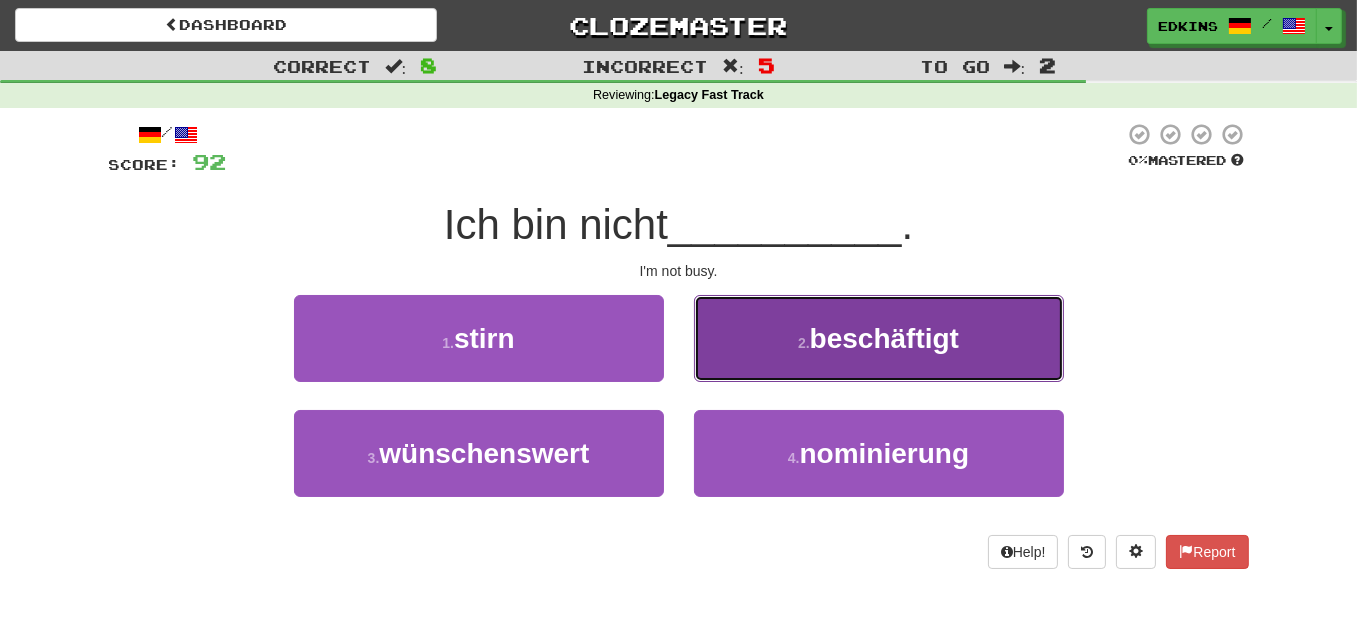 click on "2 .  beschäftigt" at bounding box center (879, 338) 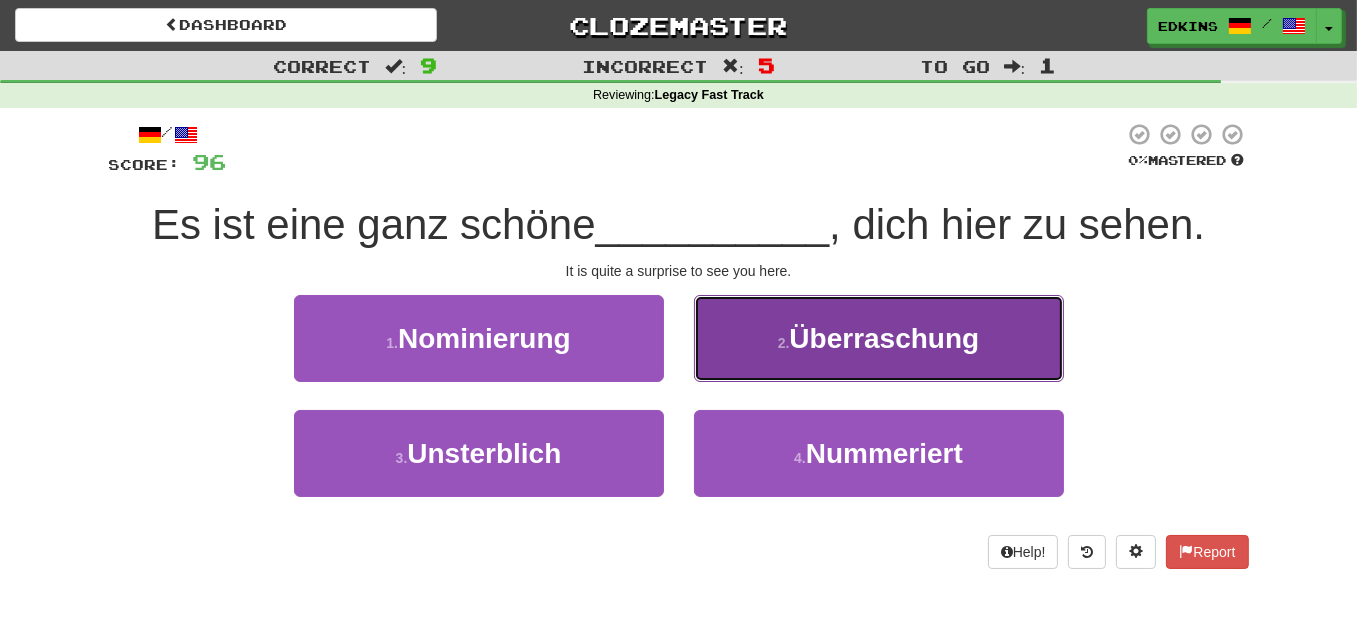 click on "Überraschung" at bounding box center (884, 338) 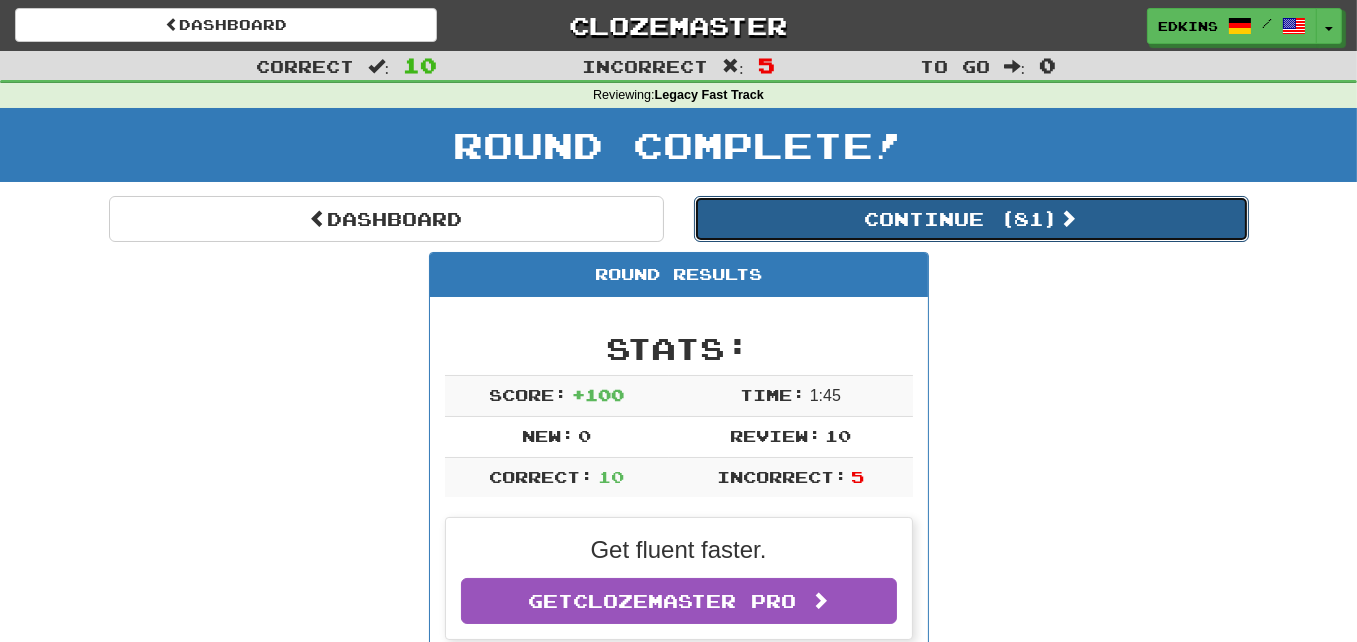 click on "Continue ( 81 )" at bounding box center (971, 219) 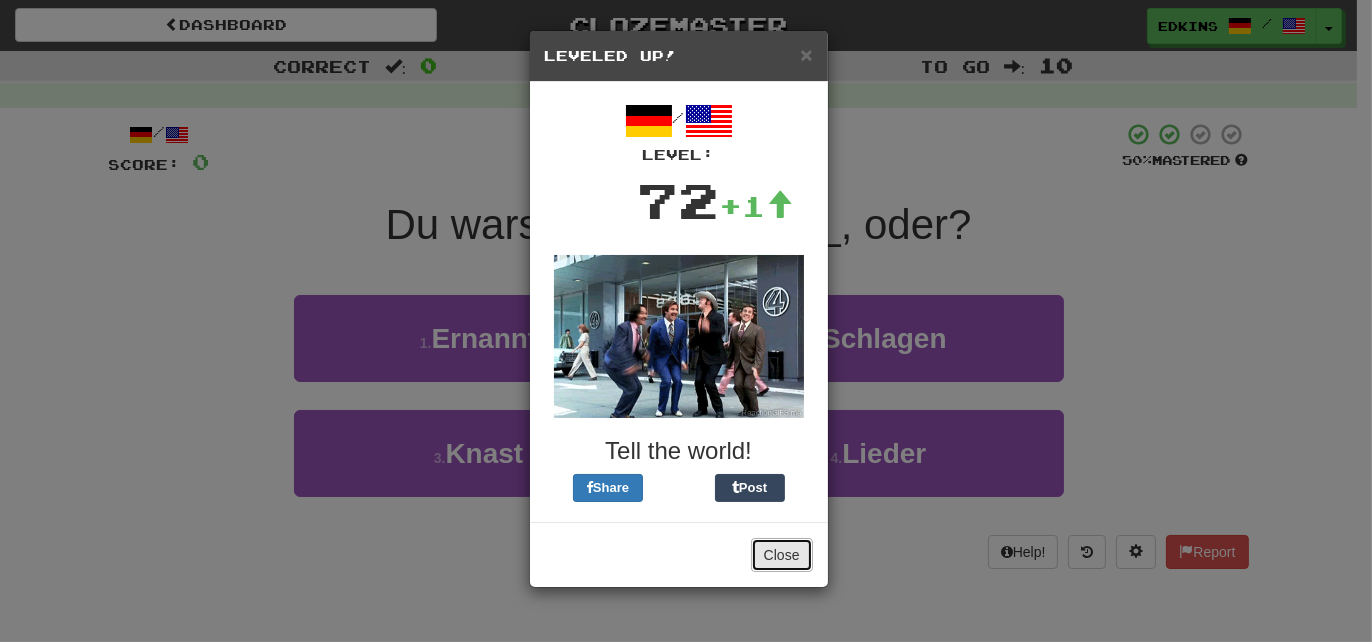 click on "Close" at bounding box center (782, 555) 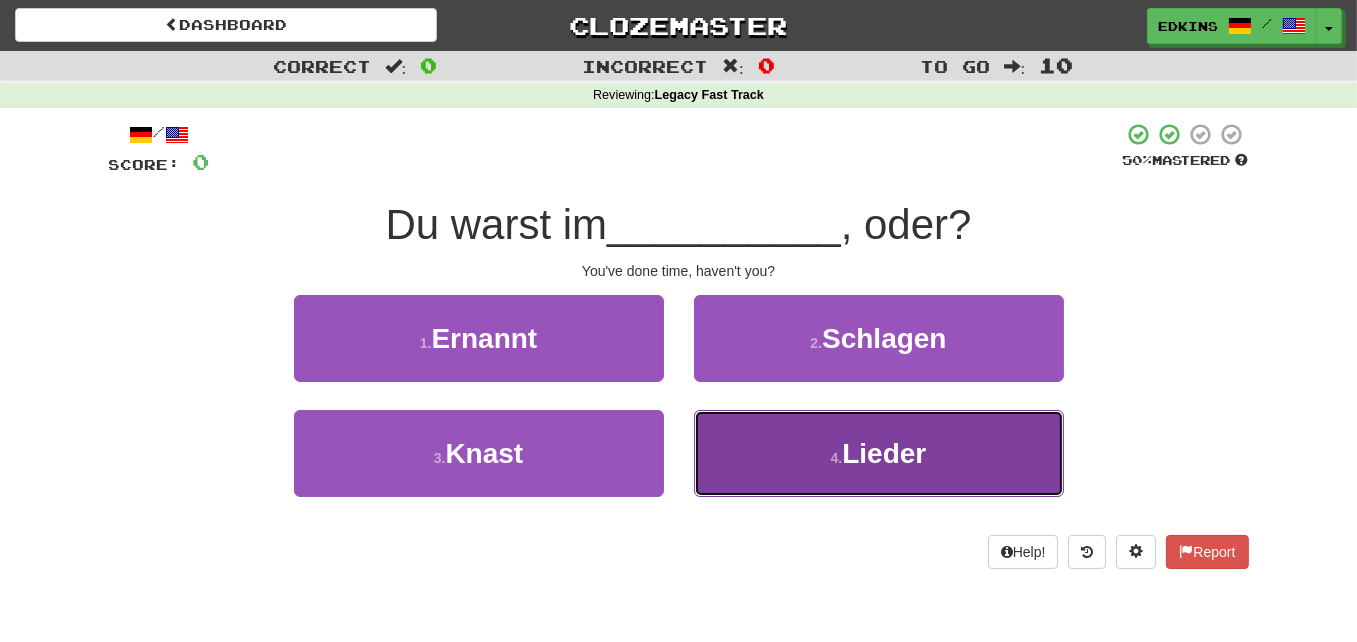 click on "4 .  Lieder" at bounding box center [879, 453] 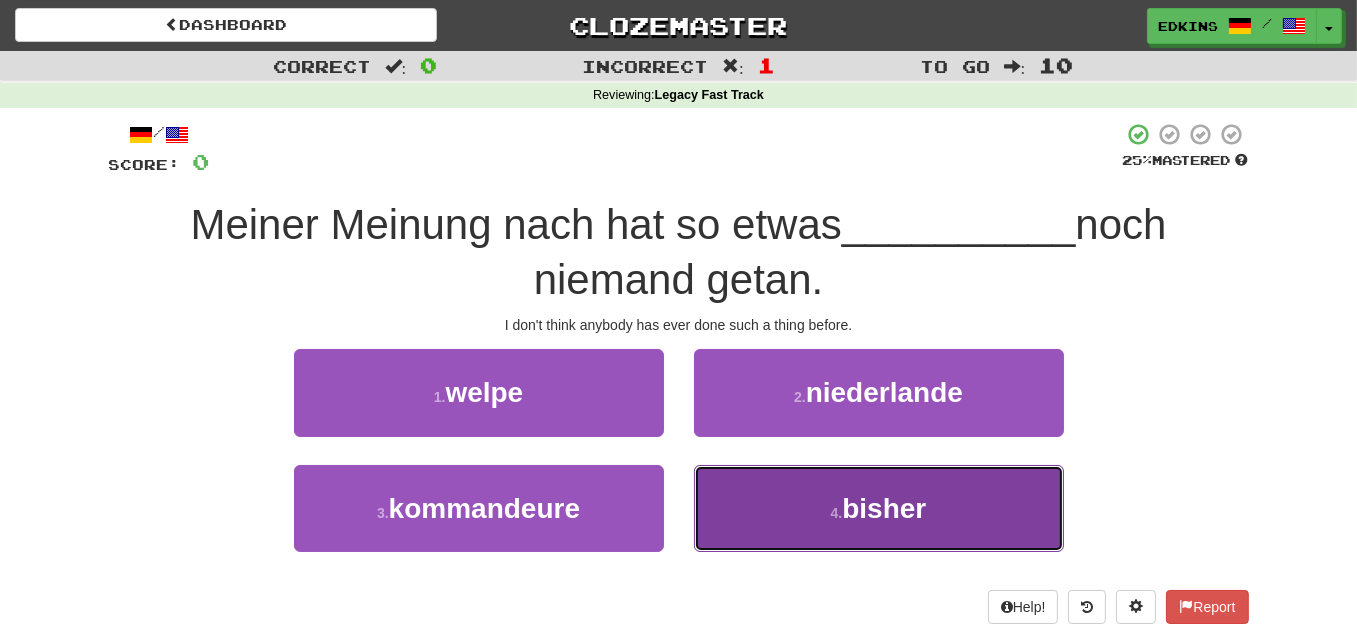 click on "4 .  bisher" at bounding box center (879, 508) 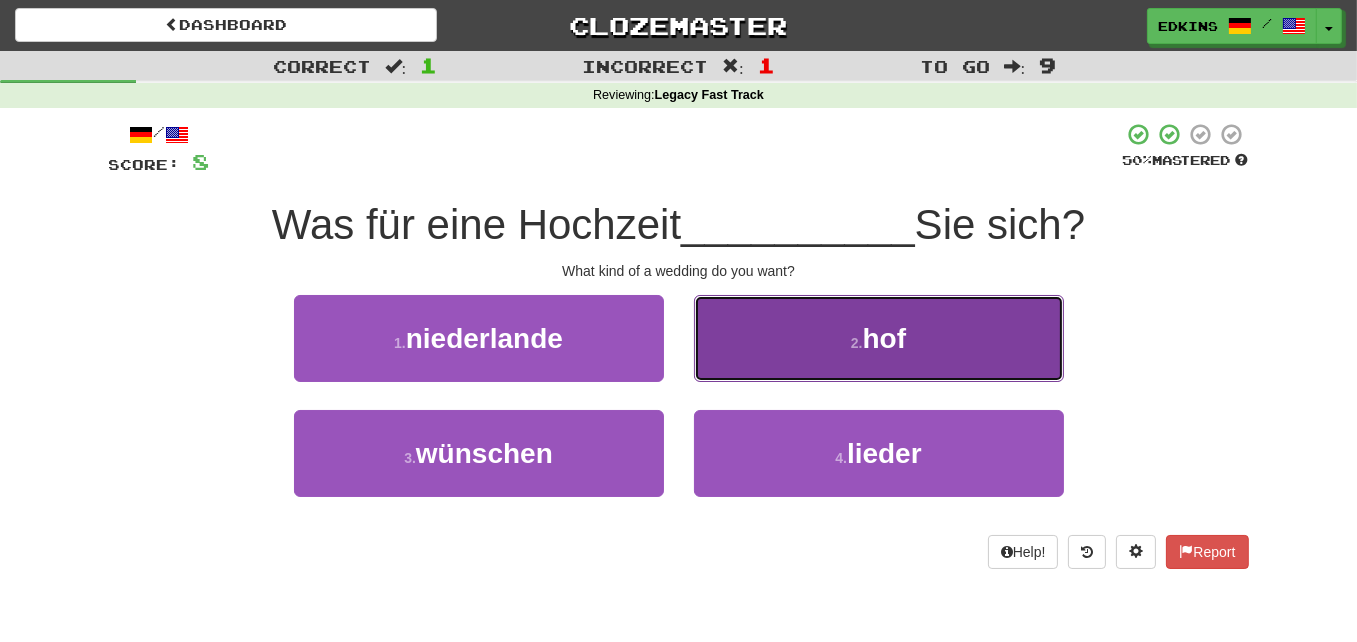 click on "2 .  hof" at bounding box center [879, 338] 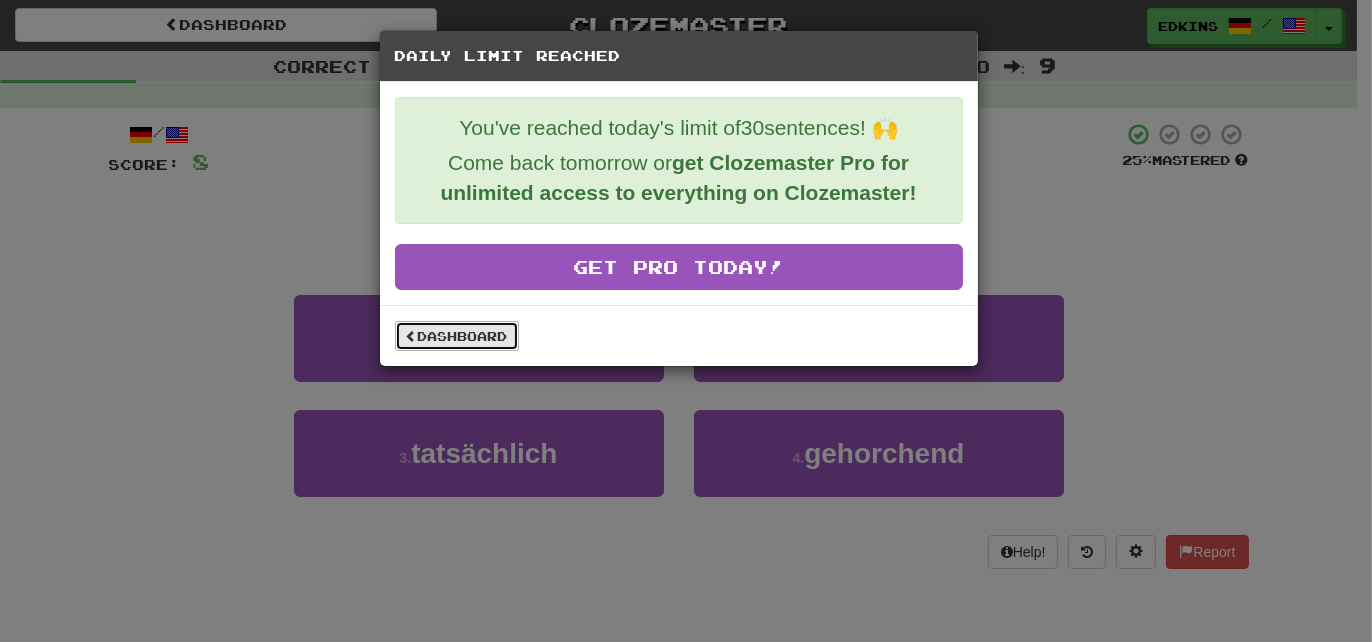 click on "Dashboard" at bounding box center [457, 336] 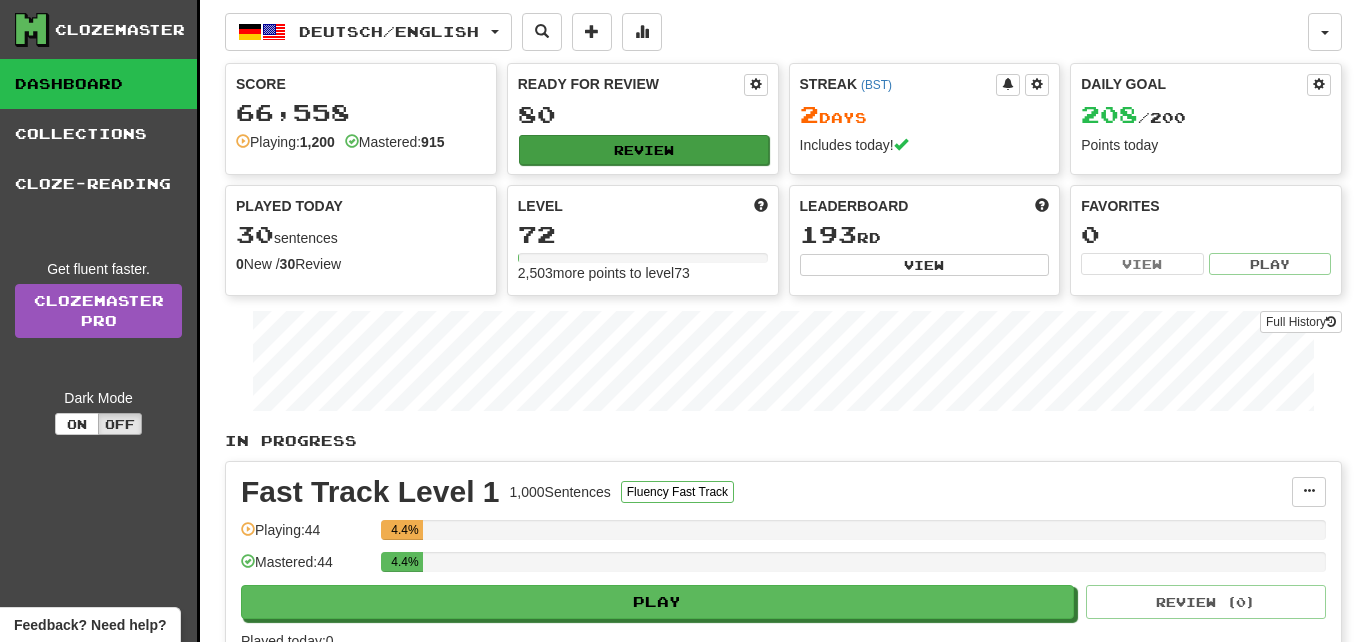 scroll, scrollTop: 0, scrollLeft: 0, axis: both 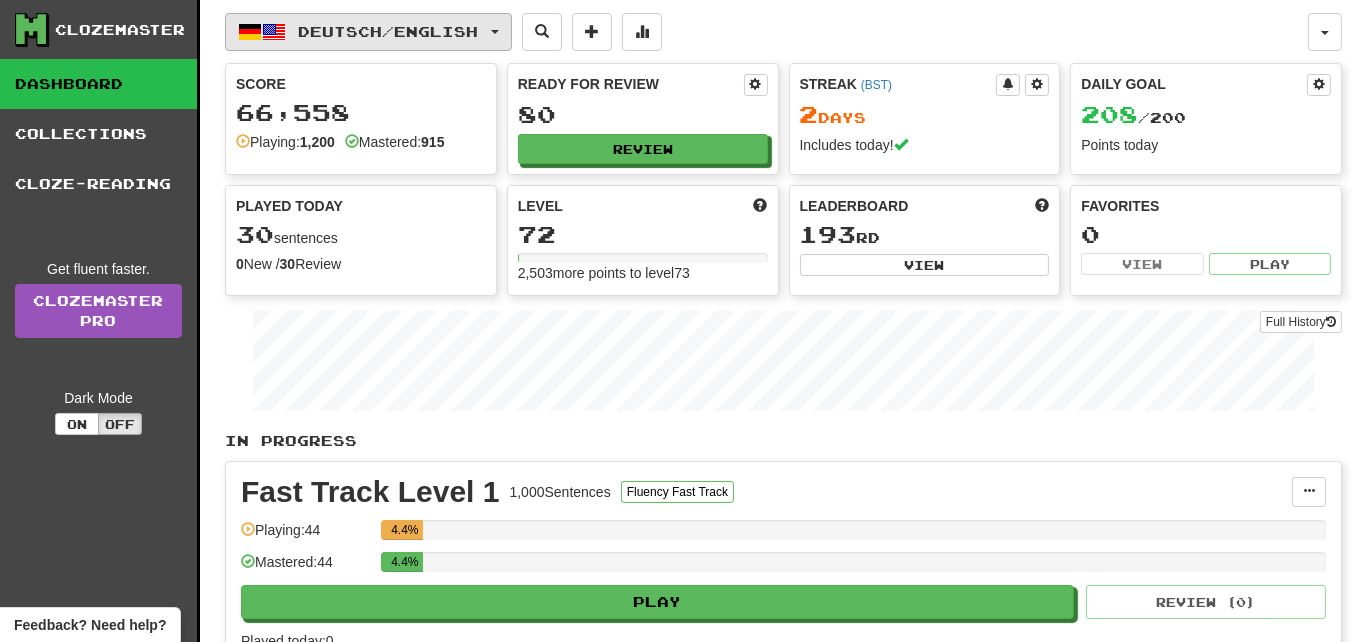 click on "Deutsch  /  English" at bounding box center [389, 31] 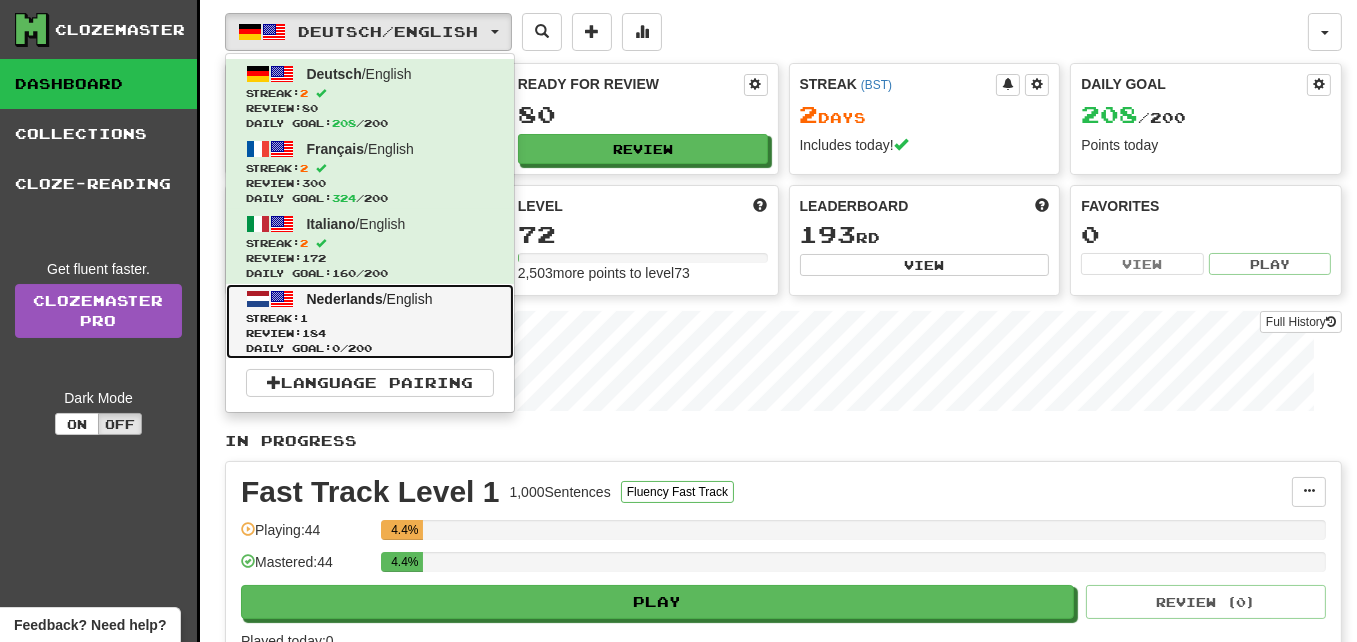 click on "Nederlands" at bounding box center [345, 299] 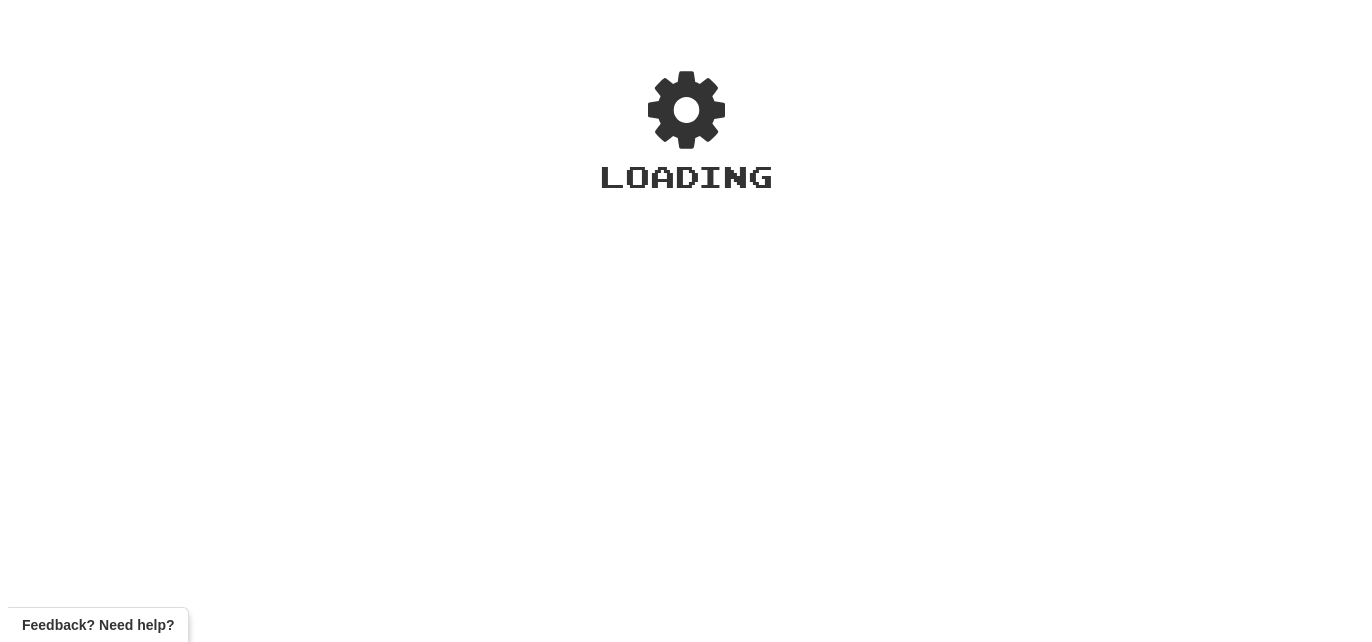 scroll, scrollTop: 0, scrollLeft: 0, axis: both 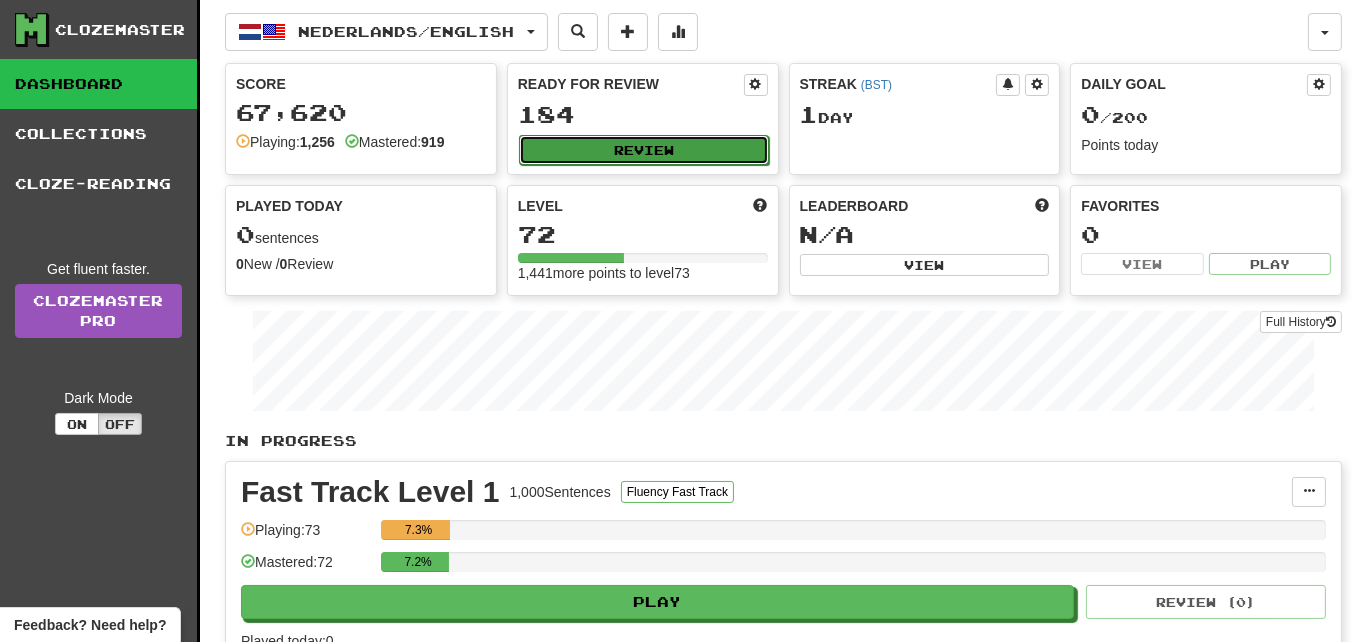 click on "Review" at bounding box center (644, 150) 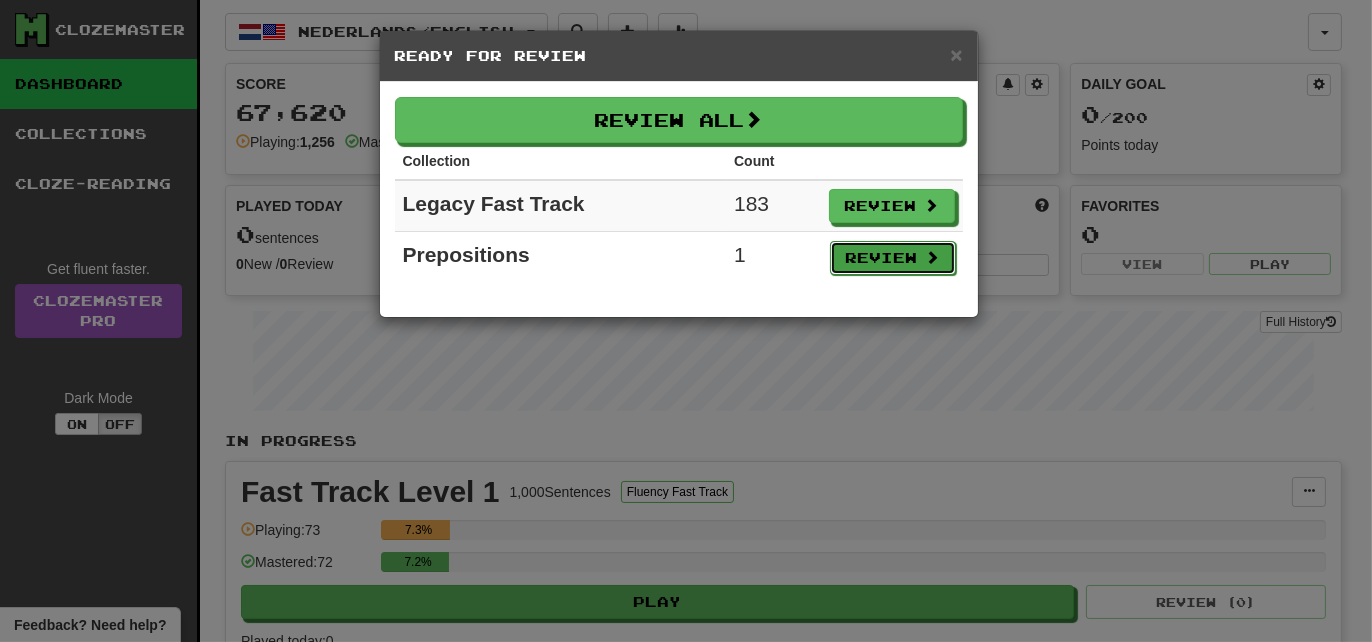 click on "Review" at bounding box center [893, 258] 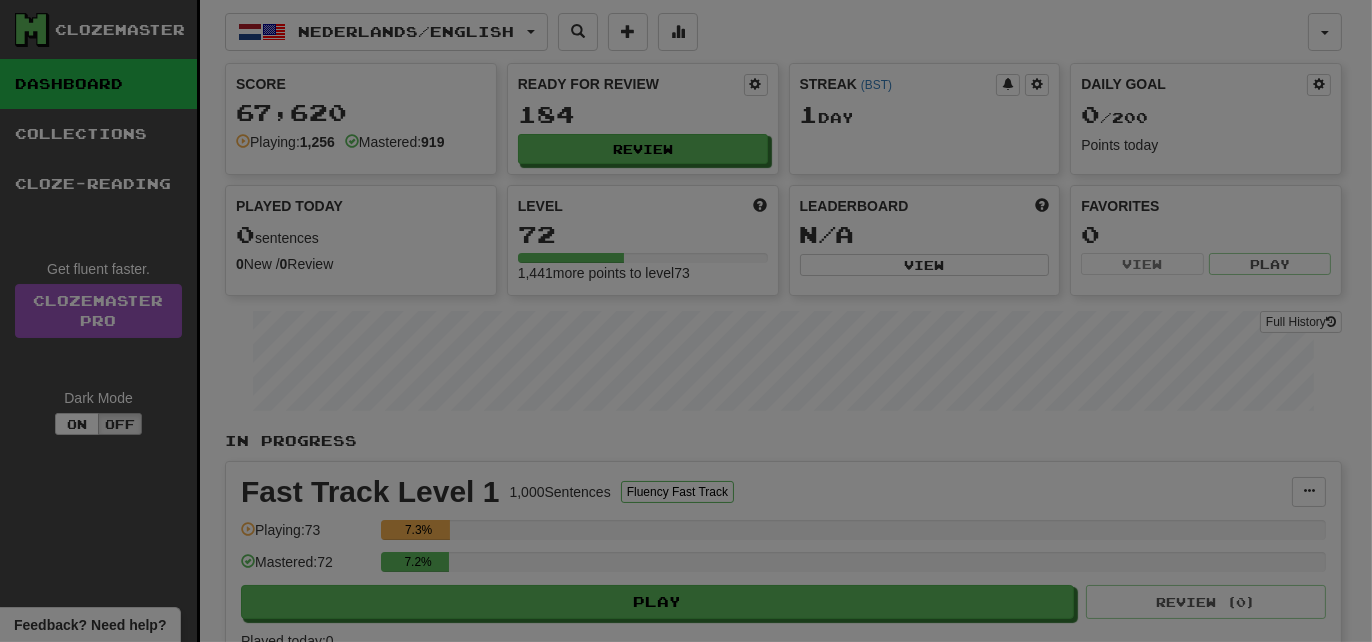 select on "**" 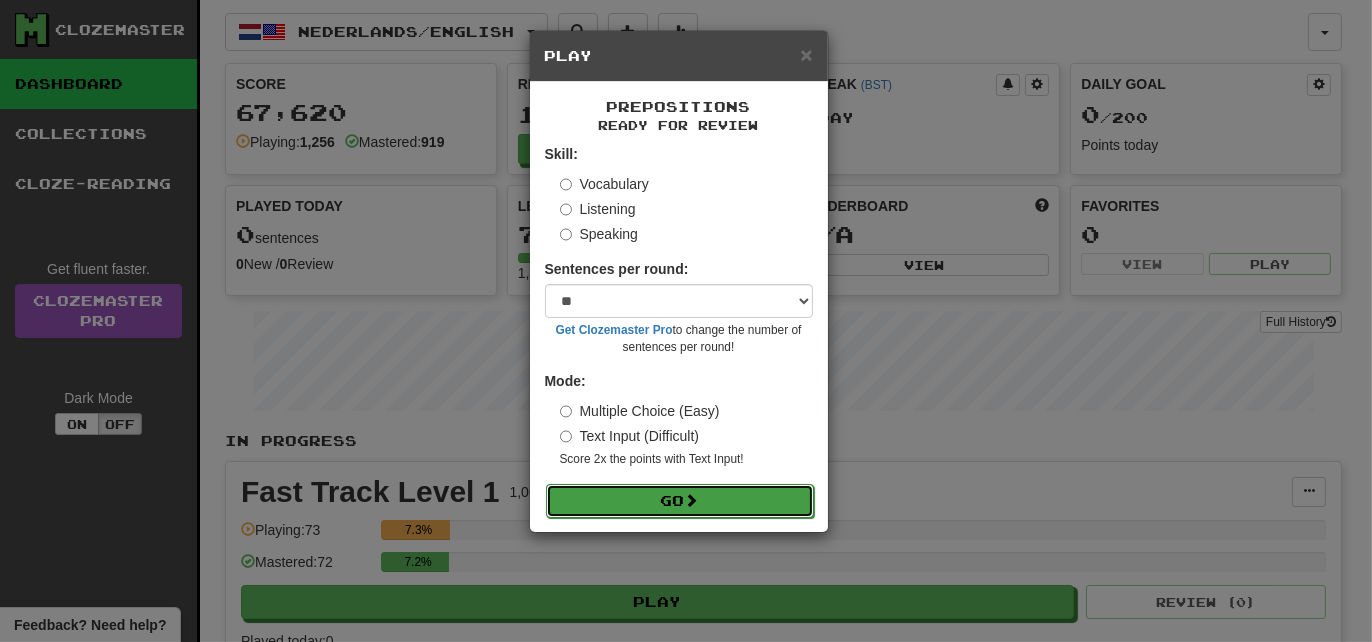 click on "Go" at bounding box center [680, 501] 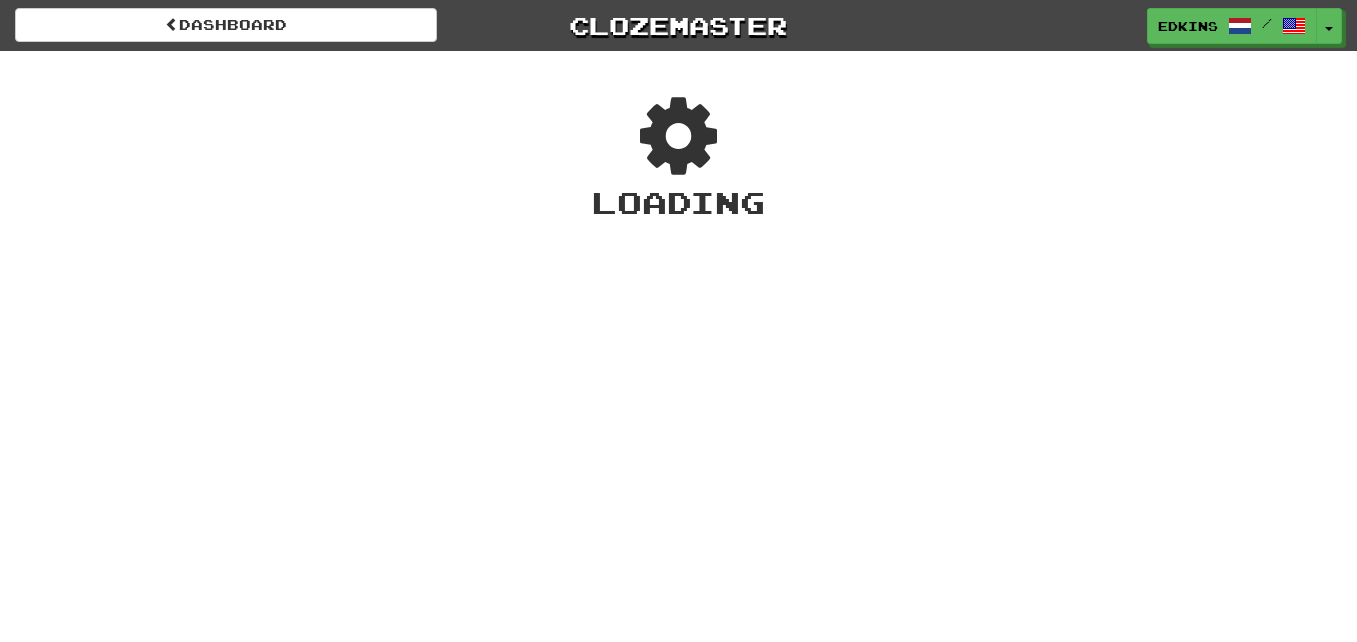 scroll, scrollTop: 0, scrollLeft: 0, axis: both 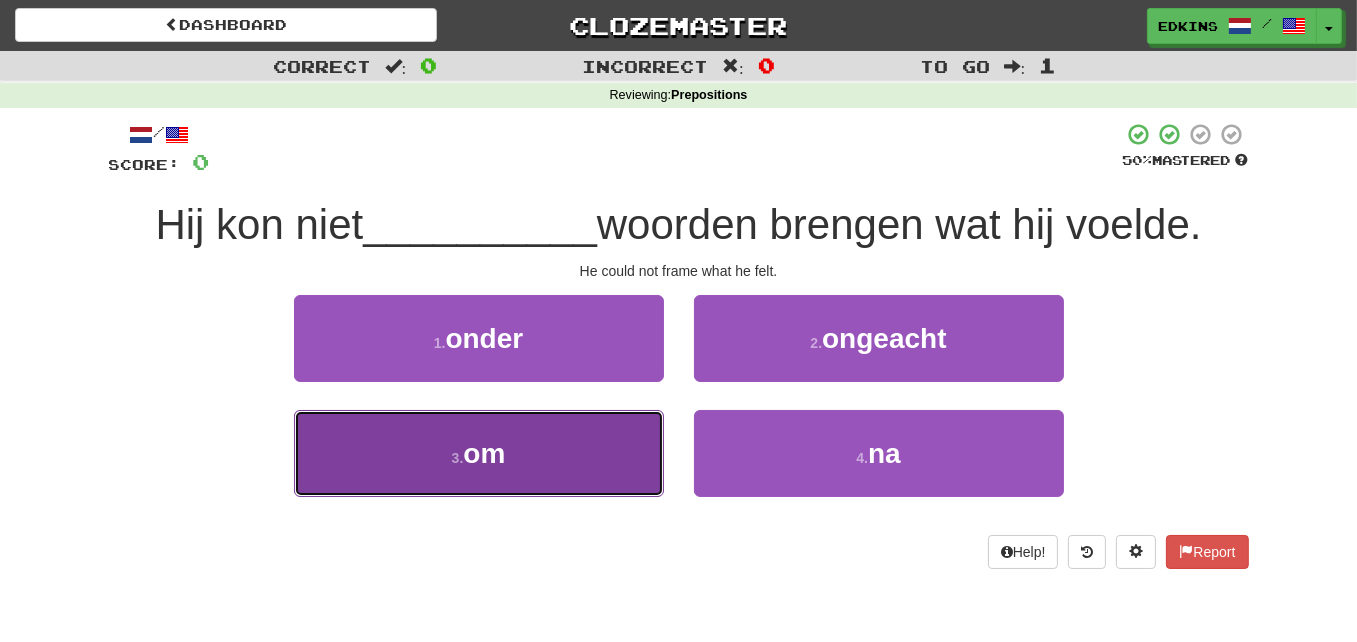 click on "3 .  om" at bounding box center [479, 453] 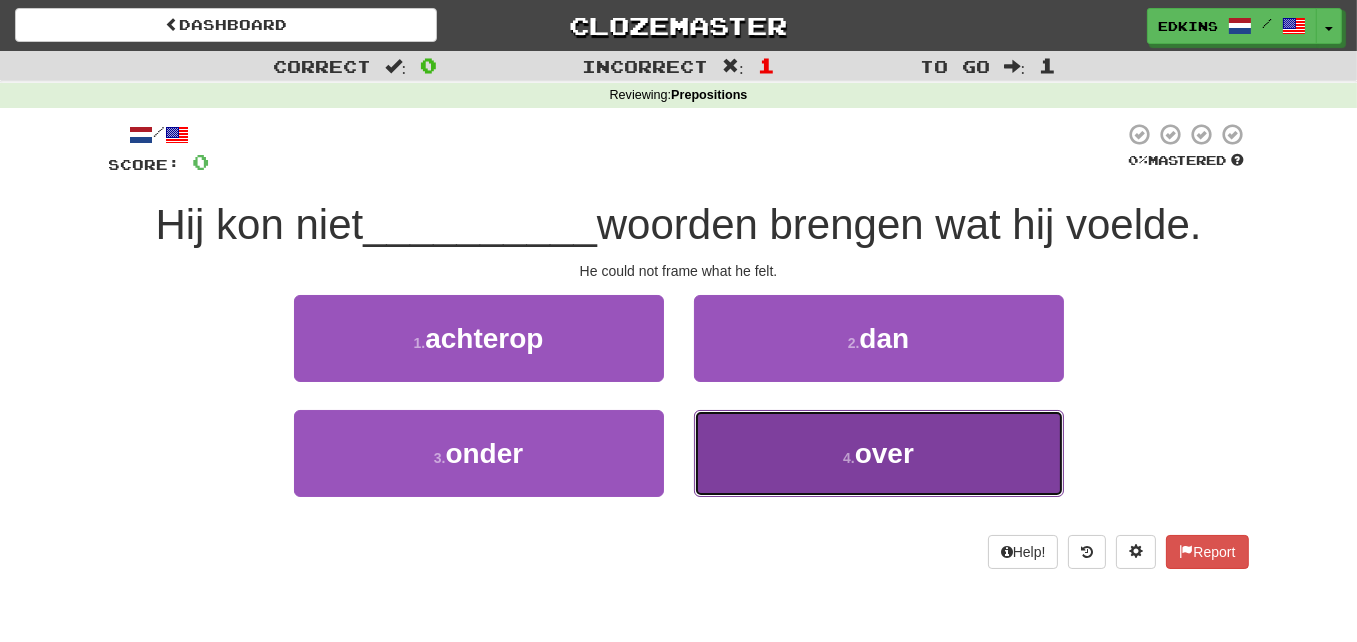 click on "4 .  over" at bounding box center (879, 453) 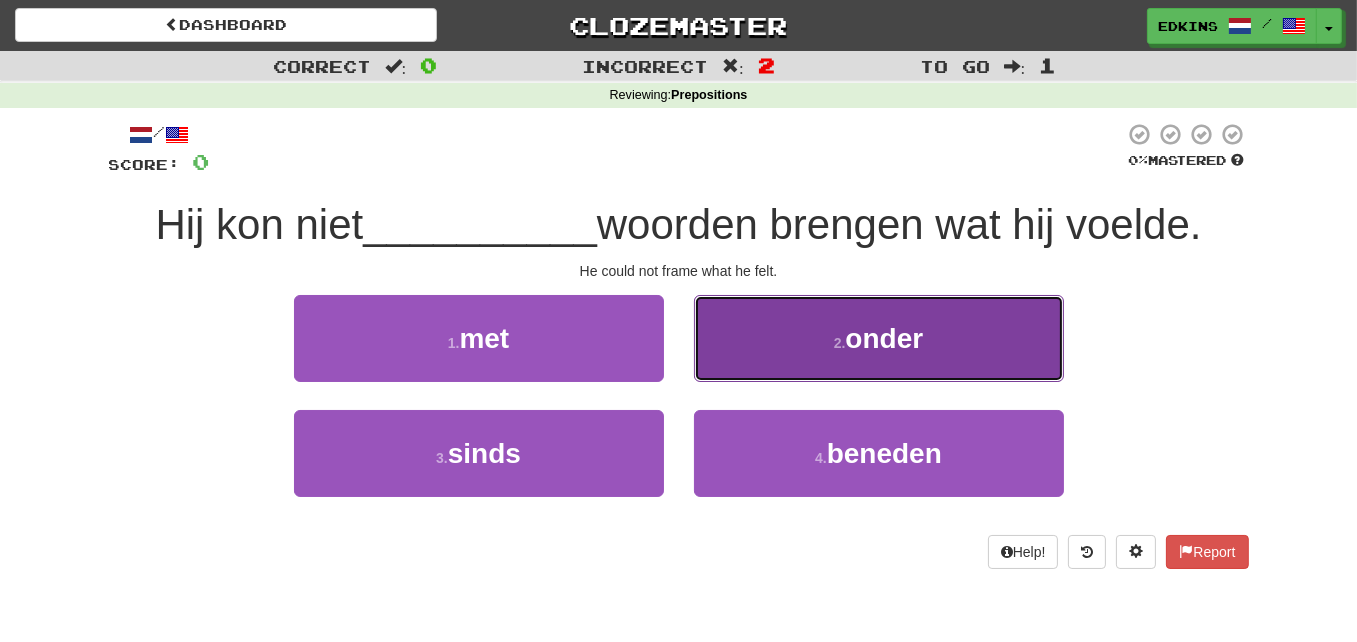 click on "2 ." at bounding box center [840, 343] 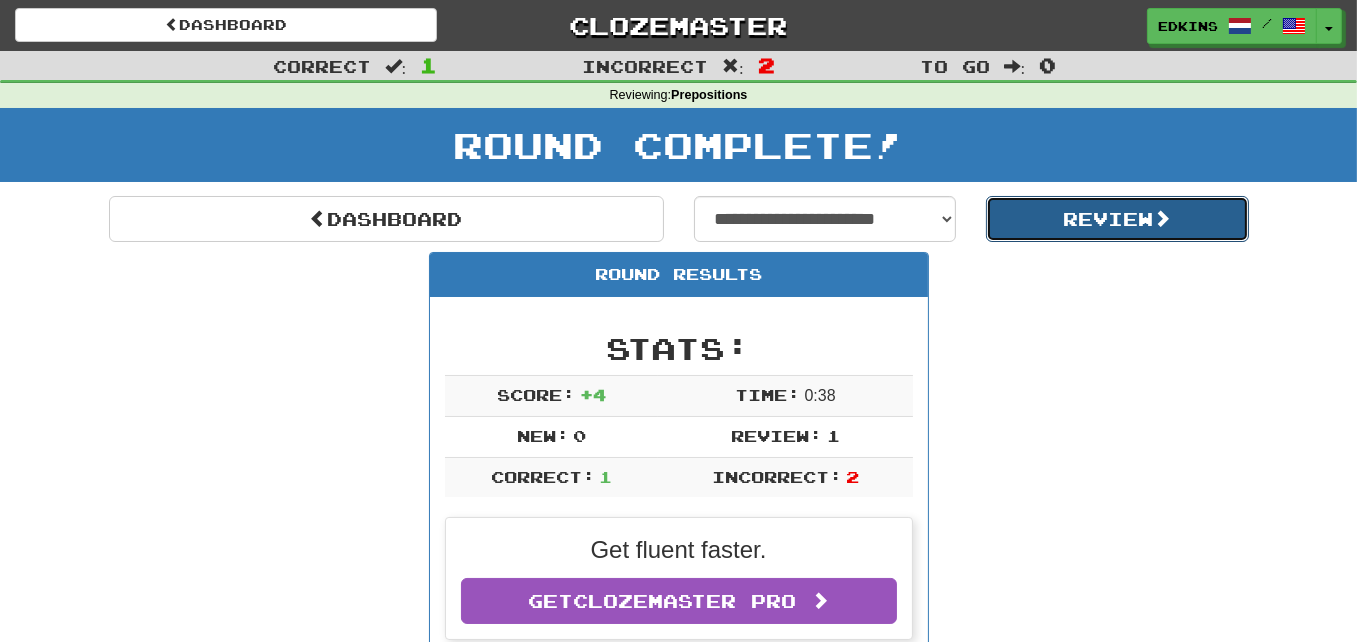 click on "Review" at bounding box center [1117, 219] 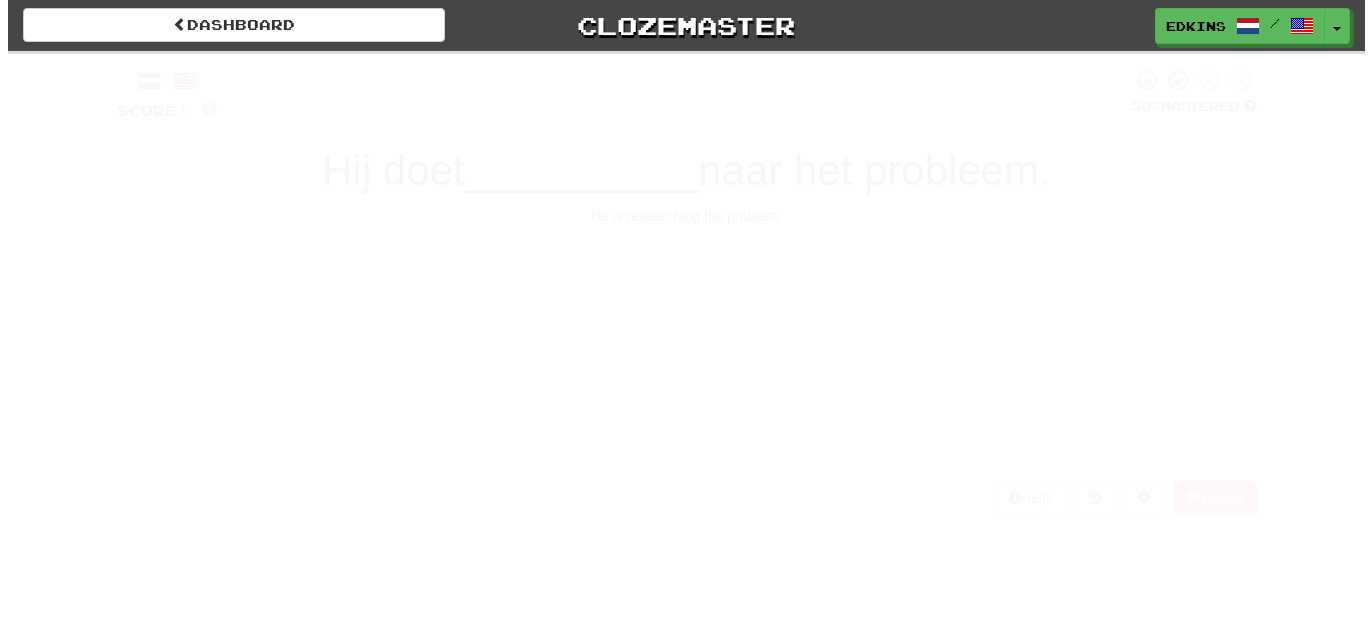 scroll, scrollTop: 0, scrollLeft: 0, axis: both 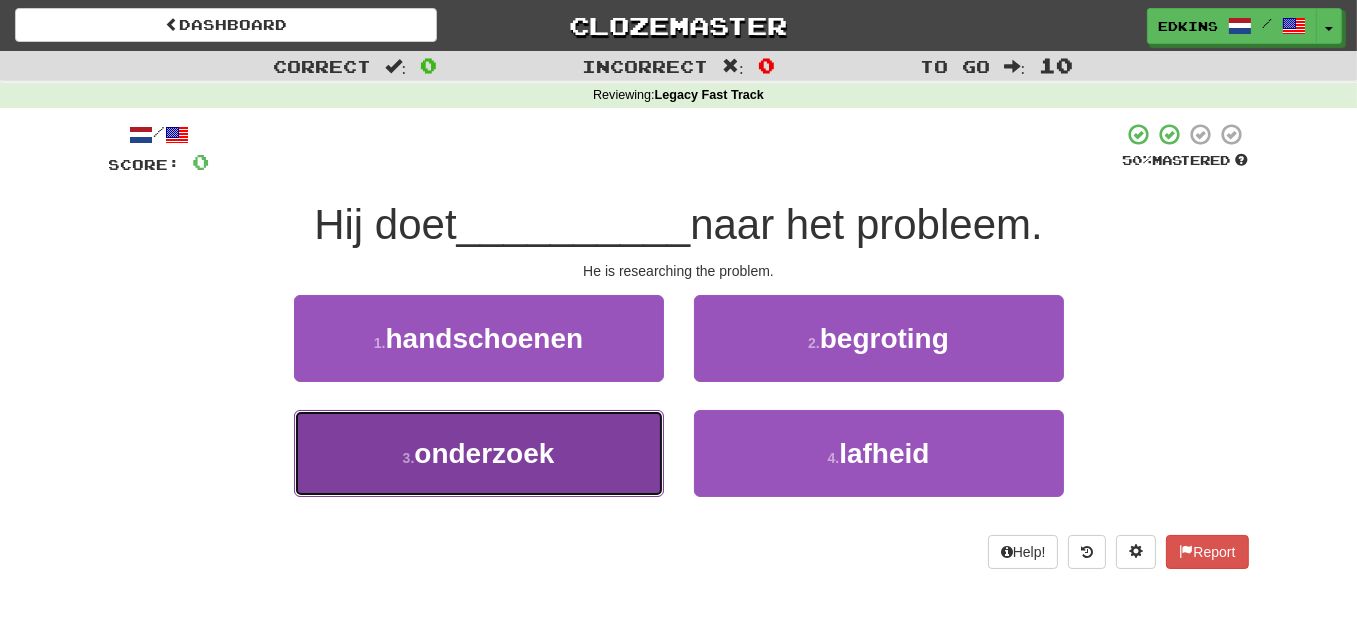 click on "3 .  onderzoek" at bounding box center [479, 453] 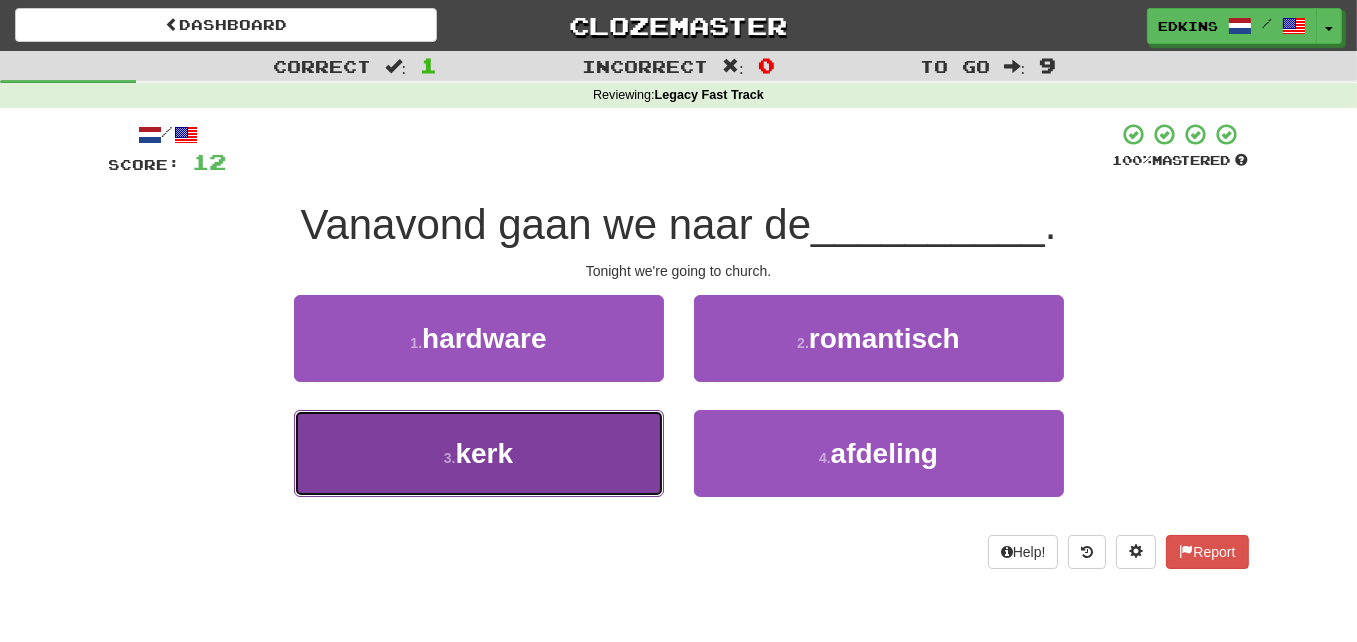 click on "3 .  kerk" at bounding box center [479, 453] 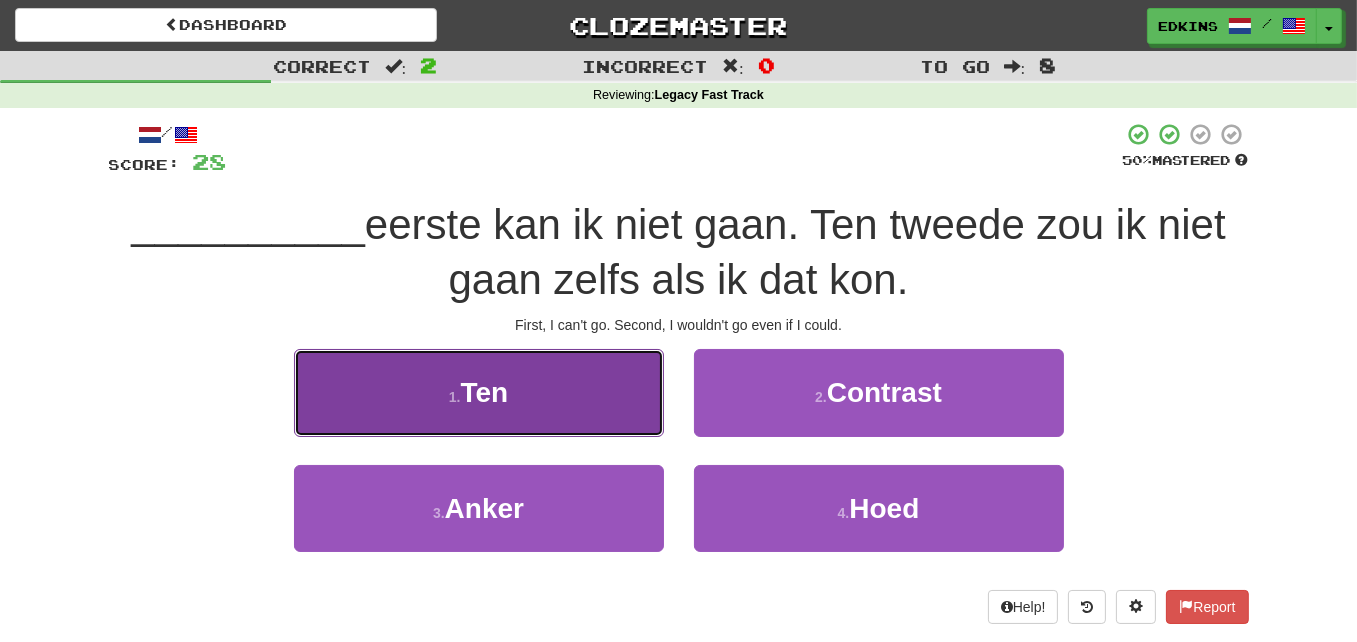 click on "1 .  Ten" at bounding box center (479, 392) 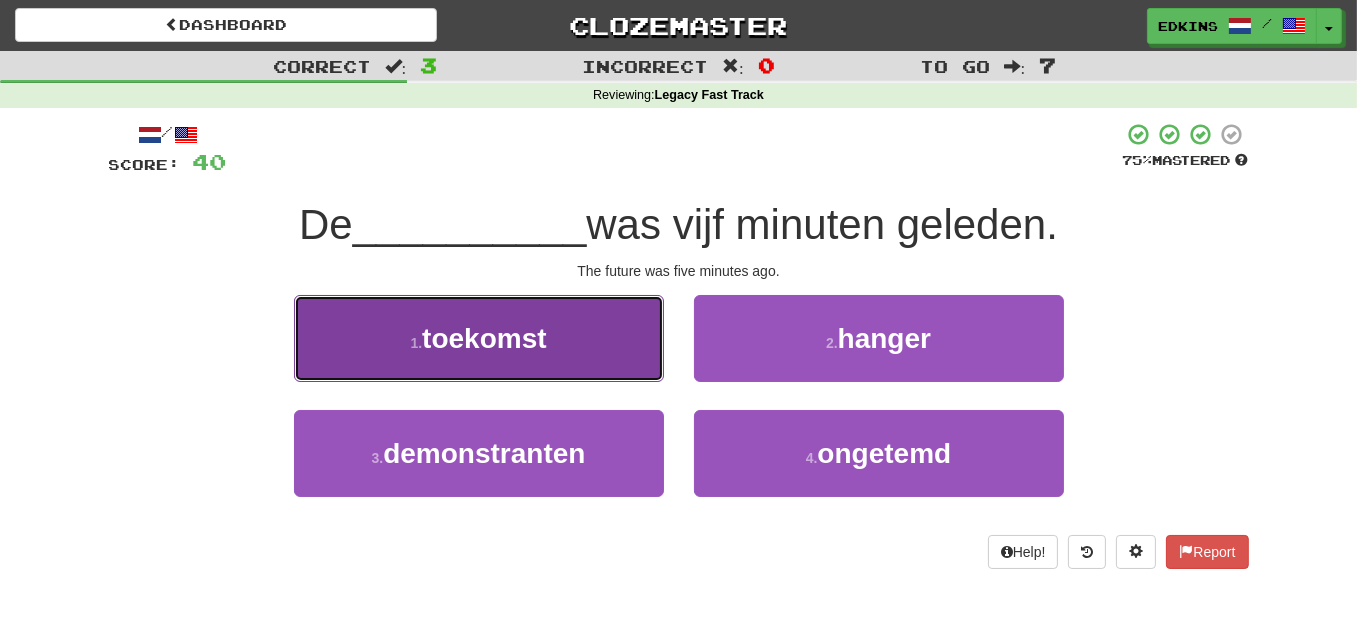 click on "1 .  toekomst" at bounding box center (479, 338) 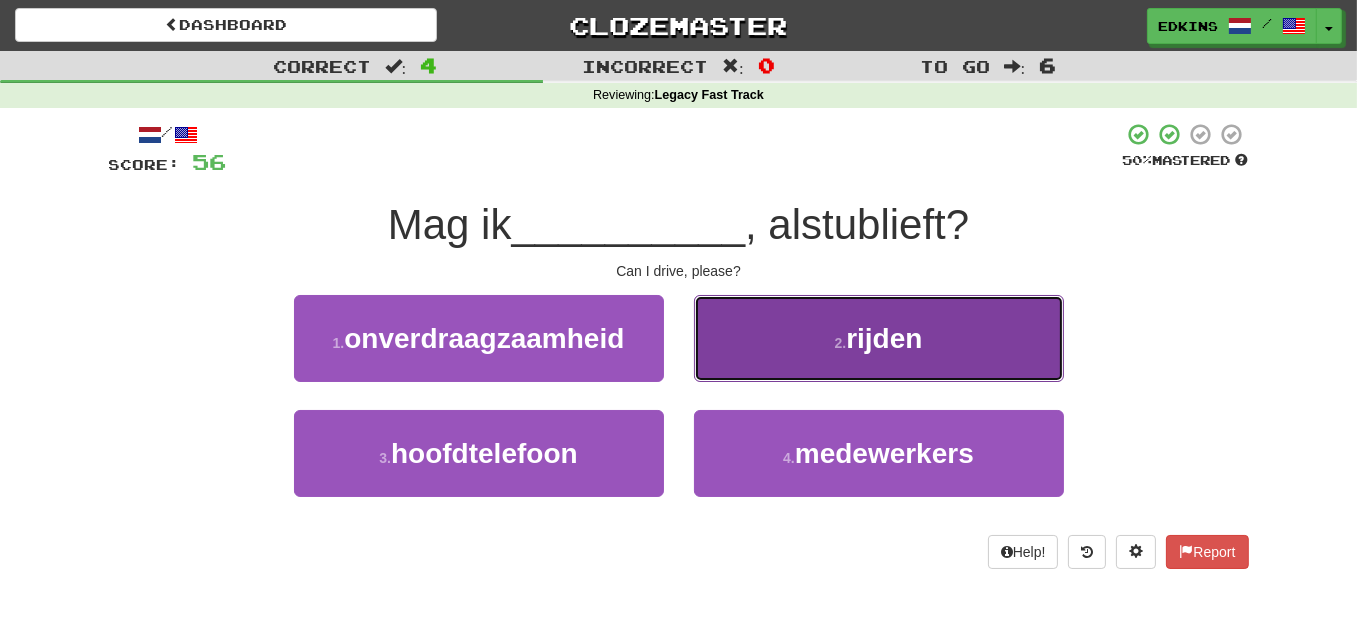 click on "2 .  rijden" at bounding box center [879, 338] 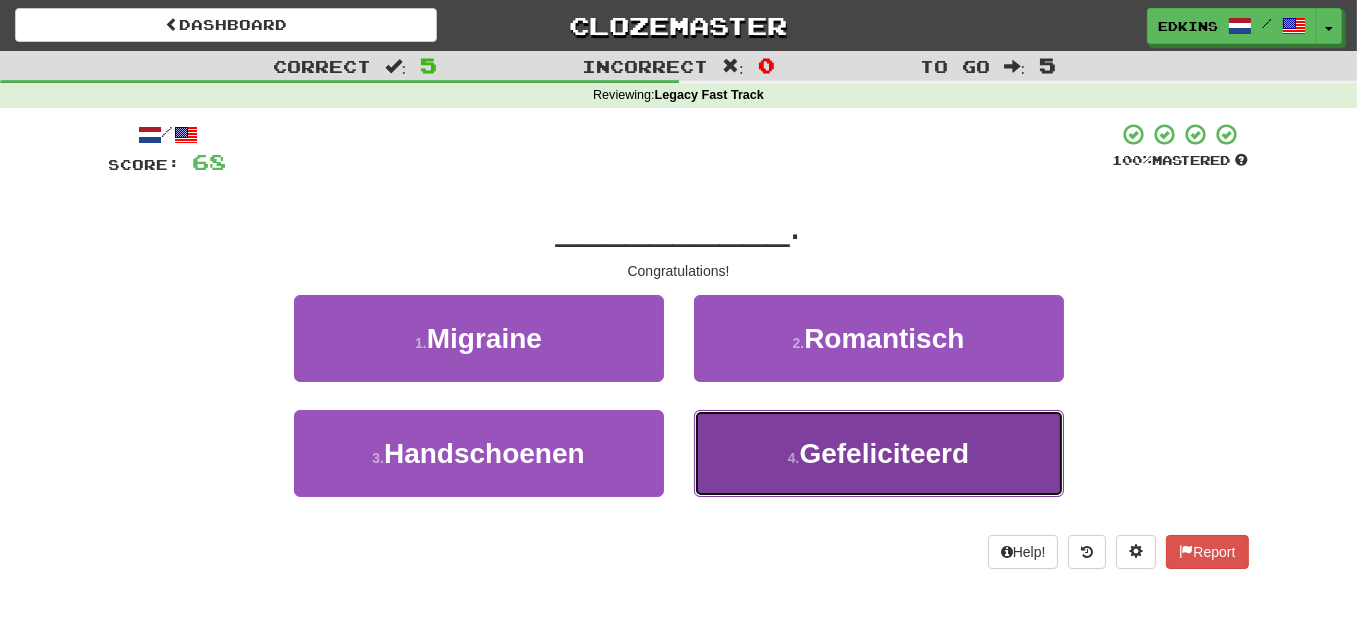 click on "4 .  Gefeliciteerd" at bounding box center [879, 453] 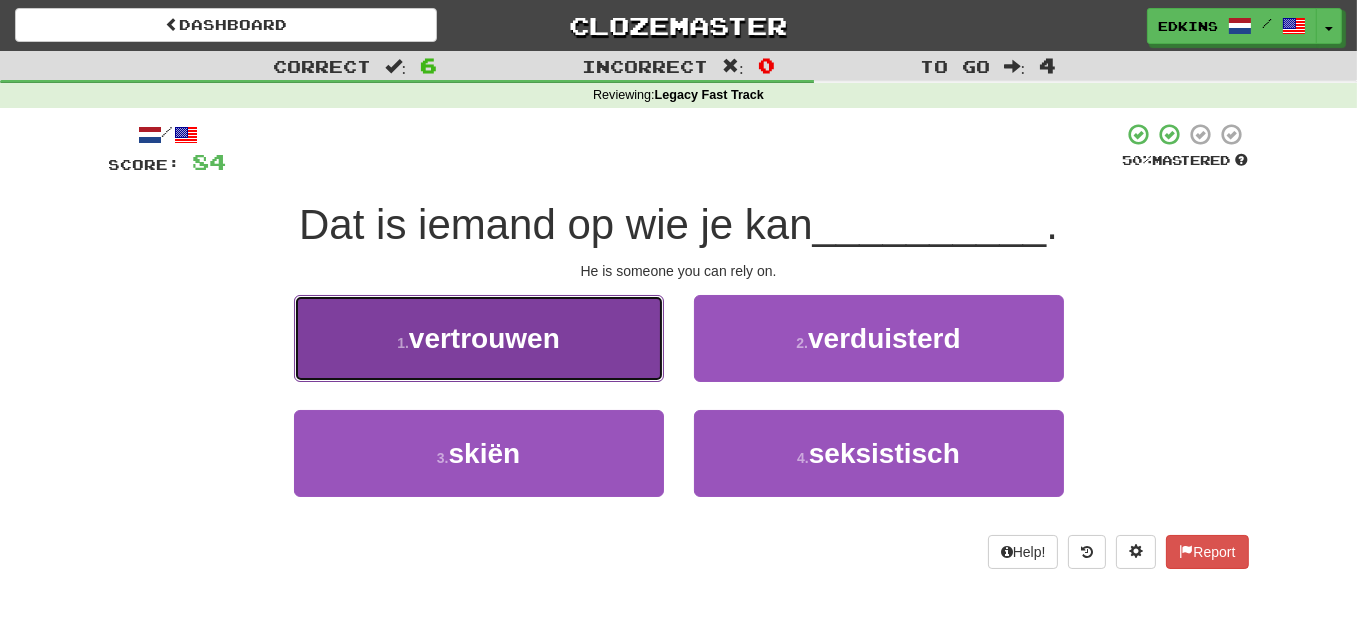click on "1 .  vertrouwen" at bounding box center [479, 338] 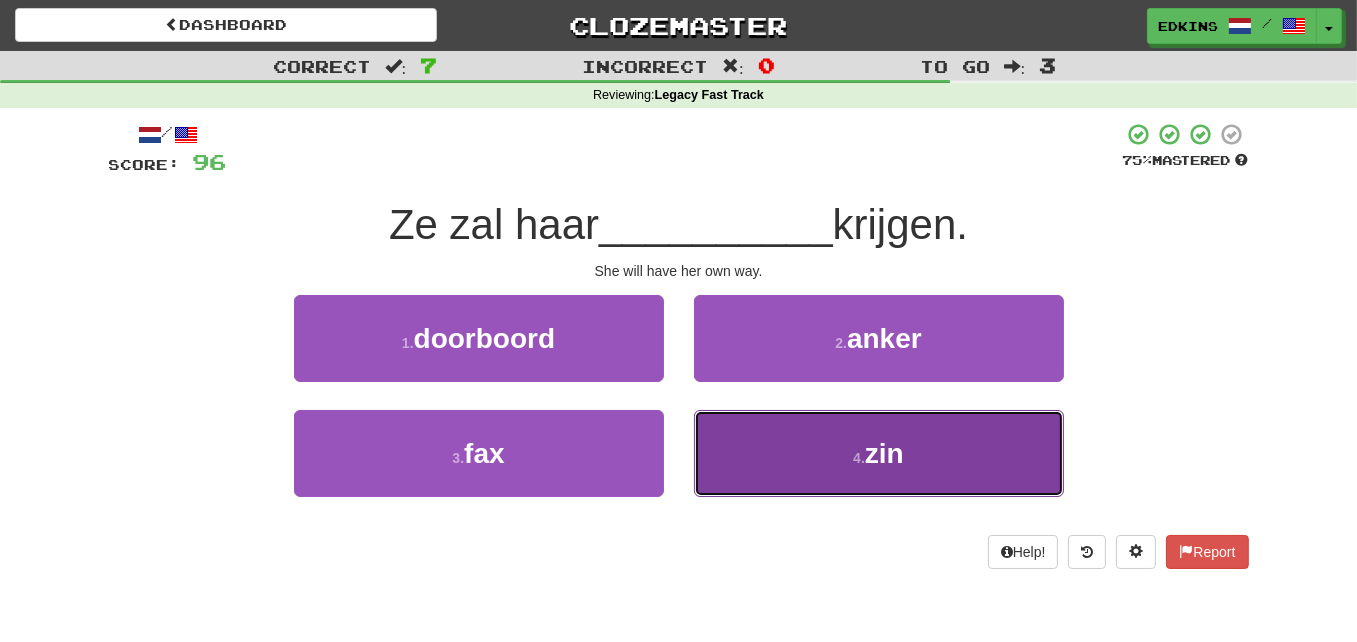 click on "4 .  zin" at bounding box center (879, 453) 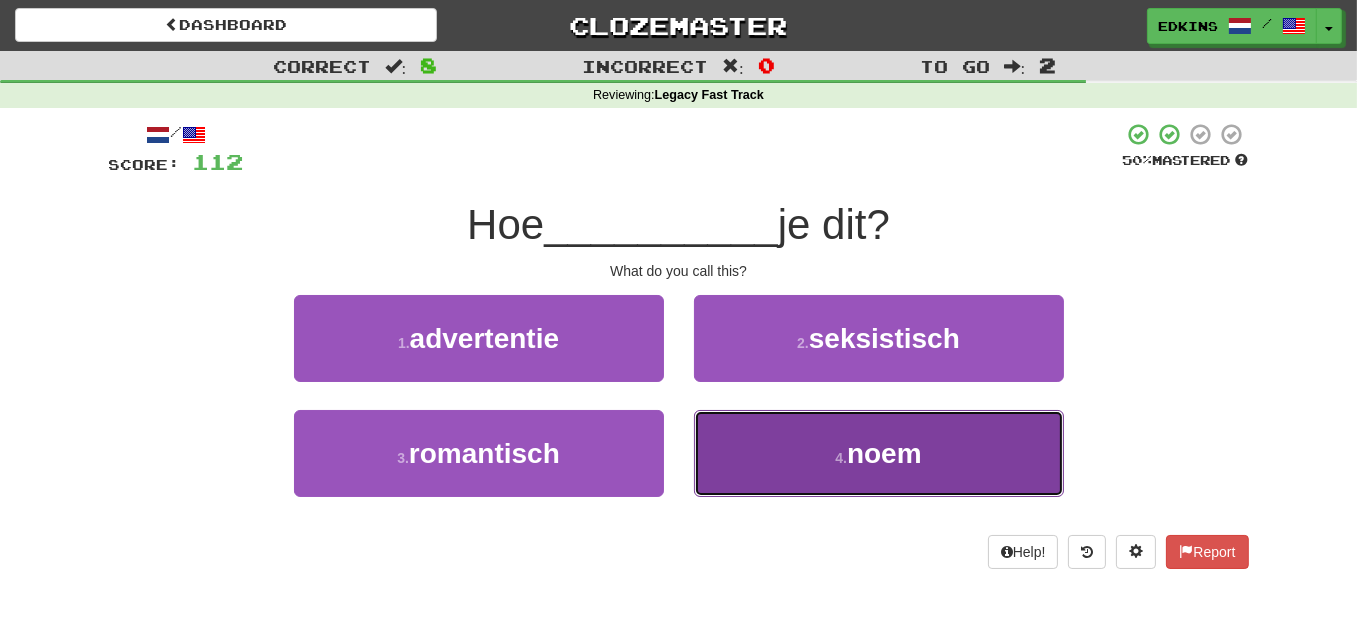 click on "4 .  noem" at bounding box center (879, 453) 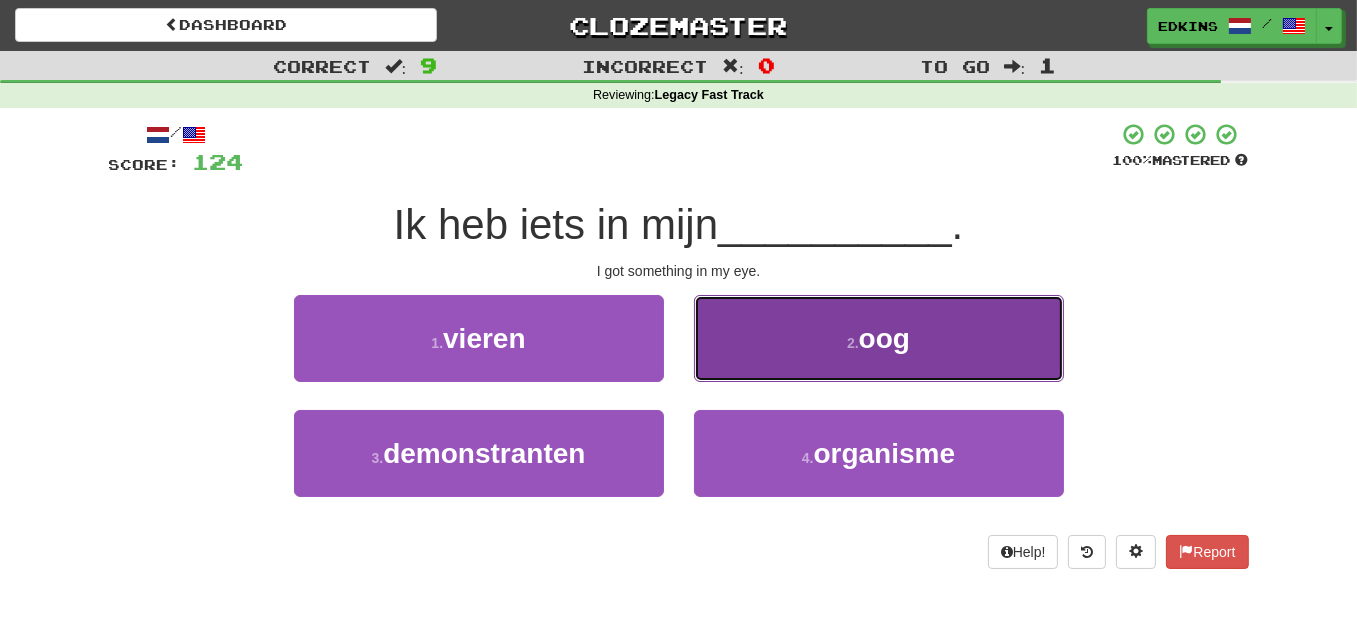 click on "2 .  oog" at bounding box center [879, 338] 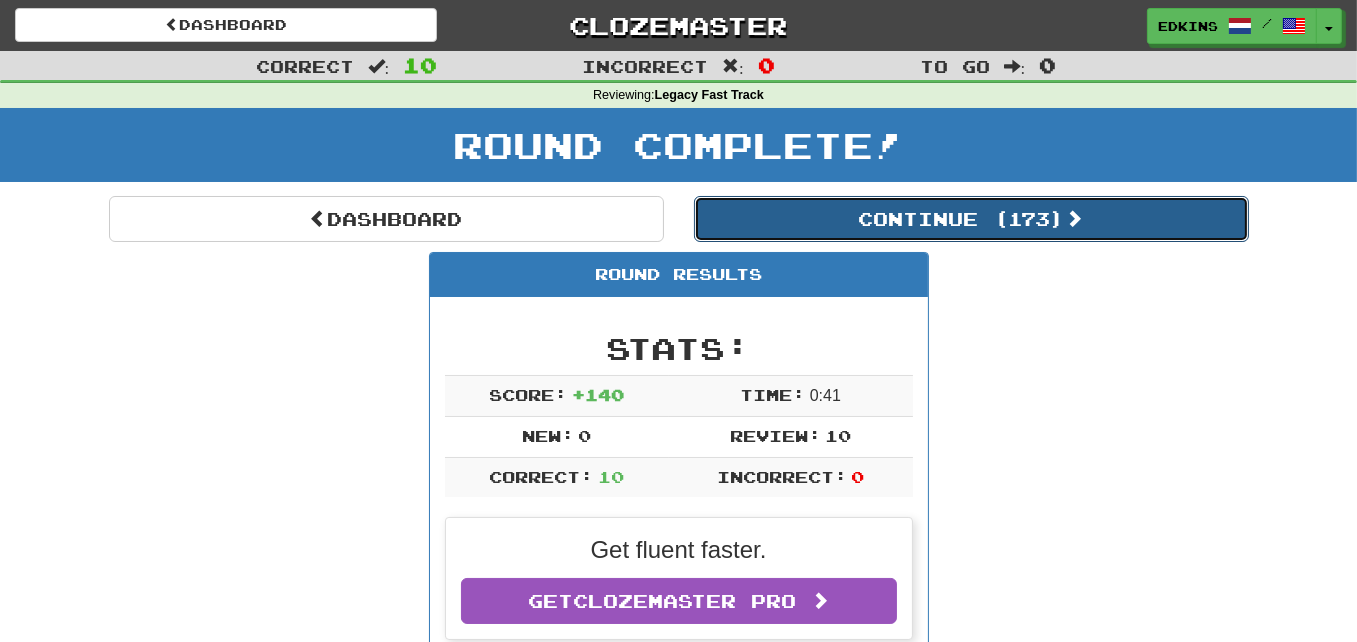 click on "Continue ( 173 )" at bounding box center [971, 219] 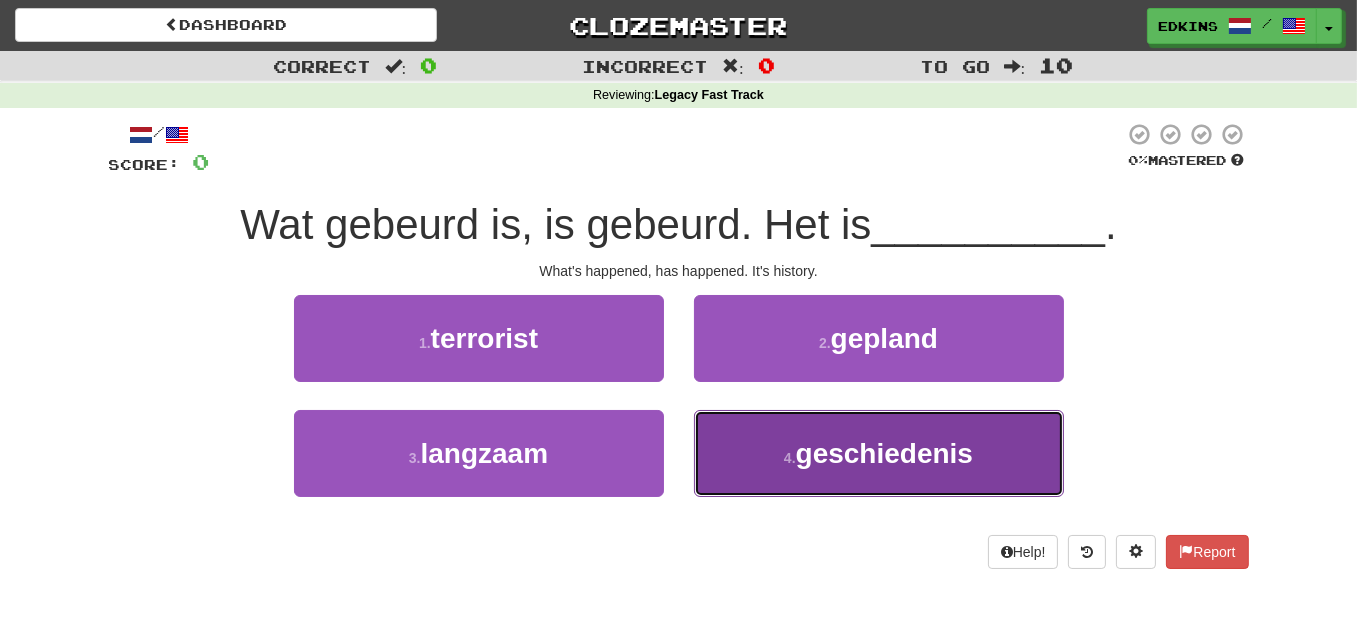 click on "4 .  geschiedenis" at bounding box center (879, 453) 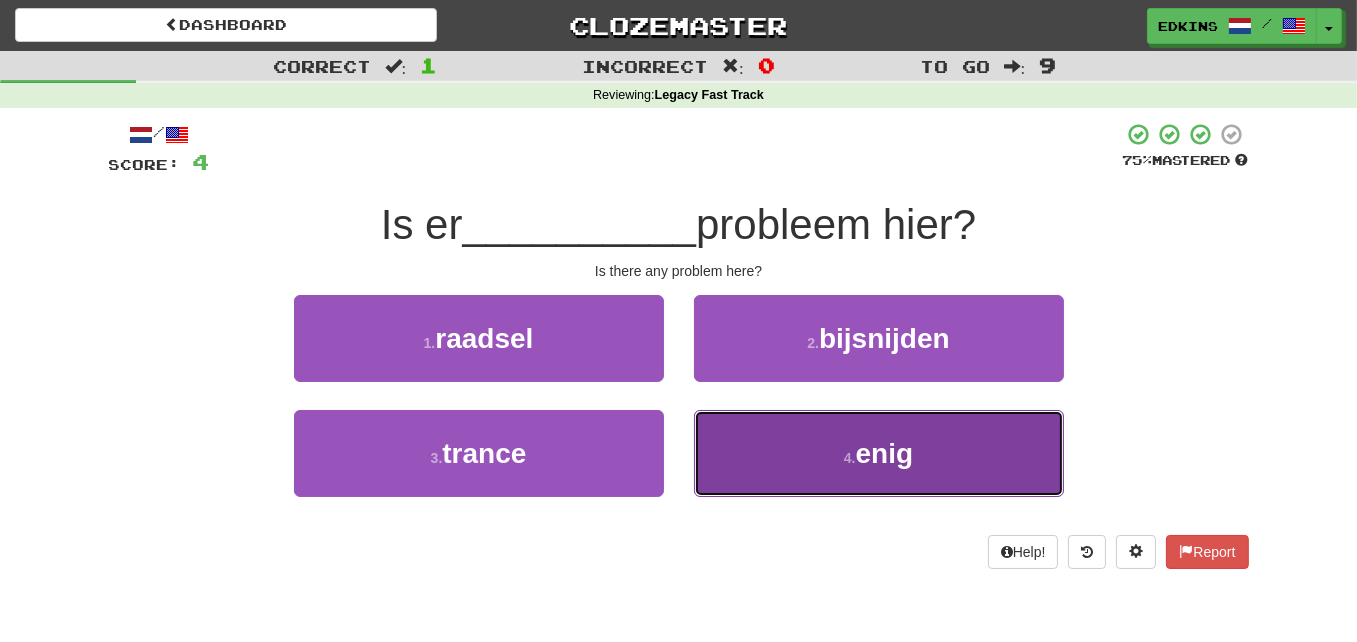 click on "4 .  enig" at bounding box center (879, 453) 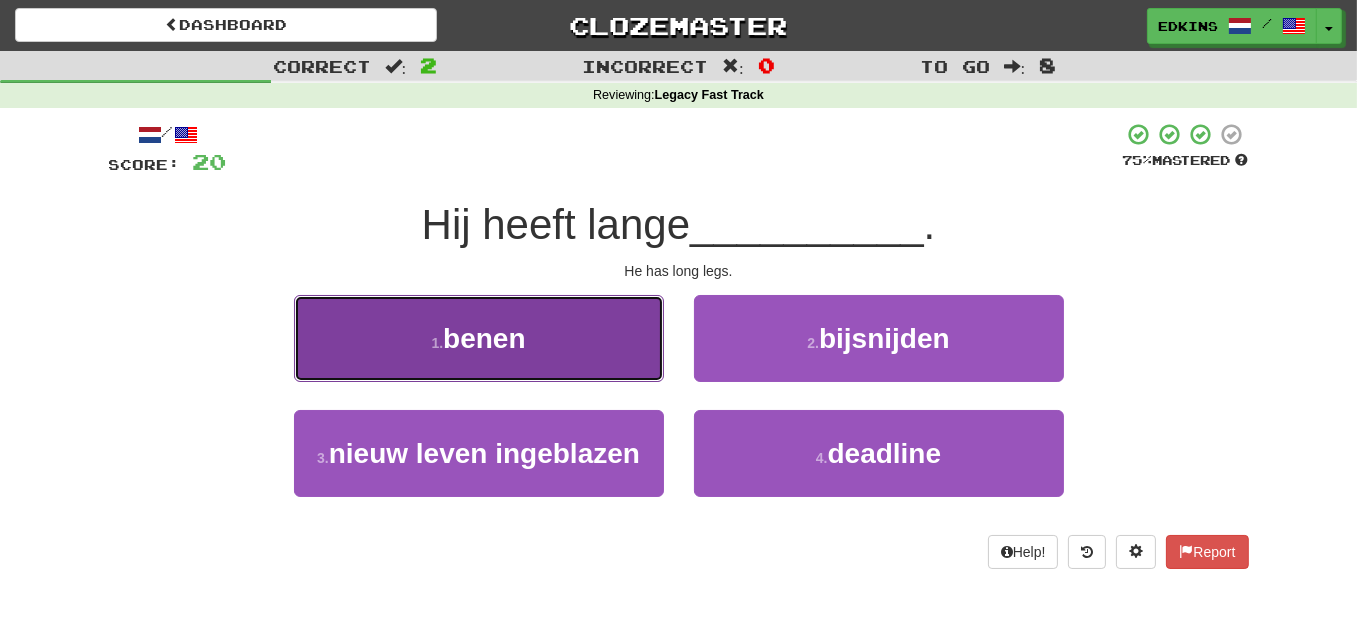 click on "1 .  benen" at bounding box center (479, 338) 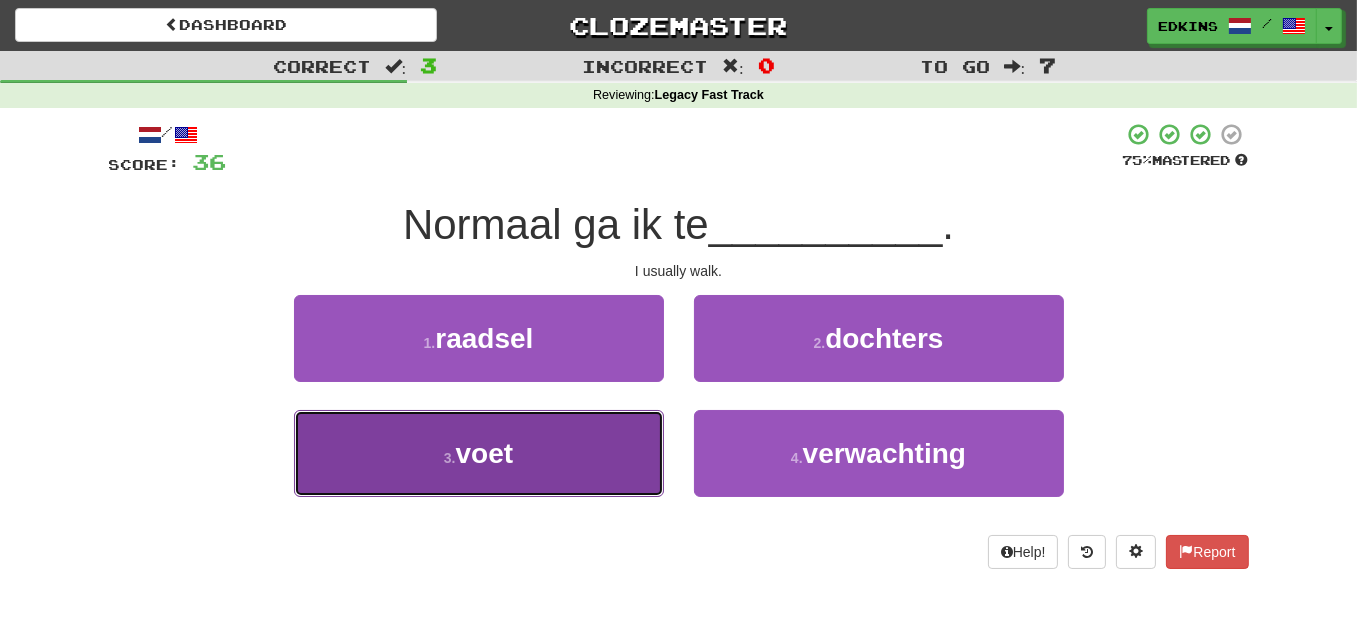click on "3 .  voet" at bounding box center [479, 453] 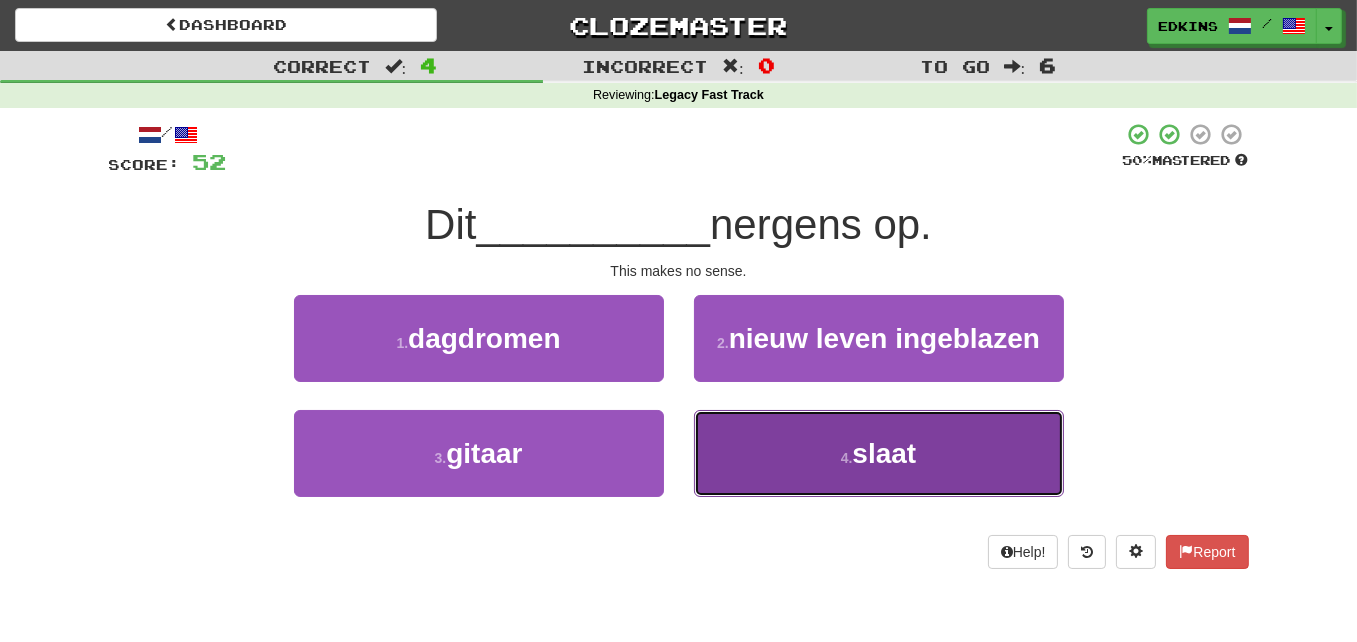 click on "4 .  slaat" at bounding box center (879, 453) 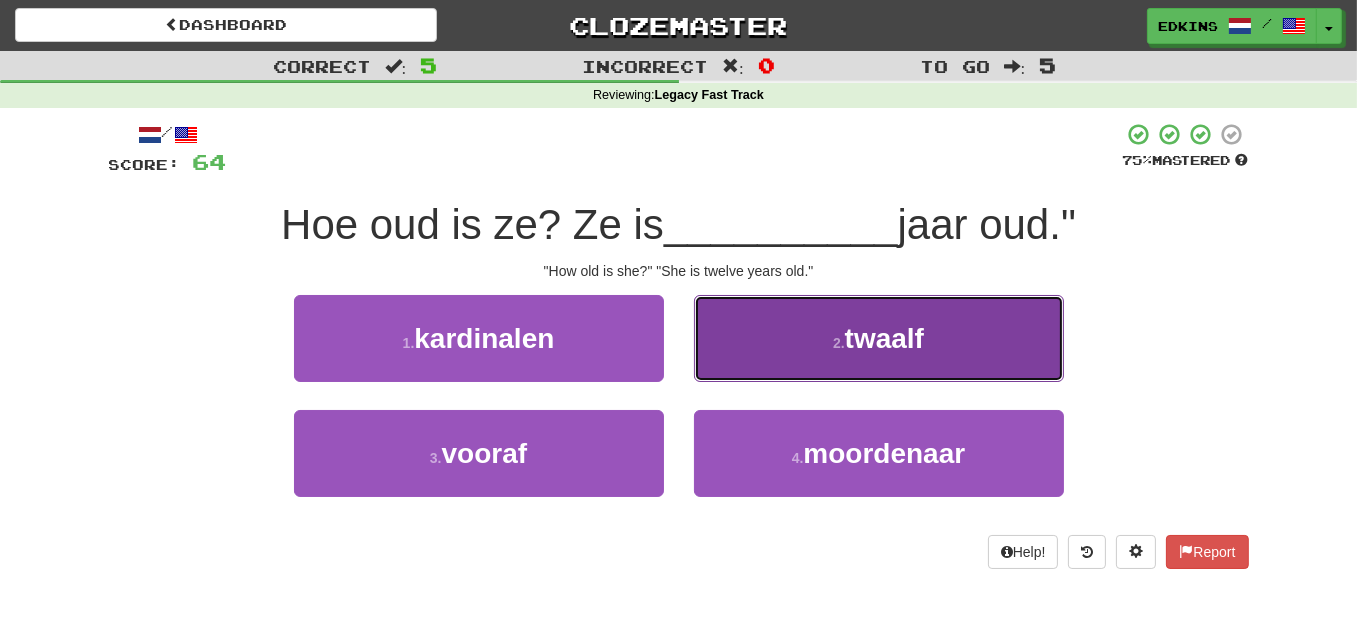 click on "2 .  twaalf" at bounding box center [879, 338] 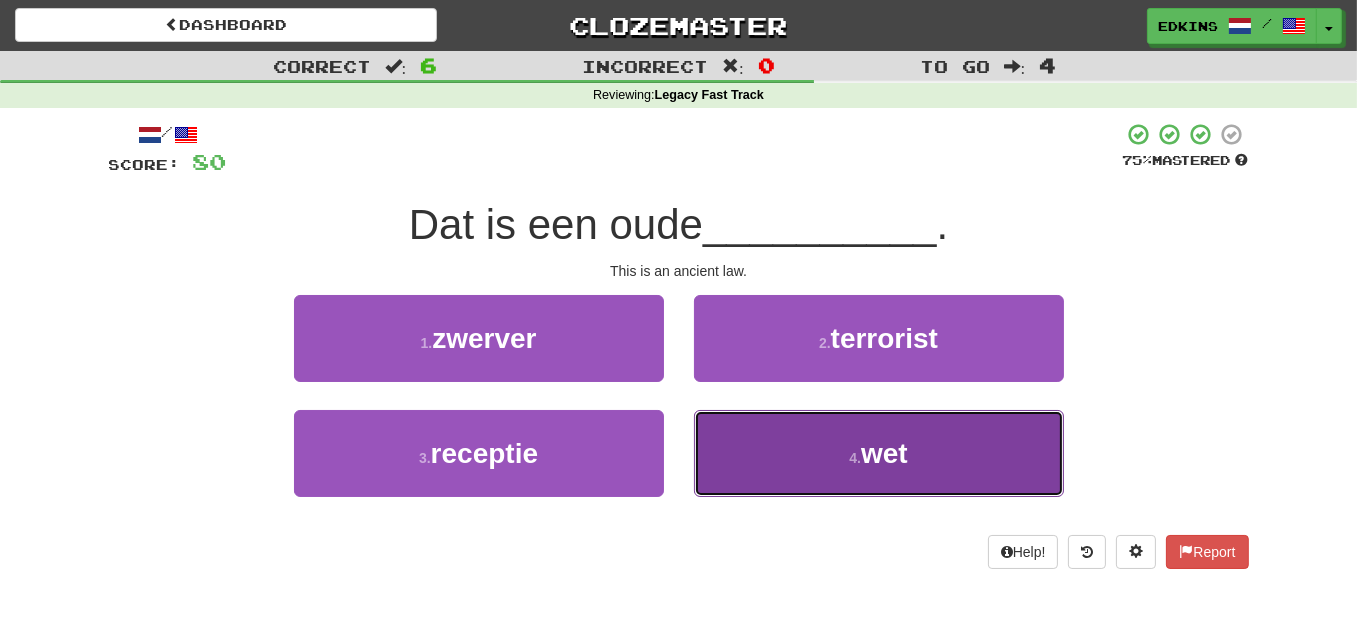 click on "4 .  wet" at bounding box center [879, 453] 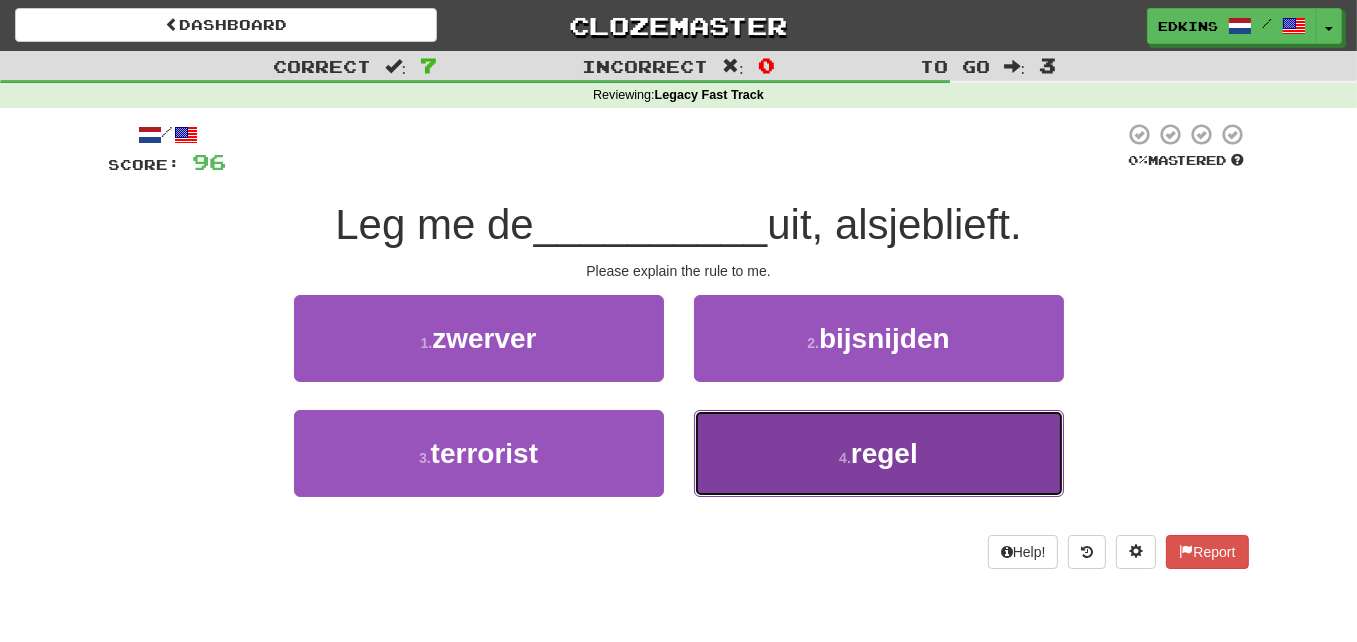 click on "4 .  regel" at bounding box center [879, 453] 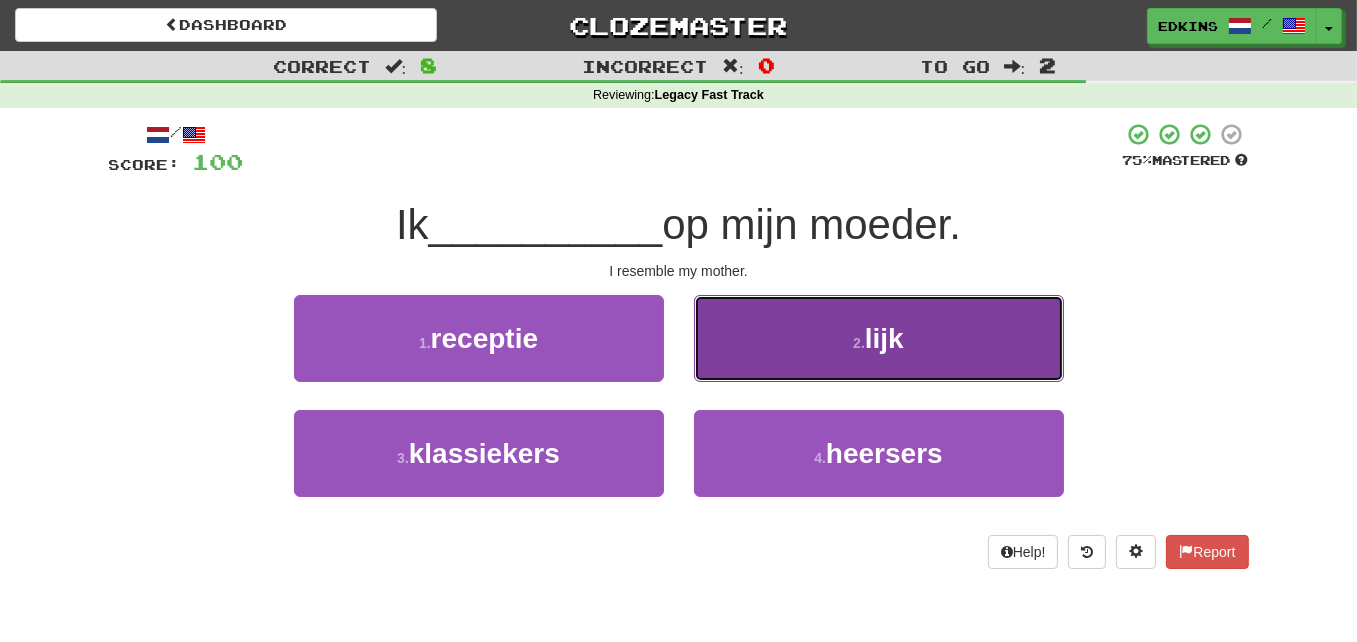 click on "2 .  lijk" at bounding box center [879, 338] 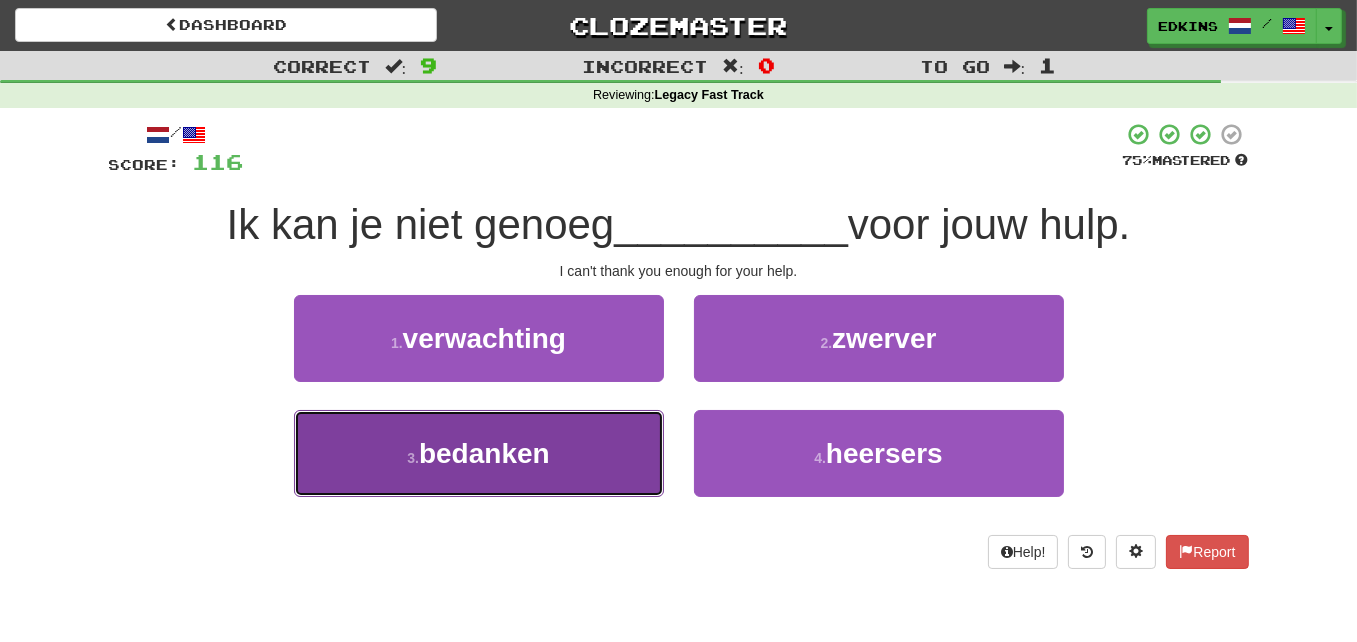 click on "3 .  bedanken" at bounding box center [479, 453] 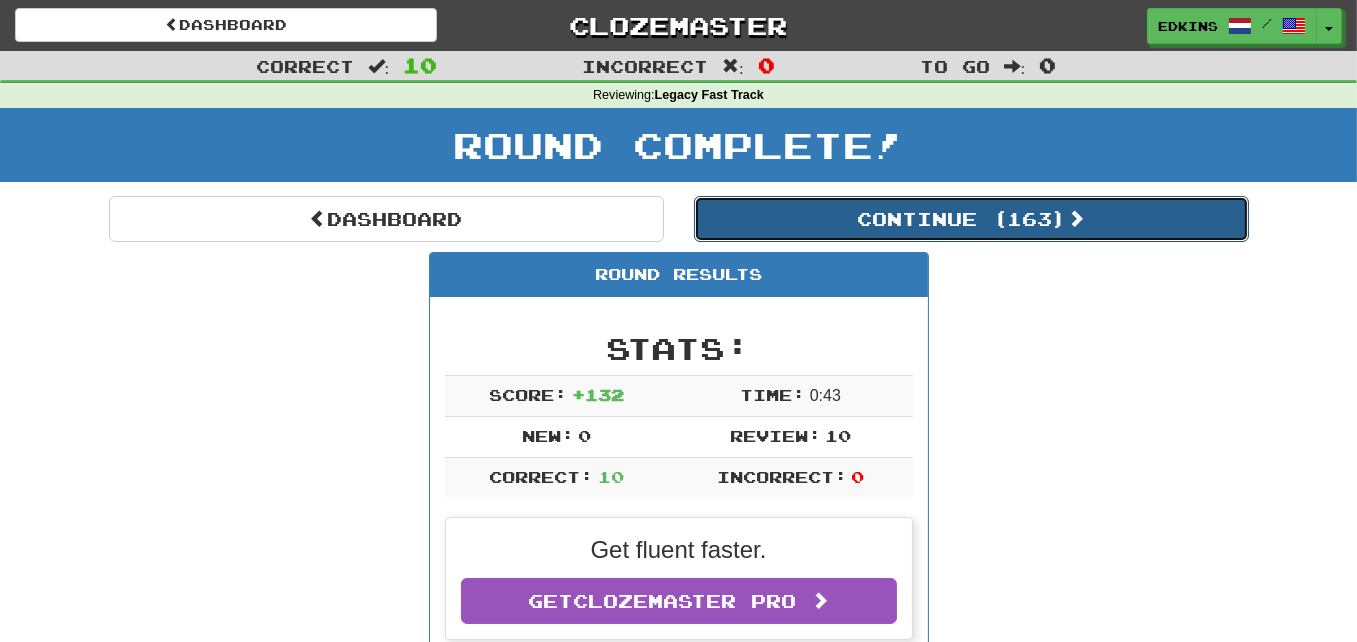 click on "Continue ( 163 )" at bounding box center [971, 219] 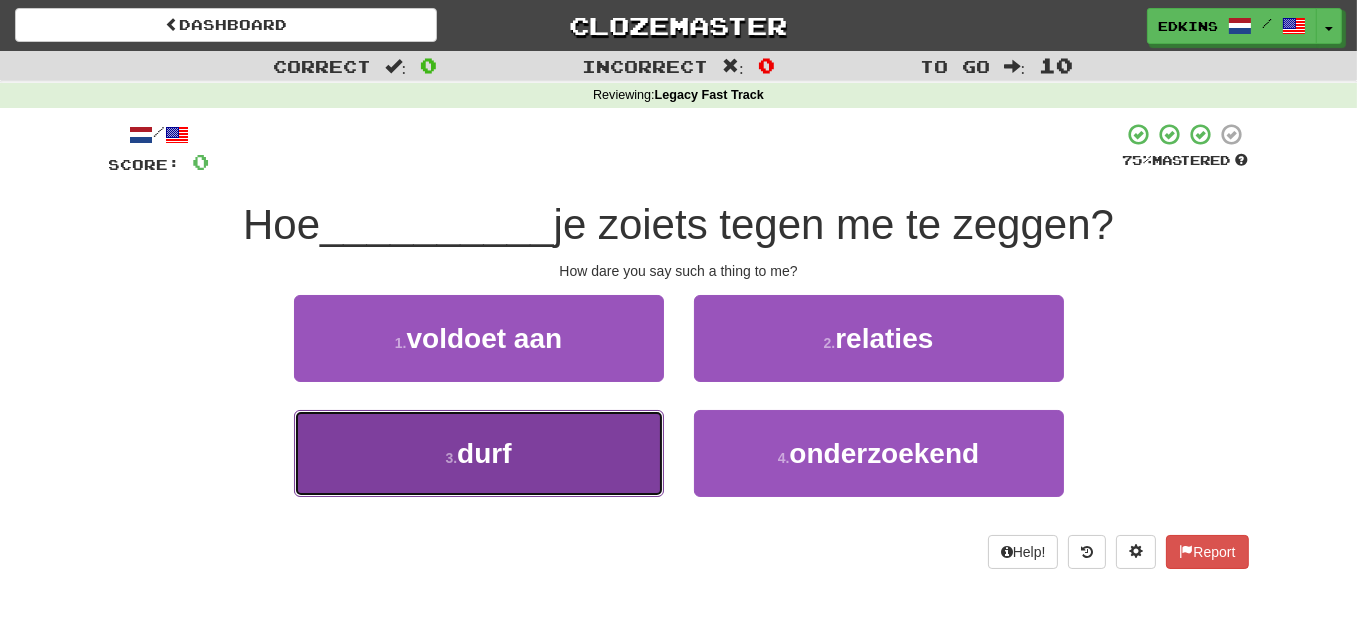 click on "3 .  durf" at bounding box center (479, 453) 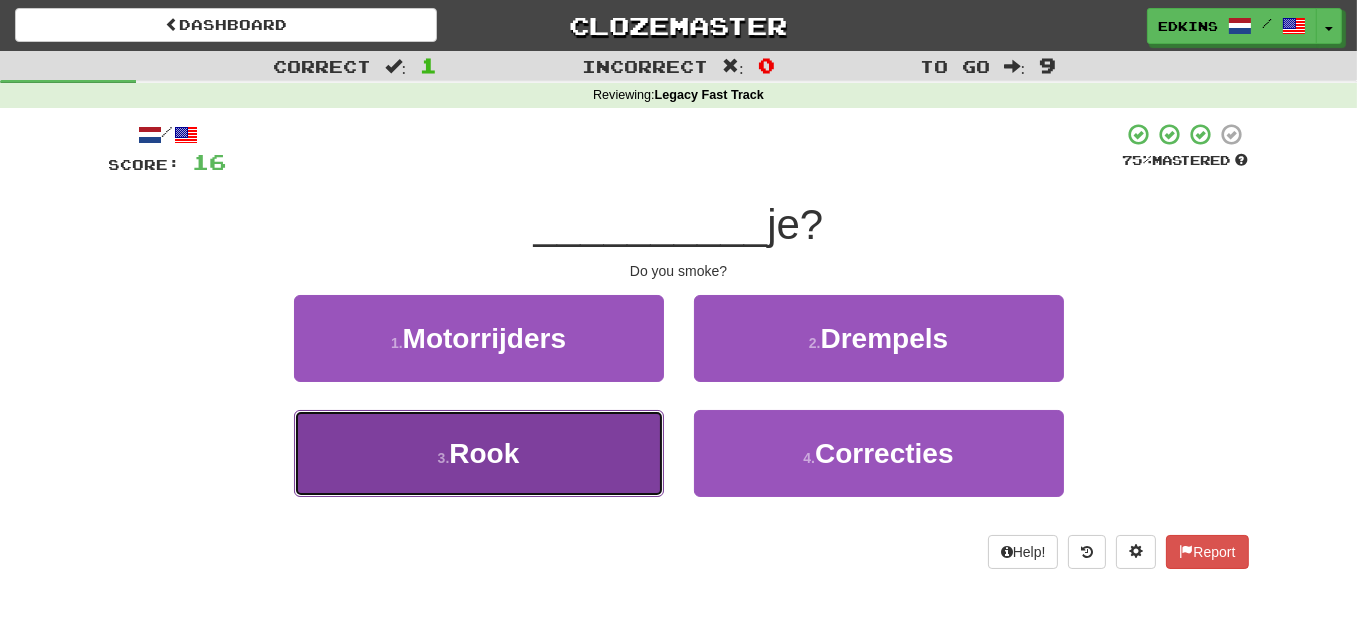 click on "3 .  Rook" at bounding box center (479, 453) 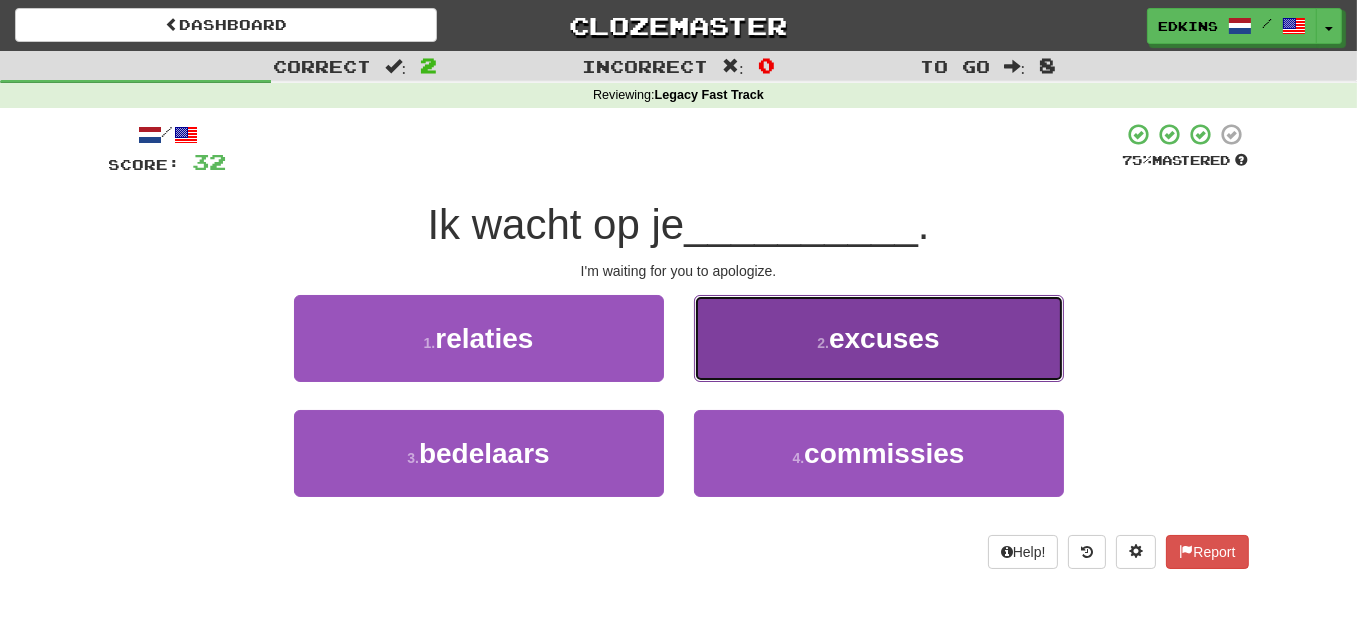 click on "2 .  excuses" at bounding box center (879, 338) 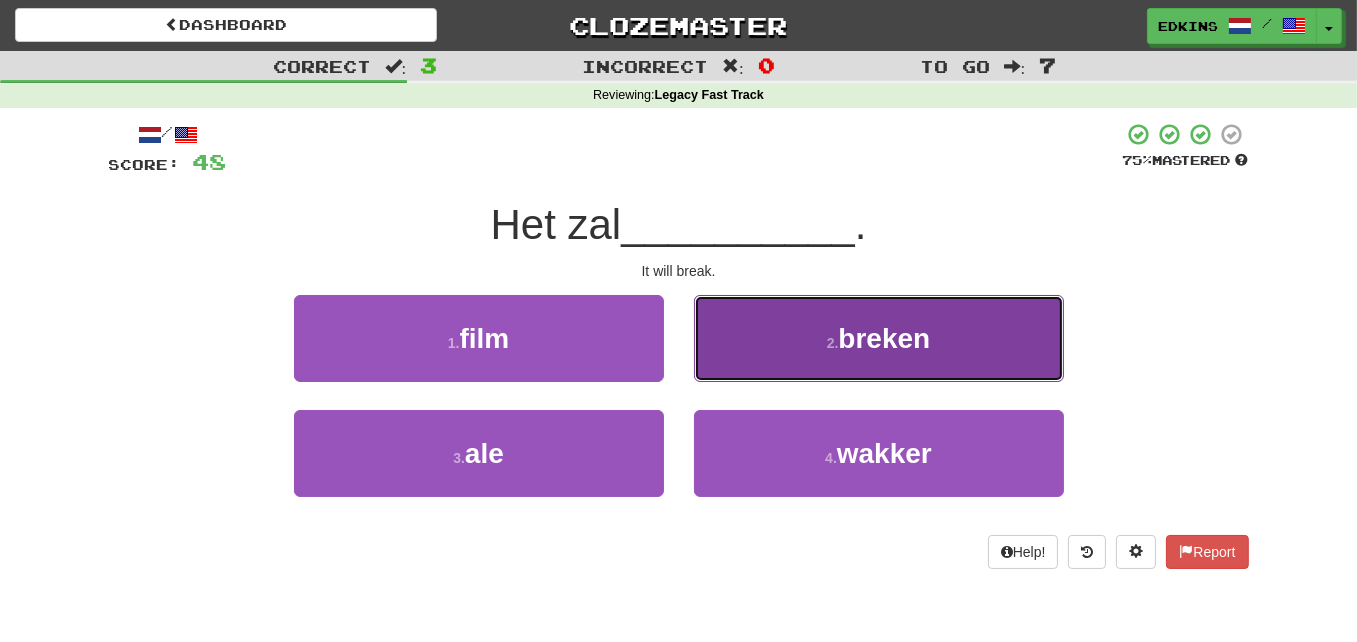 click on "2 .  breken" at bounding box center (879, 338) 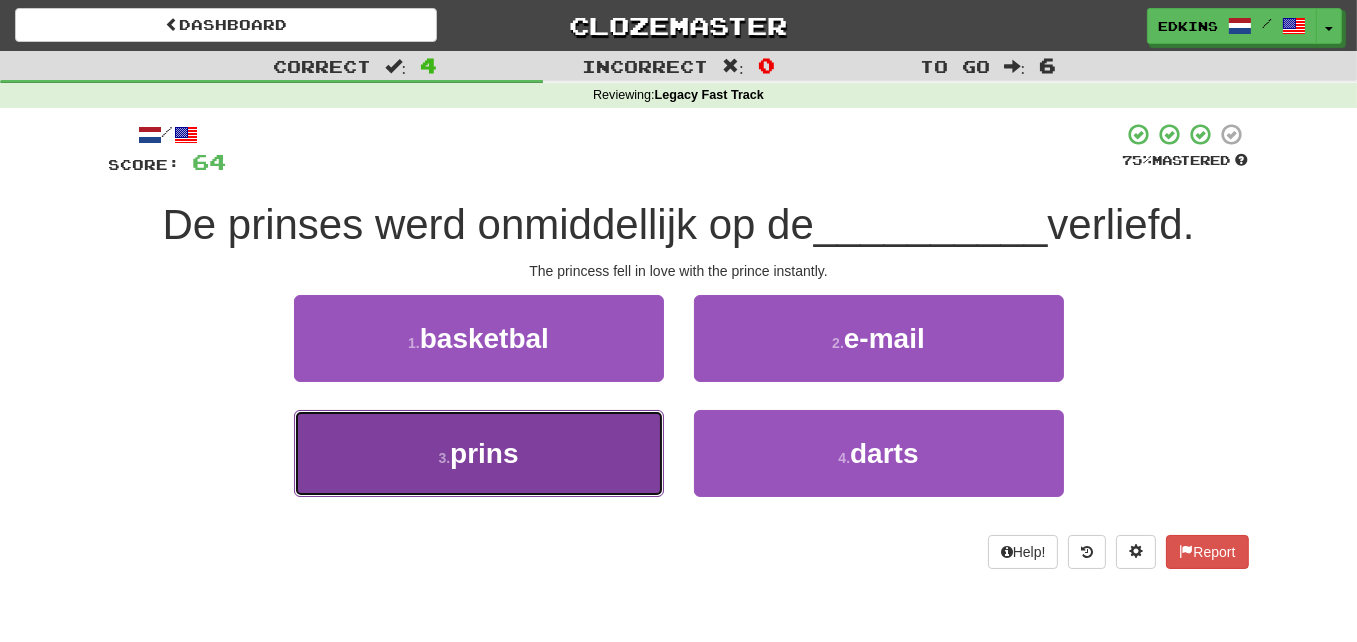click on "3 .  prins" at bounding box center [479, 453] 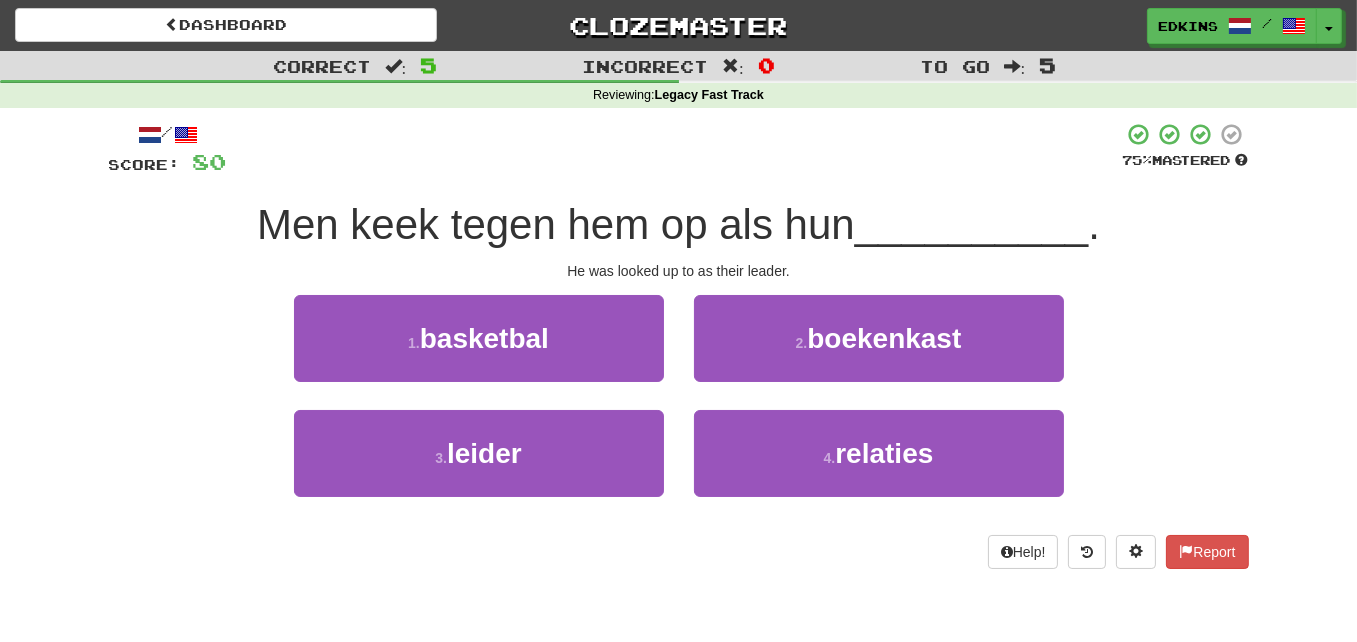 click on "Men keek tegen hem op als hun" at bounding box center [556, 224] 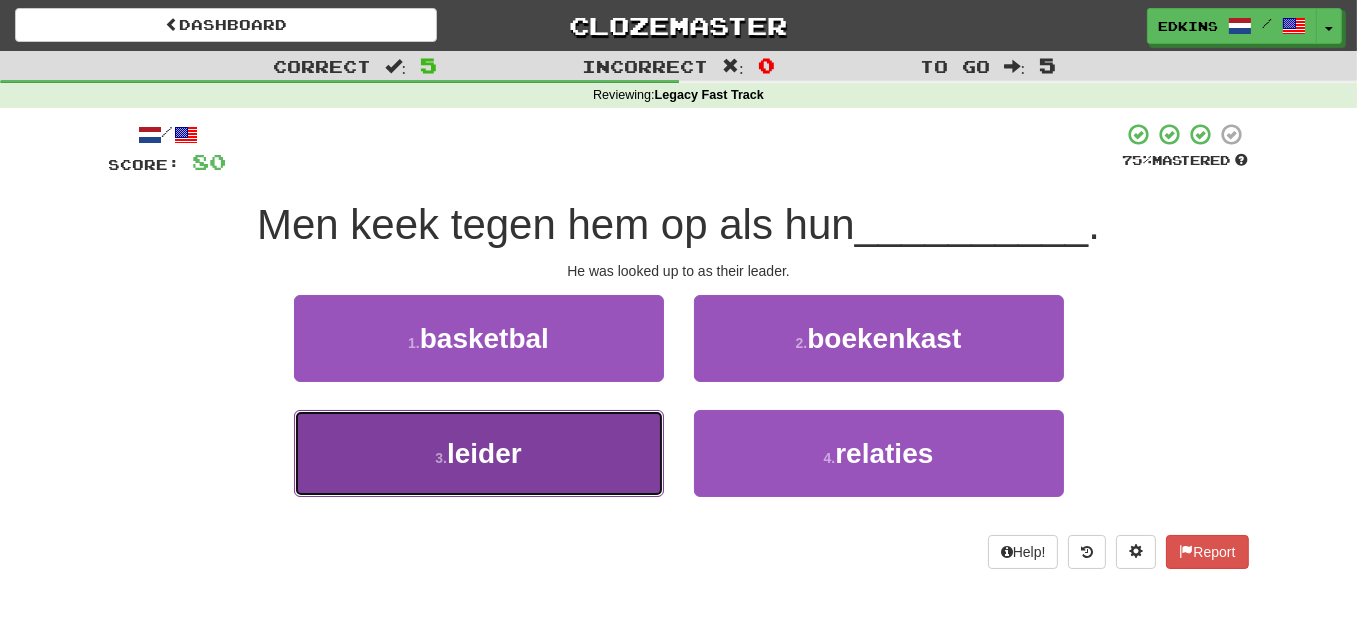 click on "3 .  leider" at bounding box center [479, 453] 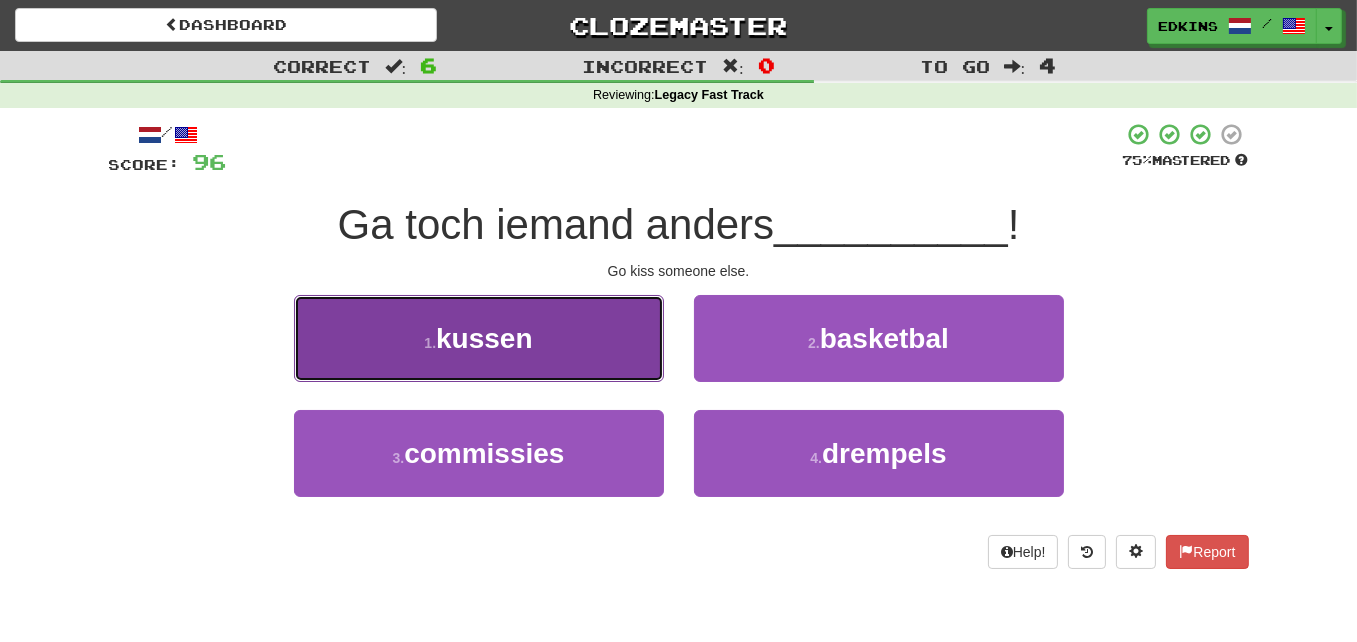click on "1 .  kussen" at bounding box center [479, 338] 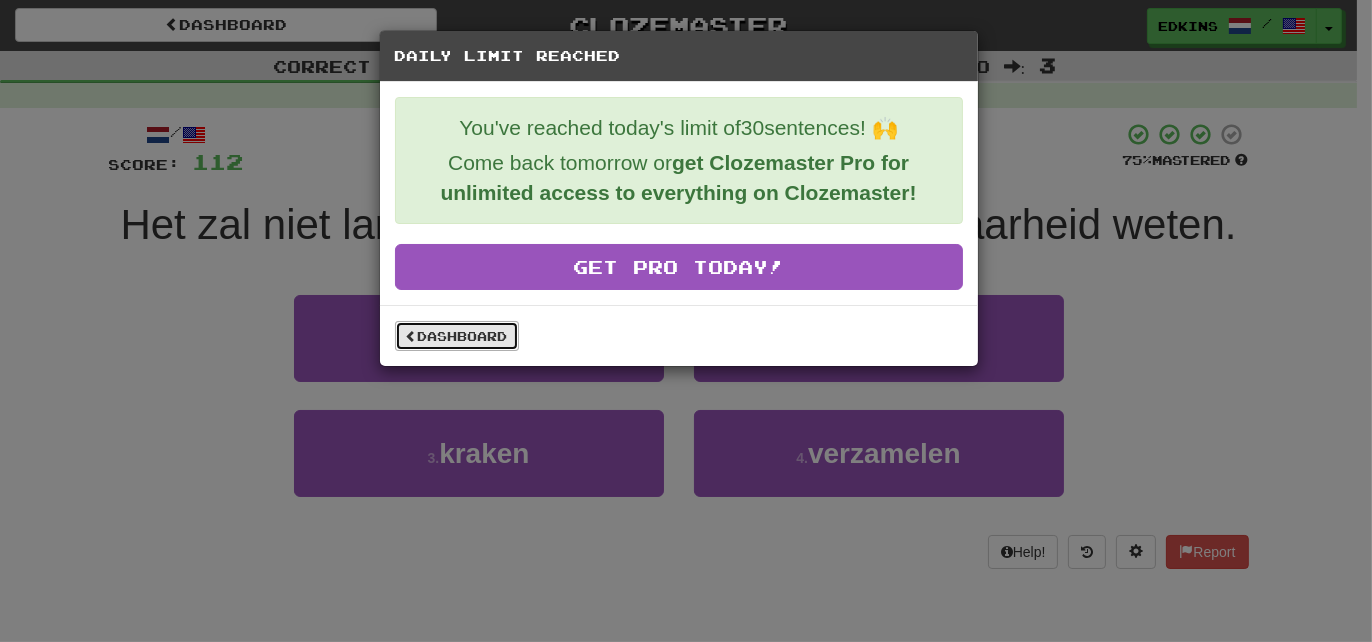 click on "Dashboard" at bounding box center [457, 336] 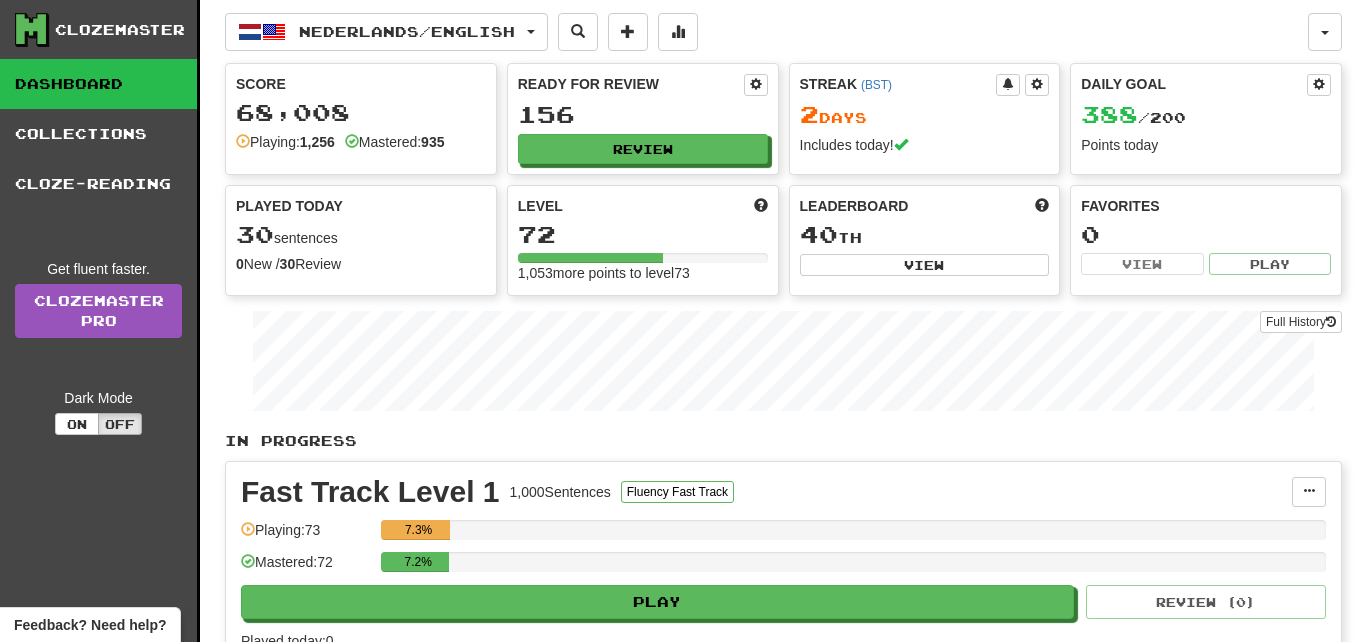 scroll, scrollTop: 0, scrollLeft: 0, axis: both 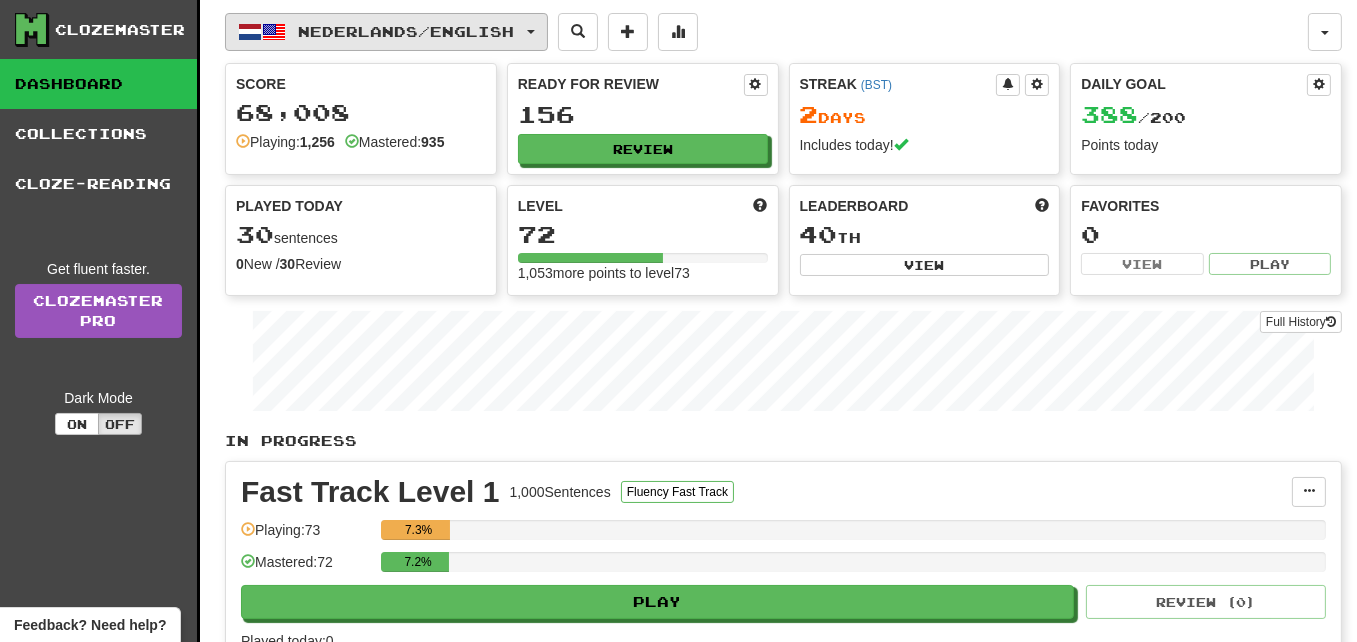click on "Nederlands  /  English" at bounding box center (407, 31) 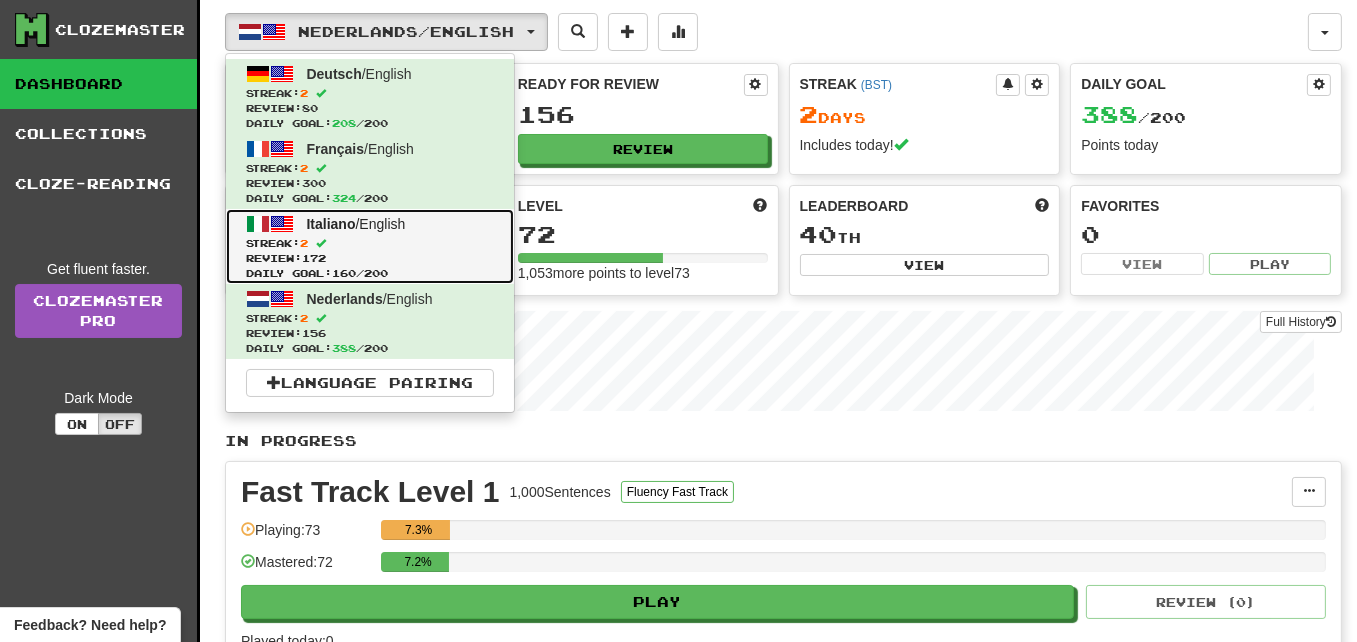 click on "Review:  172" at bounding box center (370, 258) 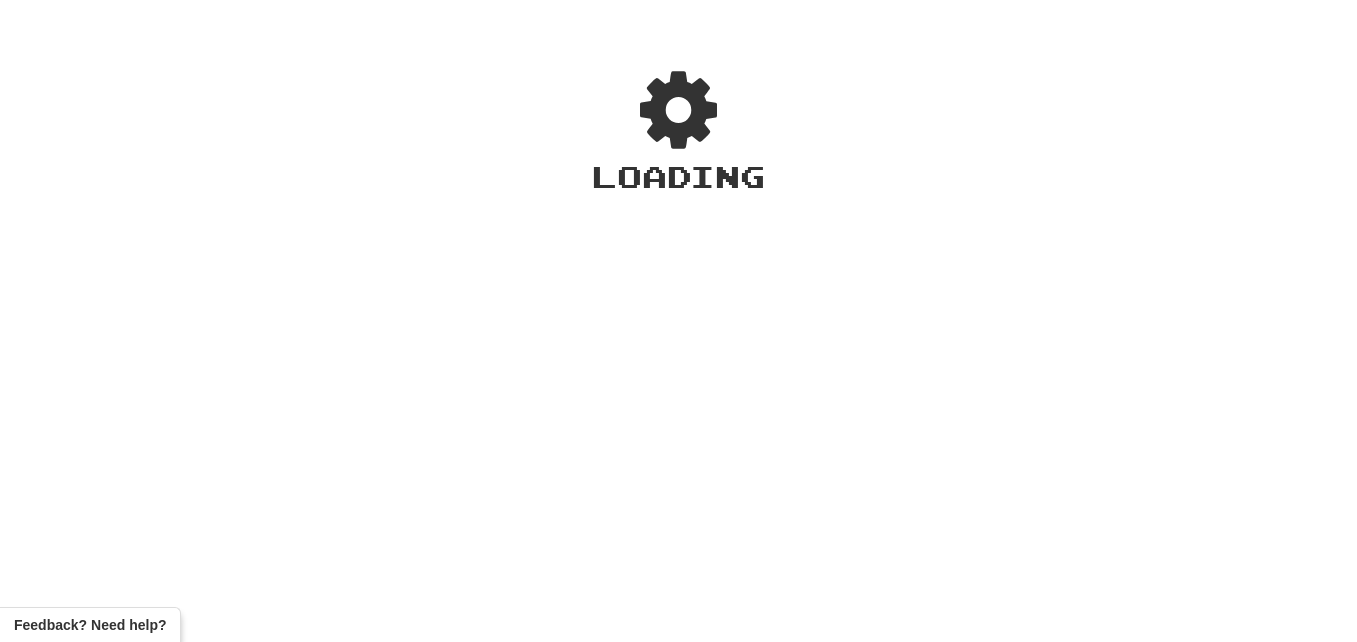 scroll, scrollTop: 0, scrollLeft: 0, axis: both 